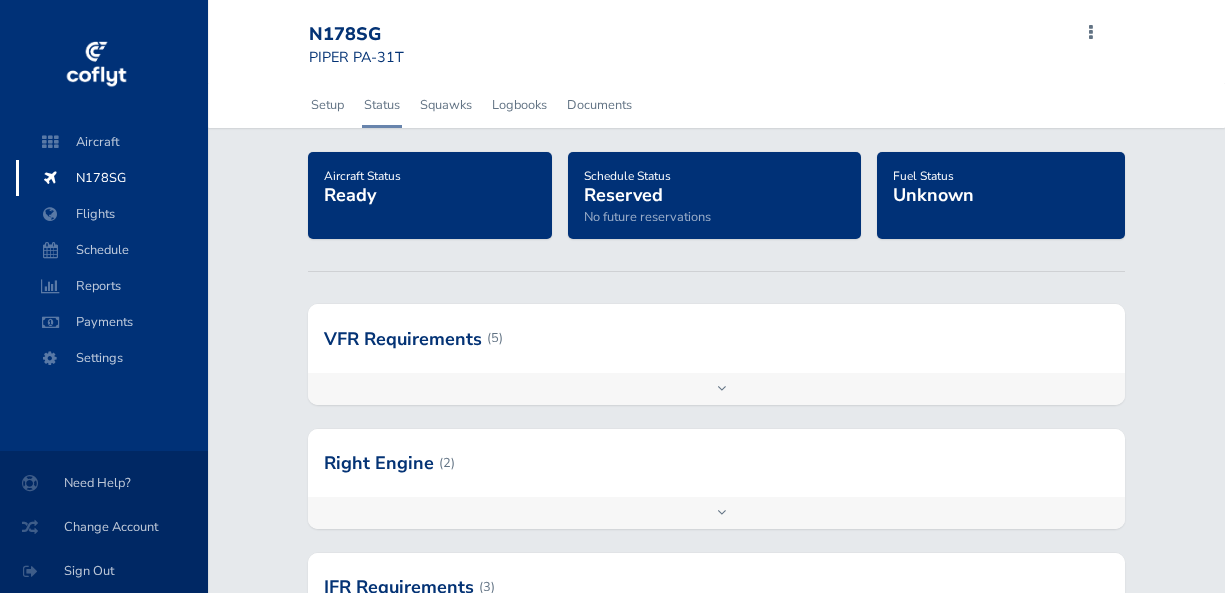 scroll, scrollTop: 0, scrollLeft: 0, axis: both 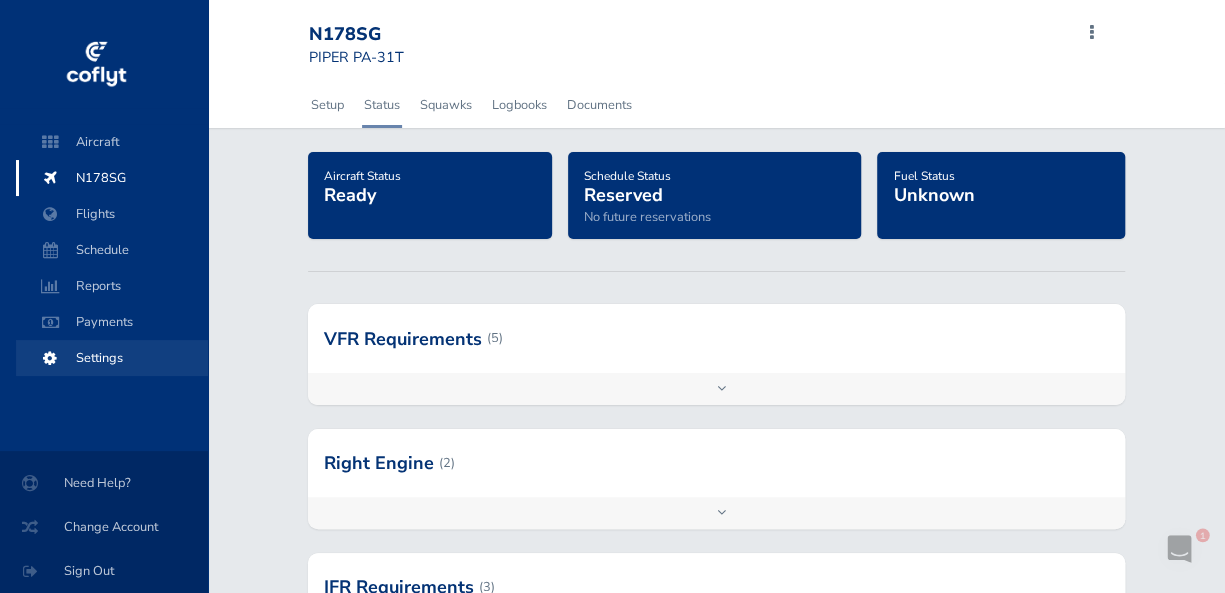 drag, startPoint x: 92, startPoint y: 359, endPoint x: 123, endPoint y: 350, distance: 32.280025 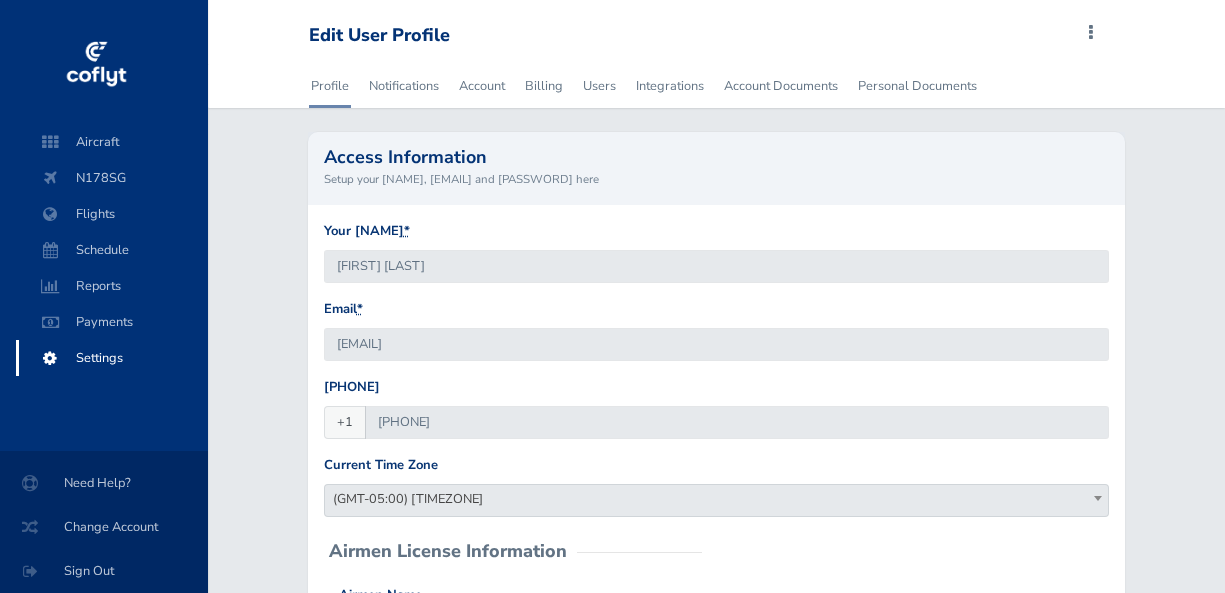 scroll, scrollTop: 0, scrollLeft: 0, axis: both 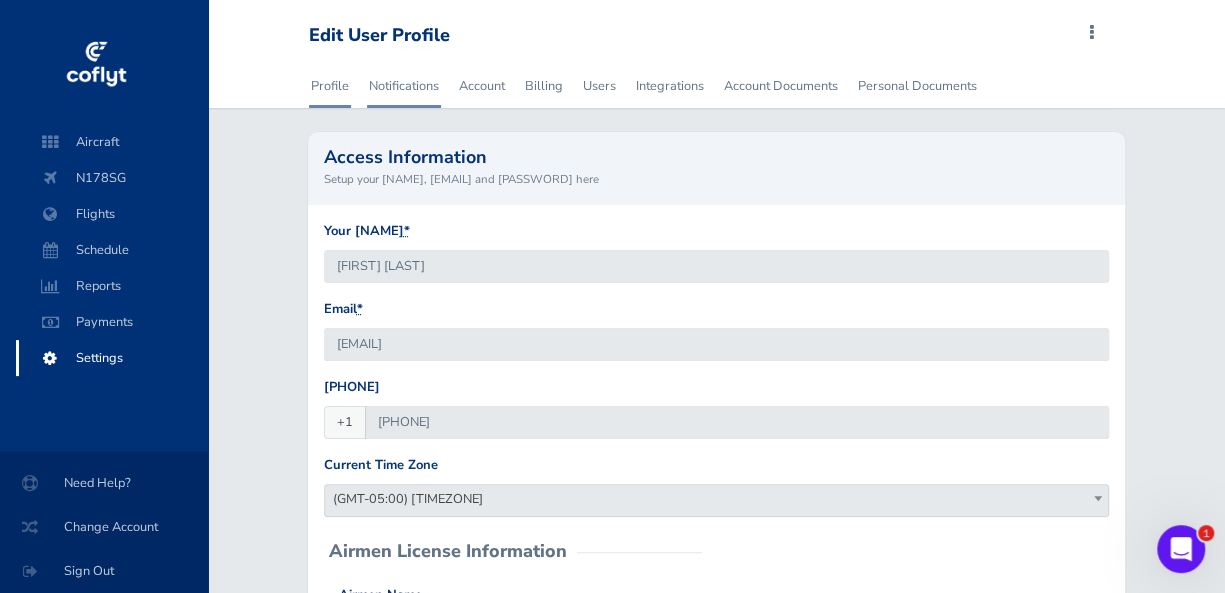 click on "Notifications" at bounding box center (404, 86) 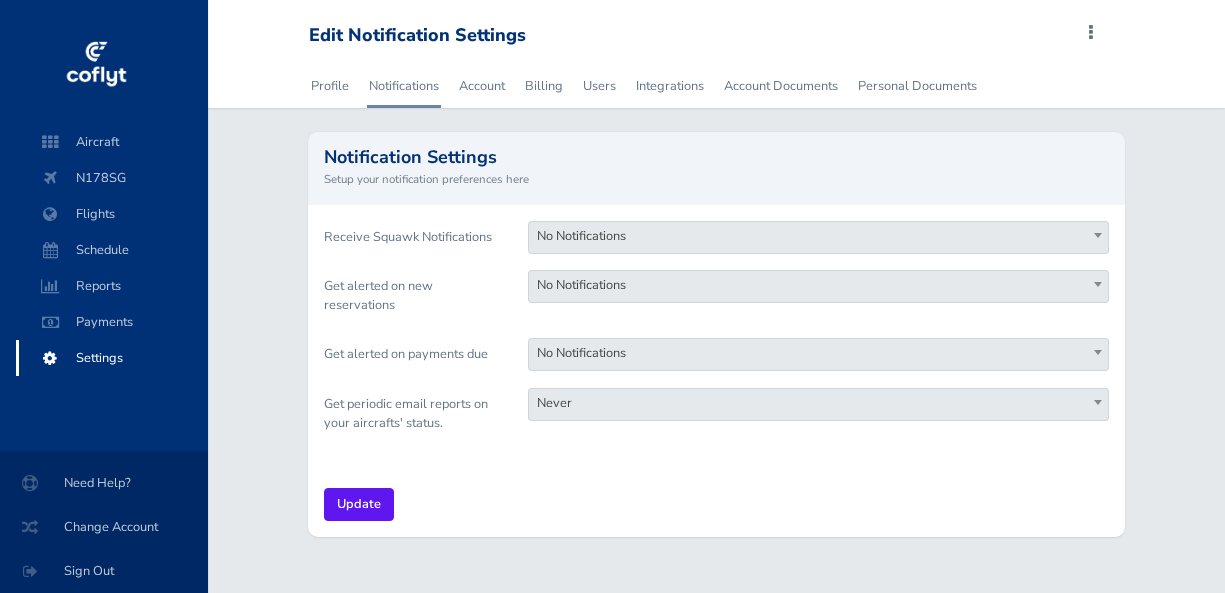 scroll, scrollTop: 0, scrollLeft: 0, axis: both 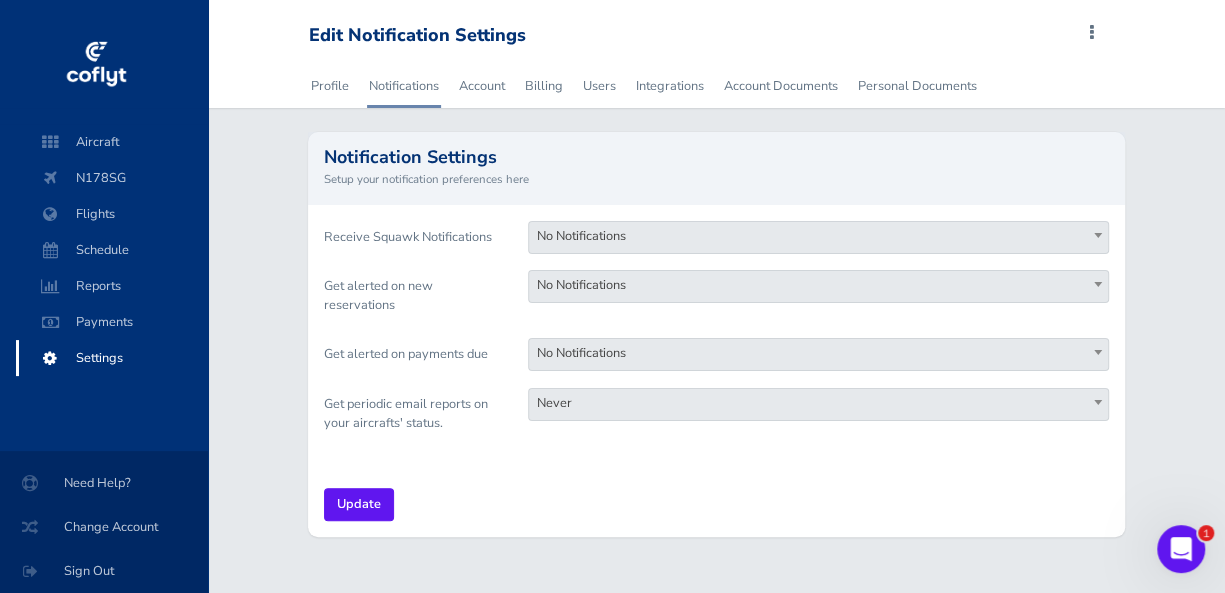click on "No Notifications" at bounding box center (819, 236) 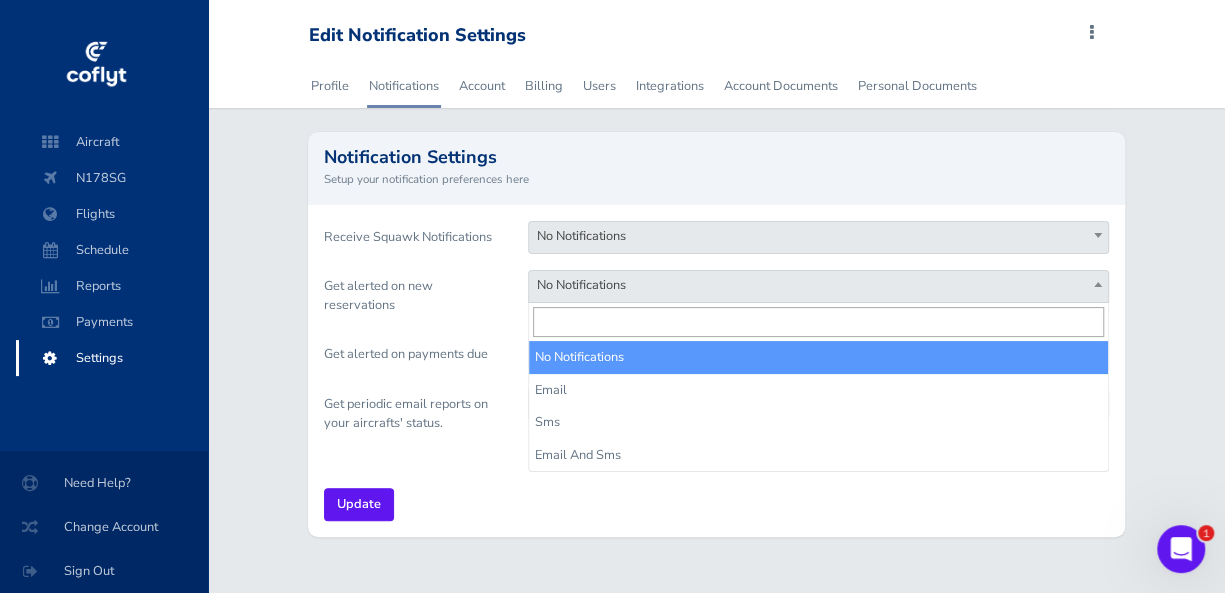click on "No Notifications" at bounding box center (819, 285) 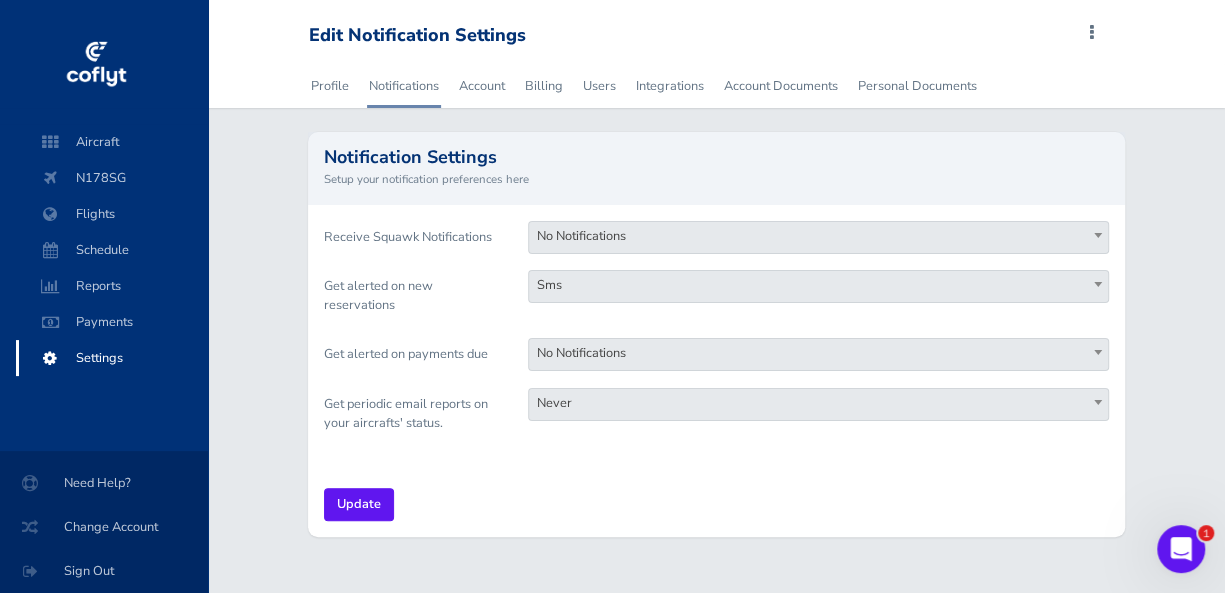 click on "Sms" at bounding box center (819, 285) 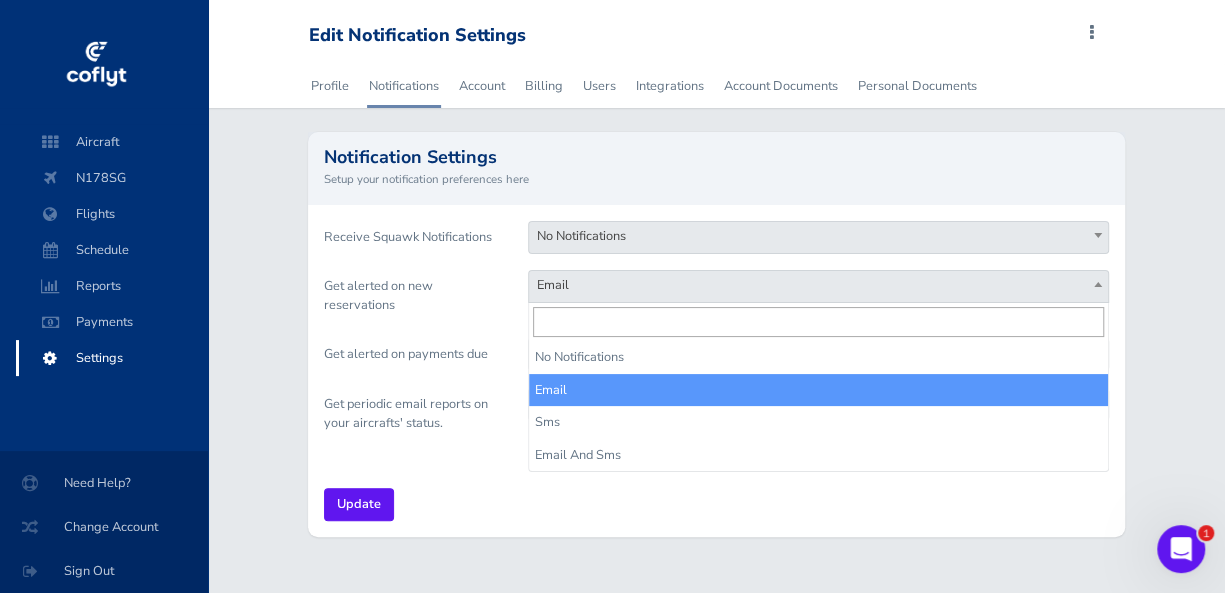click on "Email" at bounding box center [819, 285] 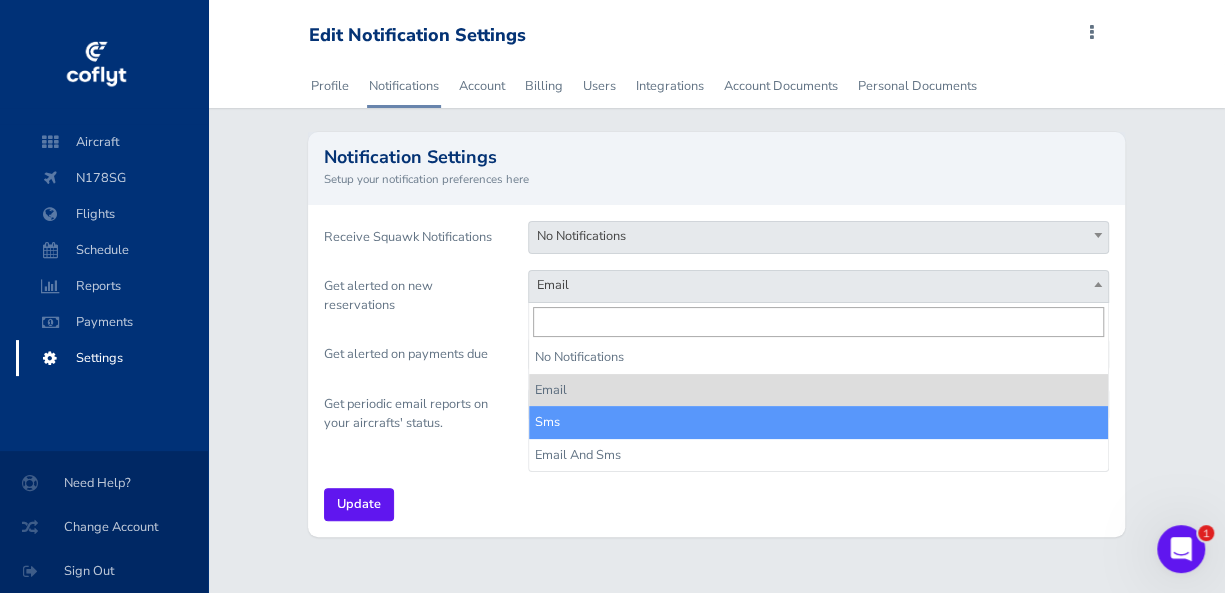 select on "sms" 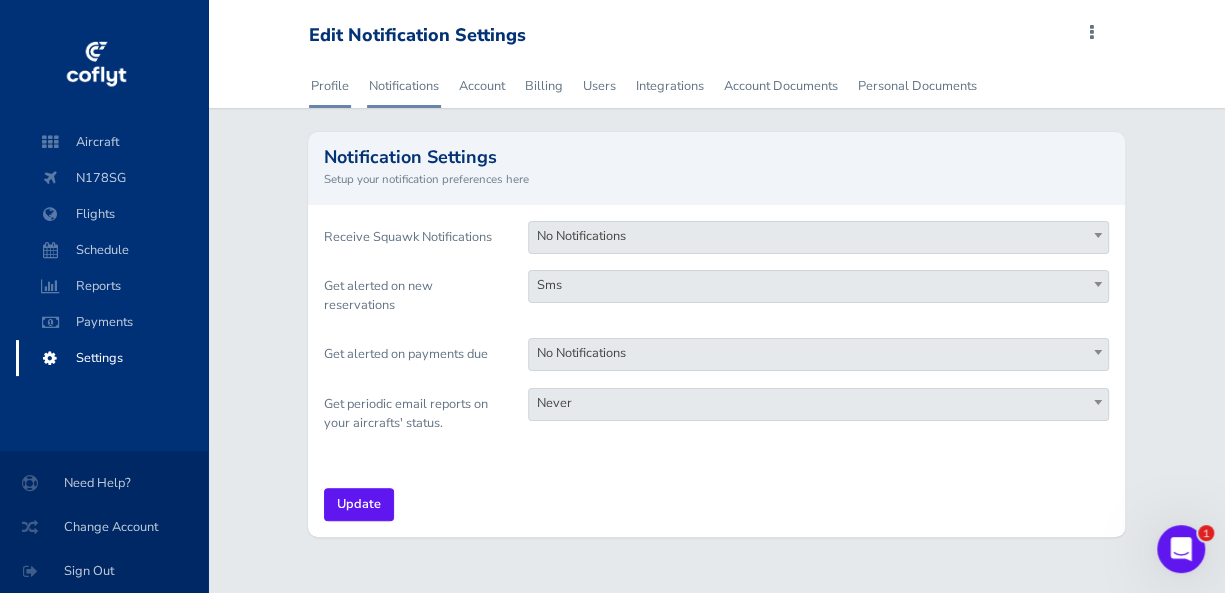 click on "Profile" at bounding box center (330, 86) 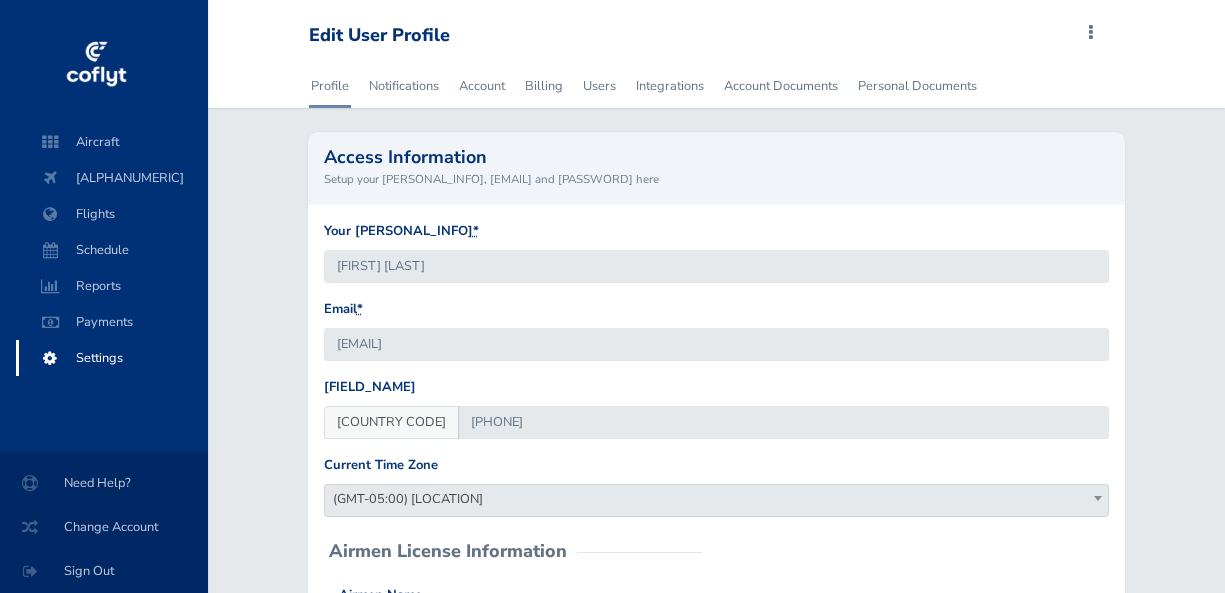scroll, scrollTop: 0, scrollLeft: 0, axis: both 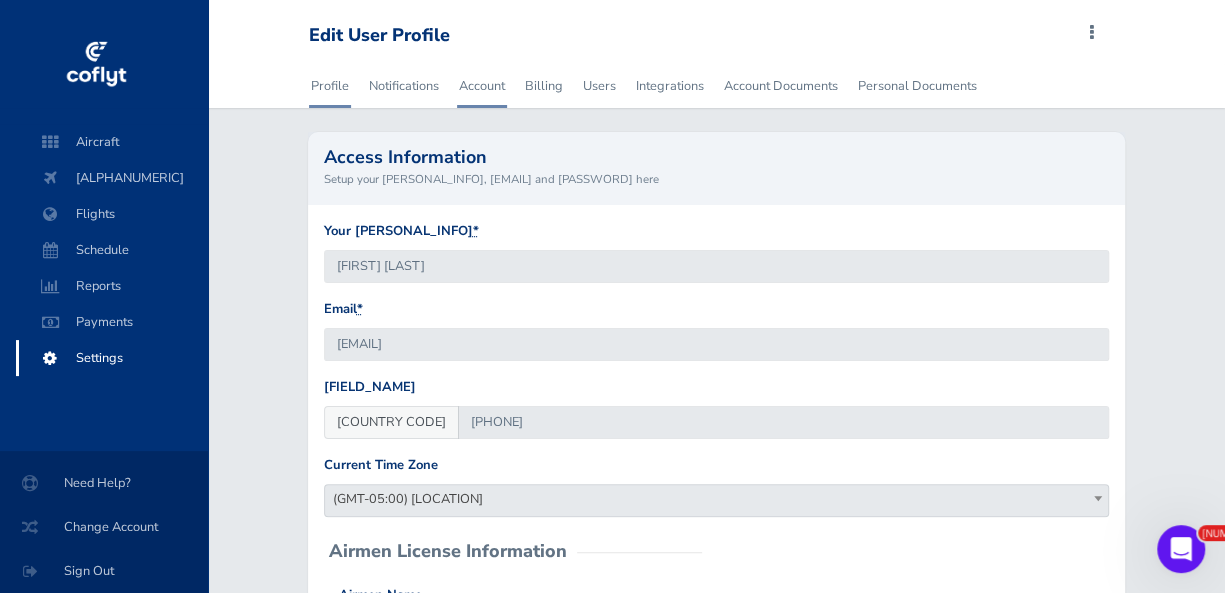 click on "Account" at bounding box center [482, 86] 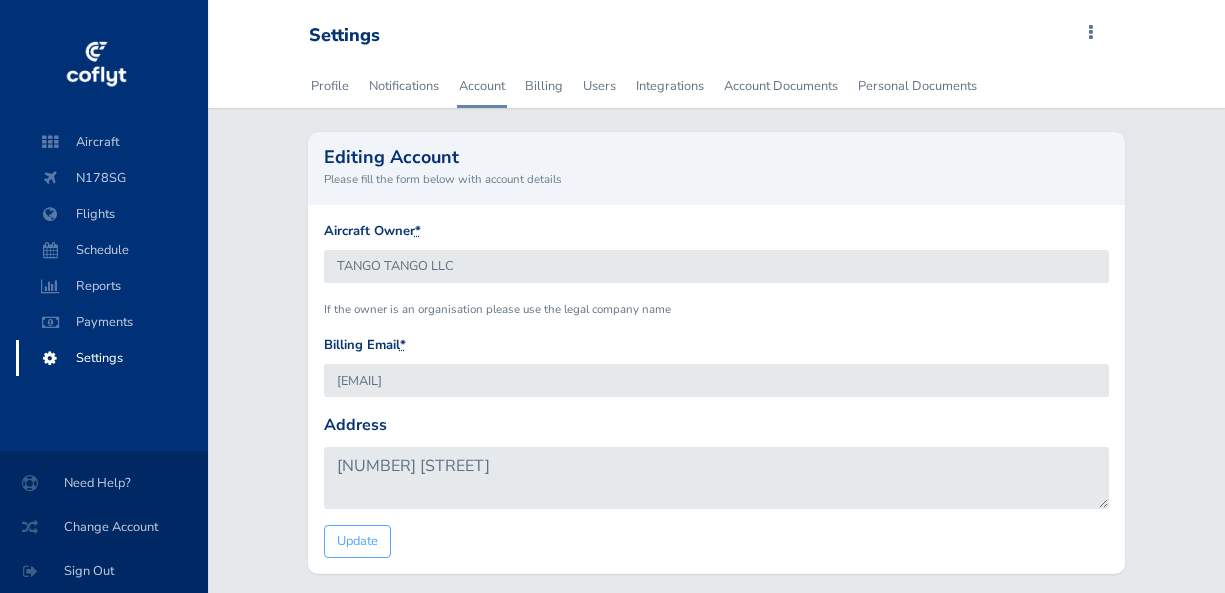 scroll, scrollTop: 0, scrollLeft: 0, axis: both 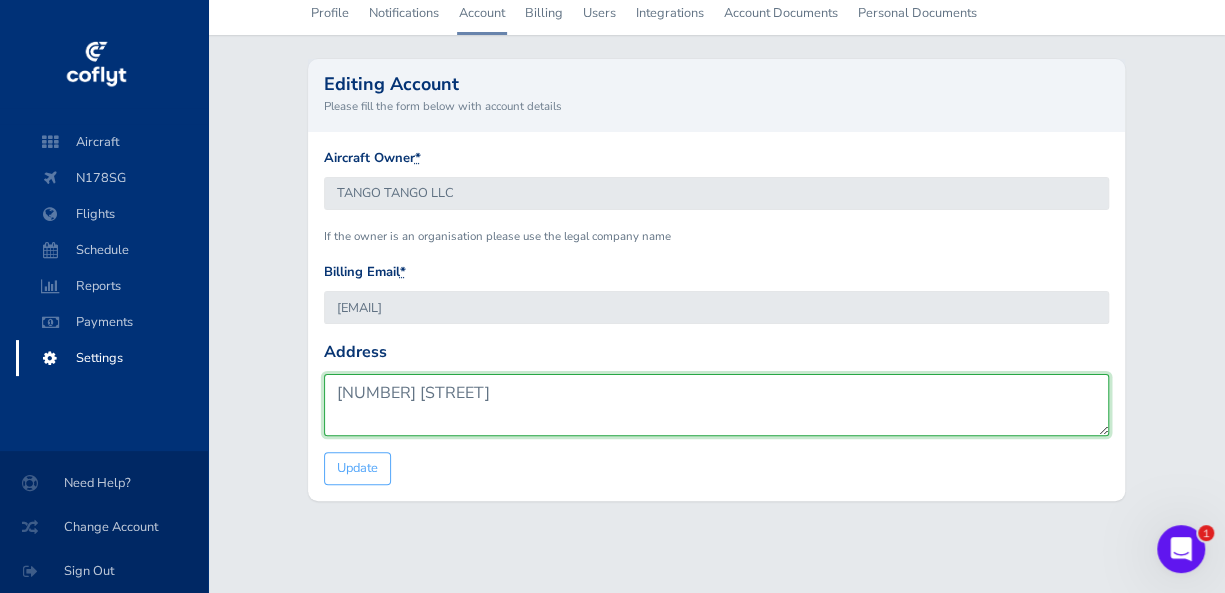drag, startPoint x: 533, startPoint y: 396, endPoint x: 321, endPoint y: 384, distance: 212.33936 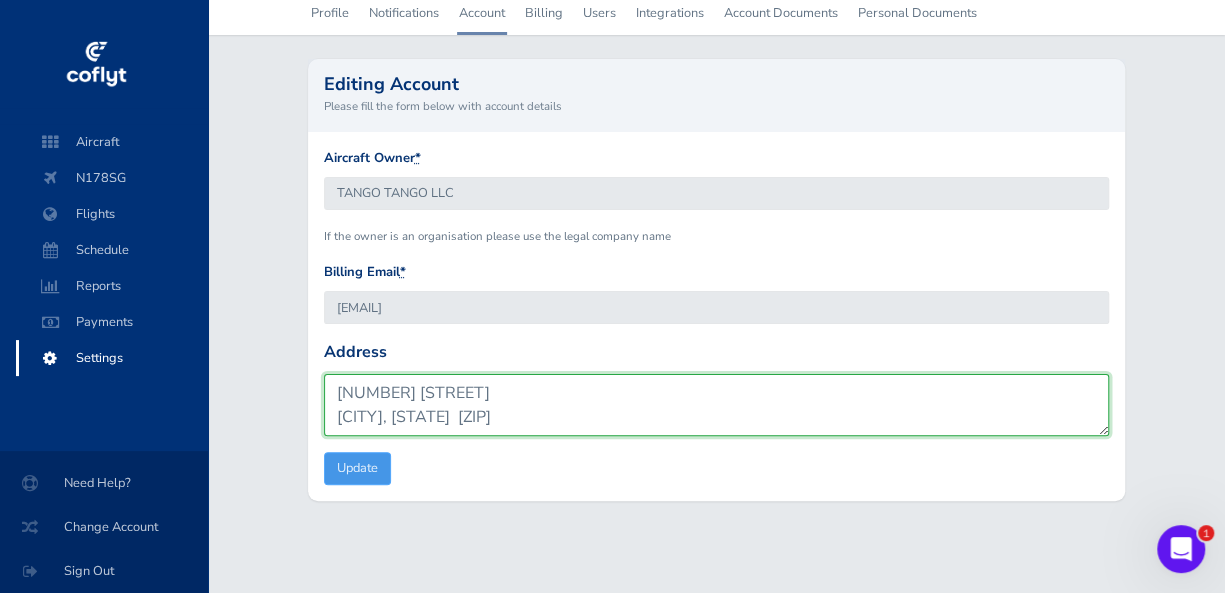 type on "6941 Sable Ridge Lane
Naples, FL  34109" 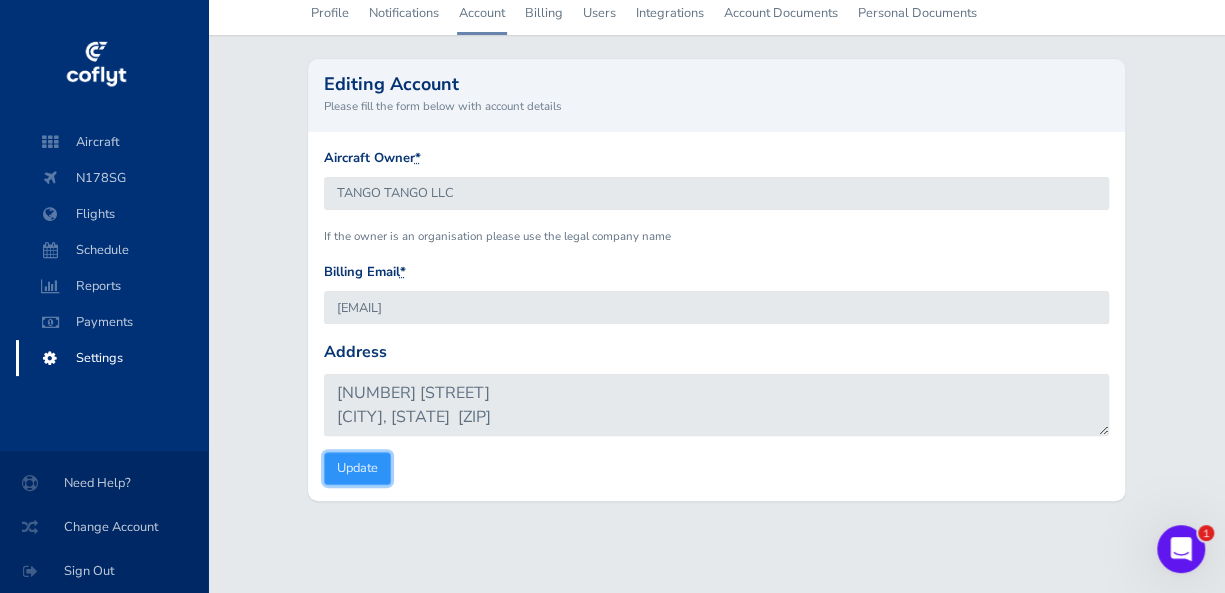 click on "Update" at bounding box center (357, 468) 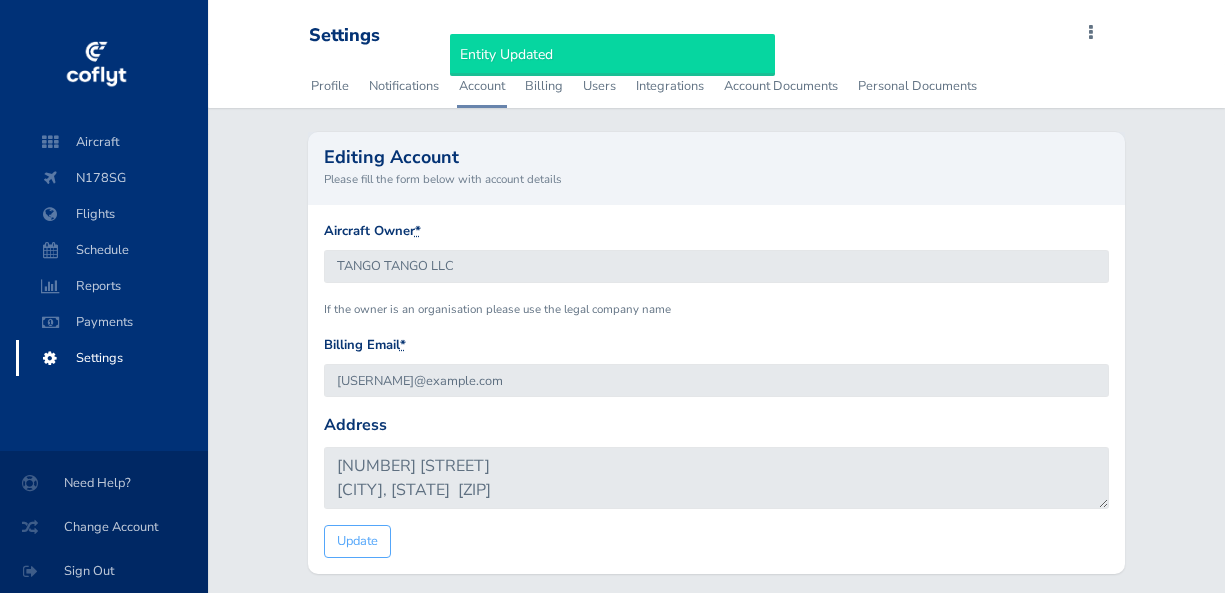 scroll, scrollTop: 0, scrollLeft: 0, axis: both 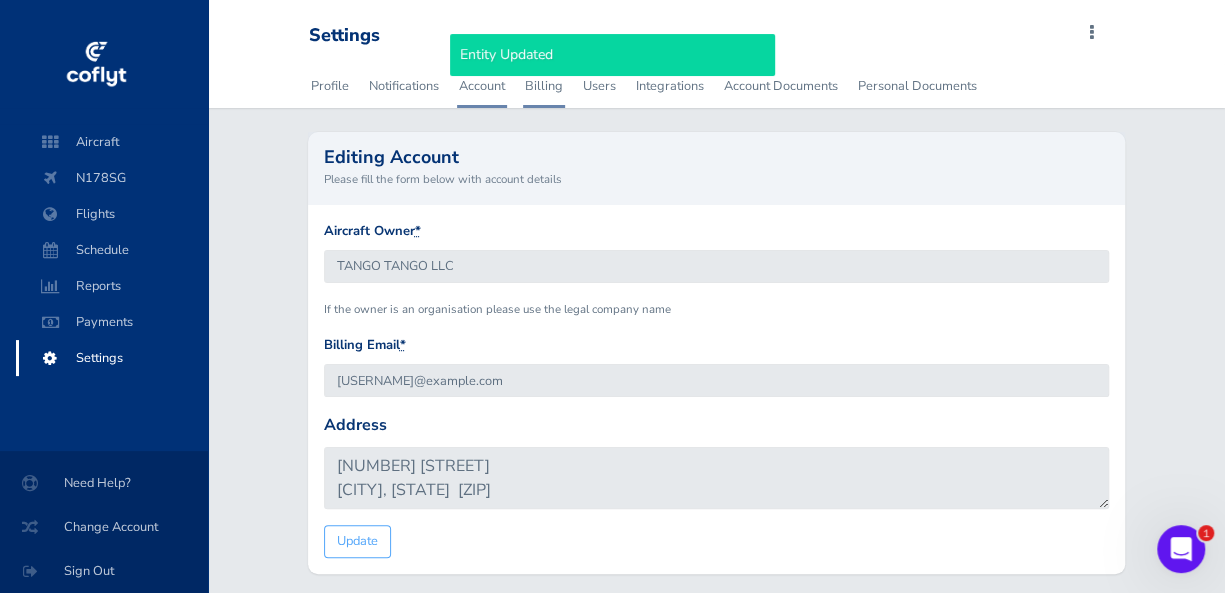 click on "Billing" at bounding box center [544, 86] 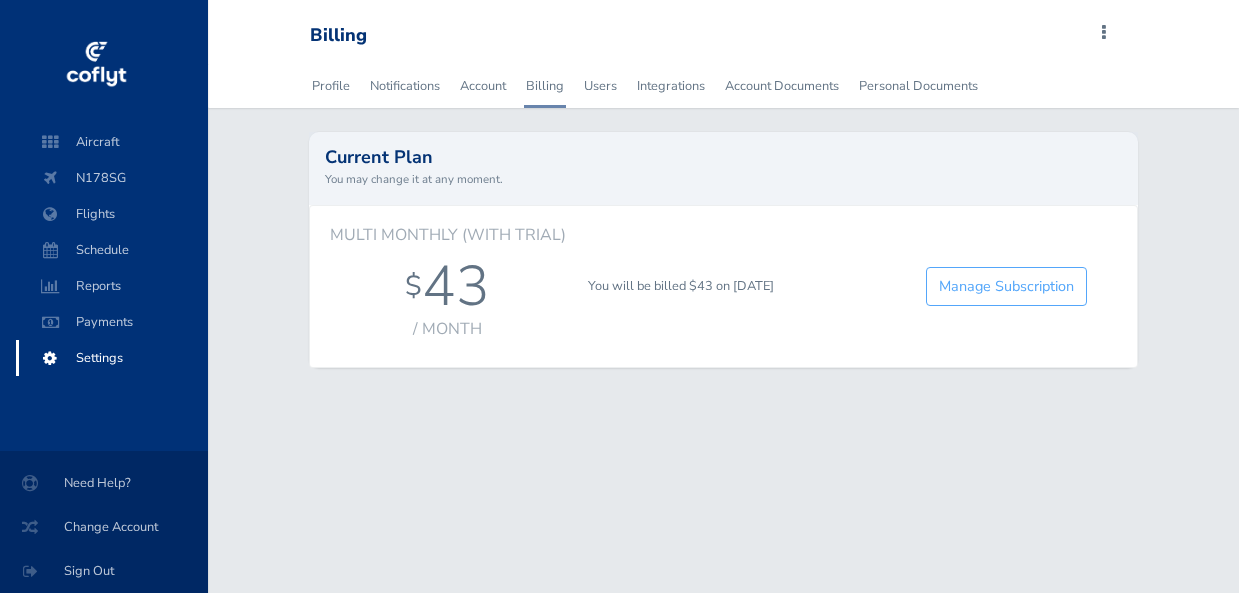 scroll, scrollTop: 0, scrollLeft: 0, axis: both 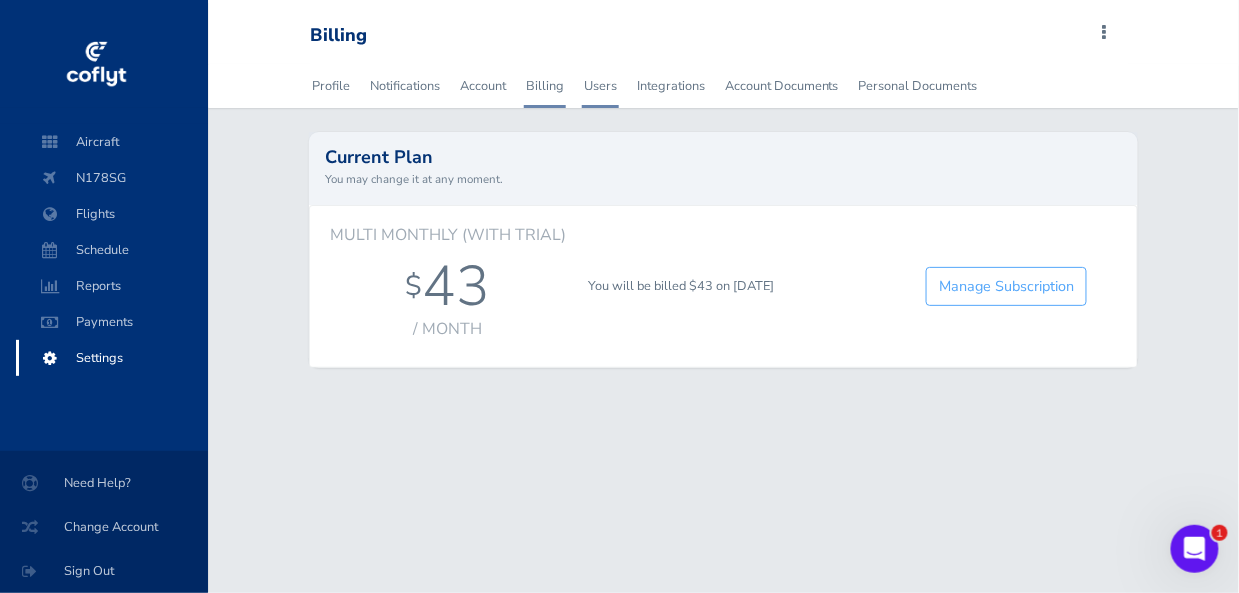 click on "Users" at bounding box center [600, 86] 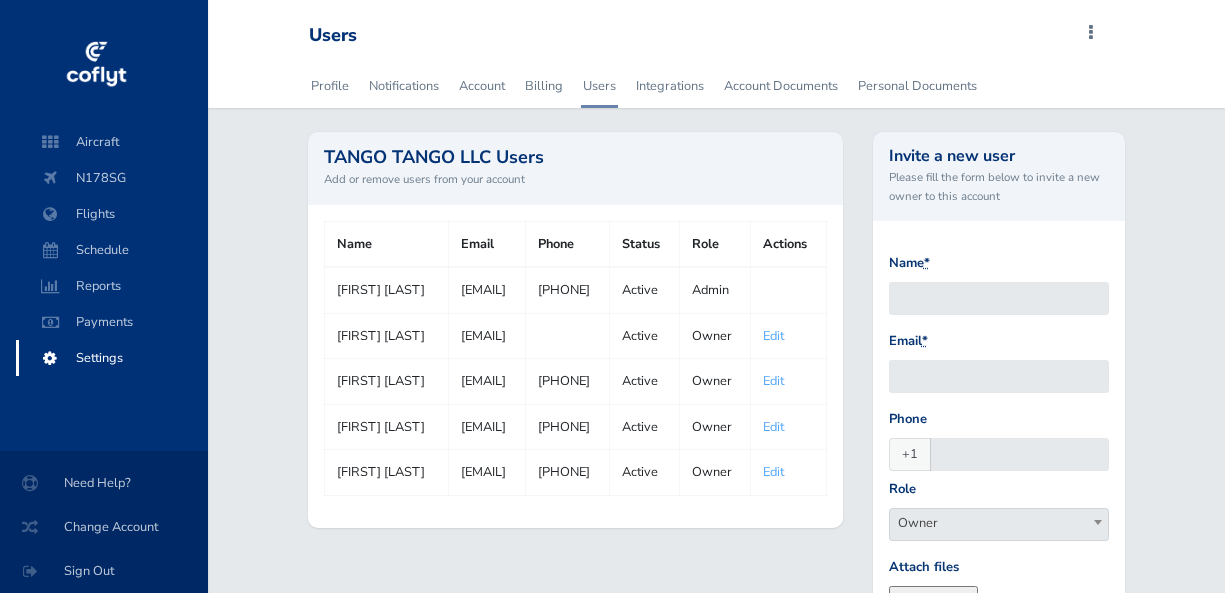 scroll, scrollTop: 0, scrollLeft: 0, axis: both 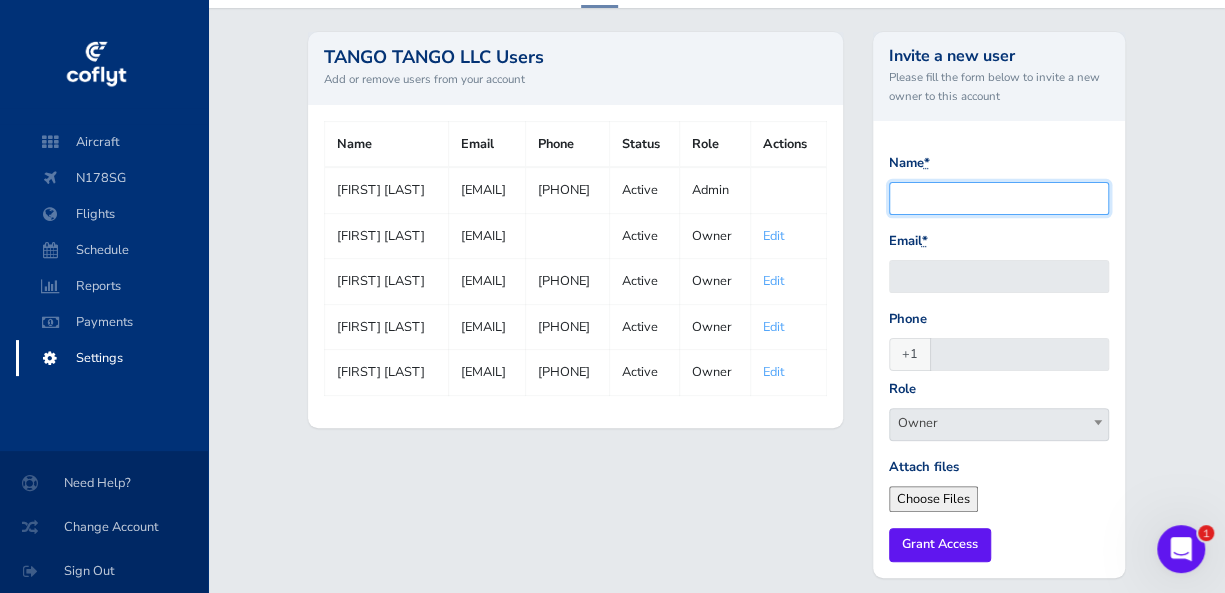 click on "Name  *" at bounding box center (999, 198) 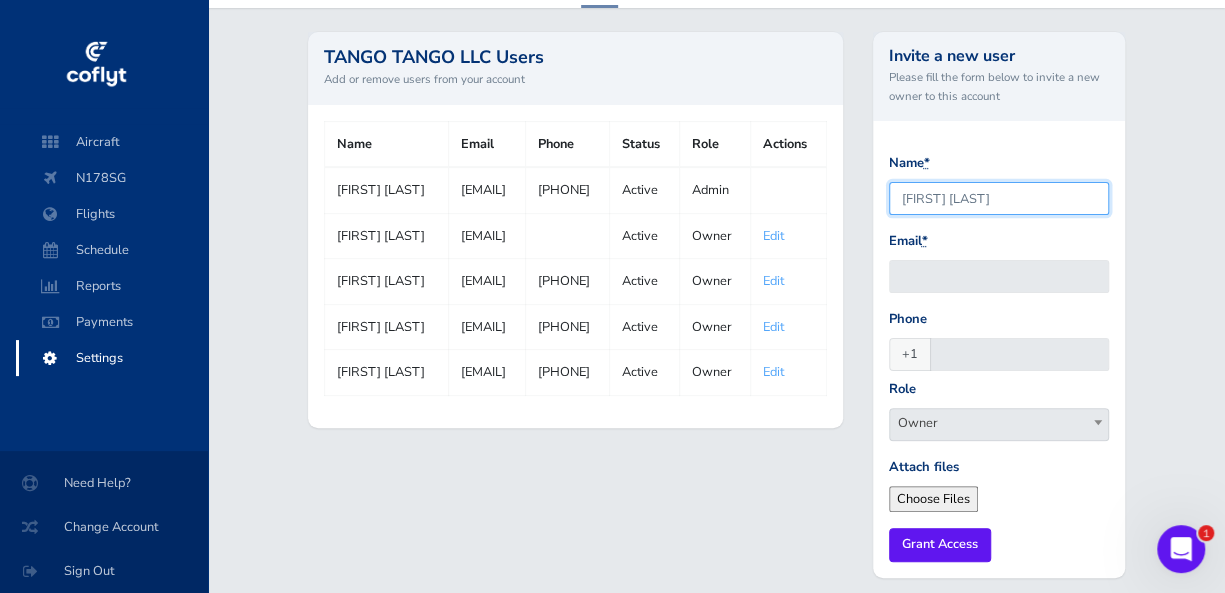 type on "Jeb Britton" 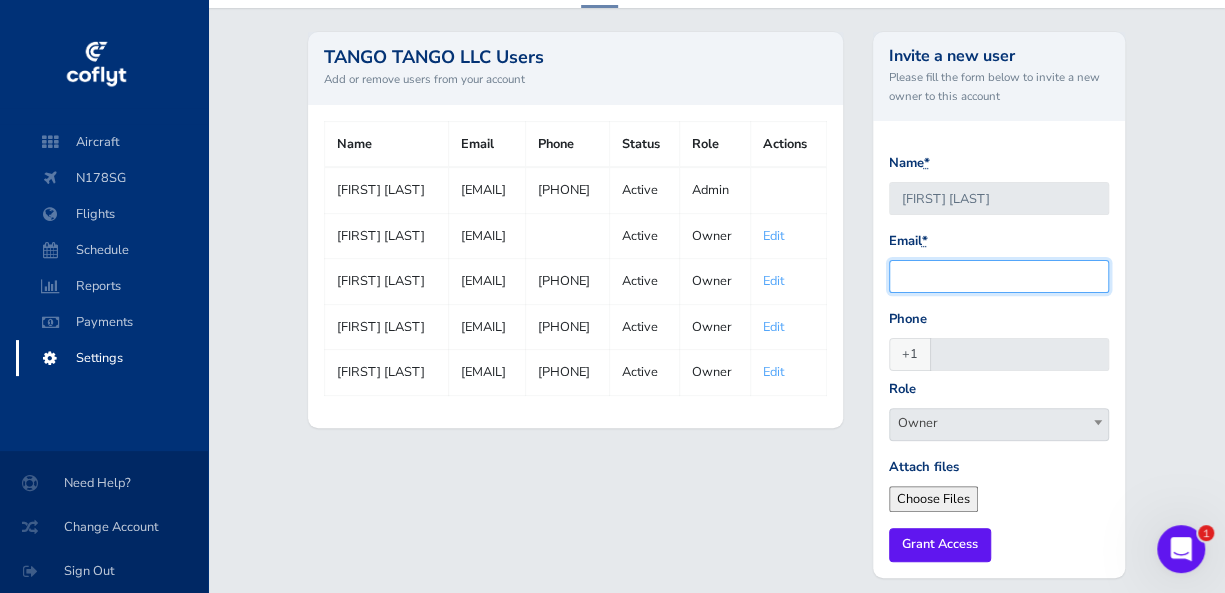 click on "Email  *" at bounding box center [999, 276] 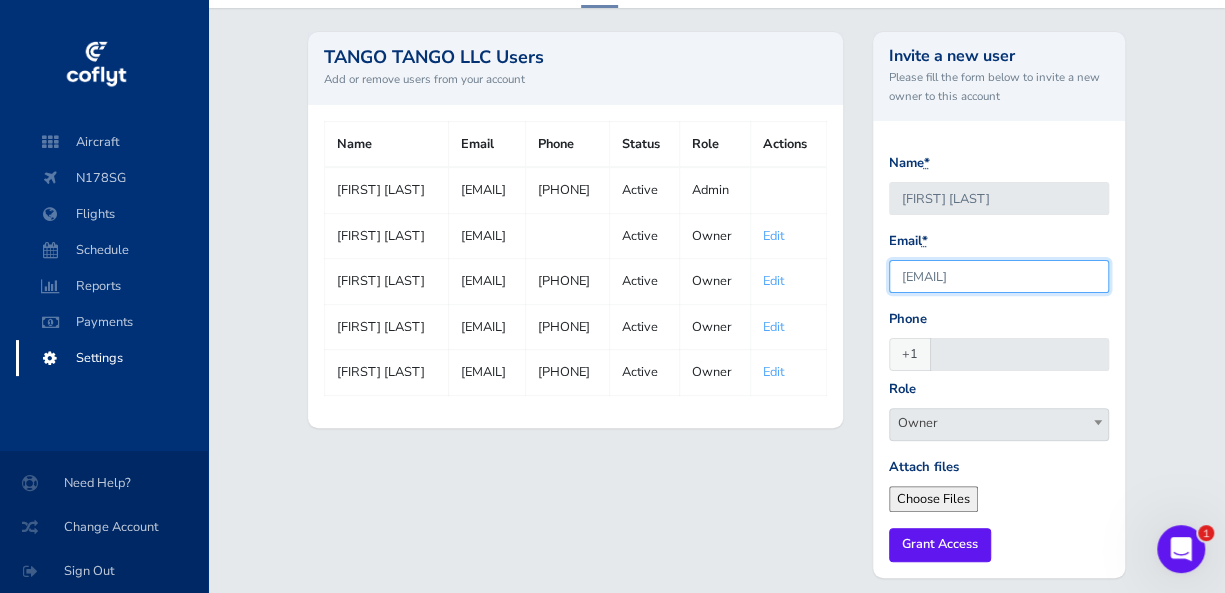 type on "Brittonjsk@gmail.com" 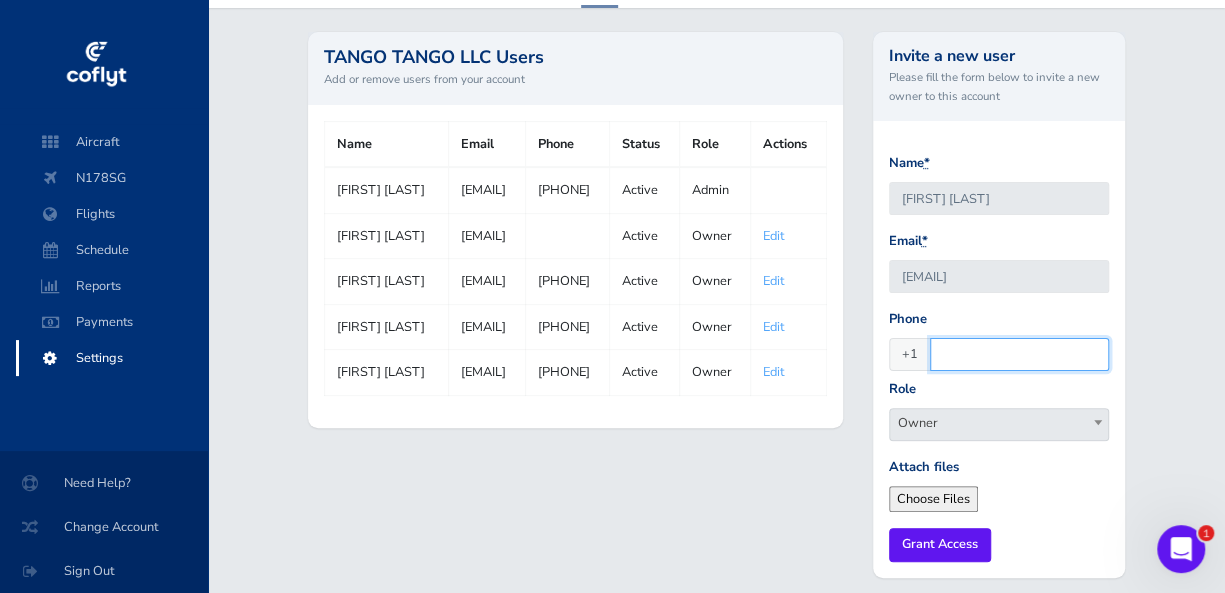 click on "Phone" at bounding box center (1019, 354) 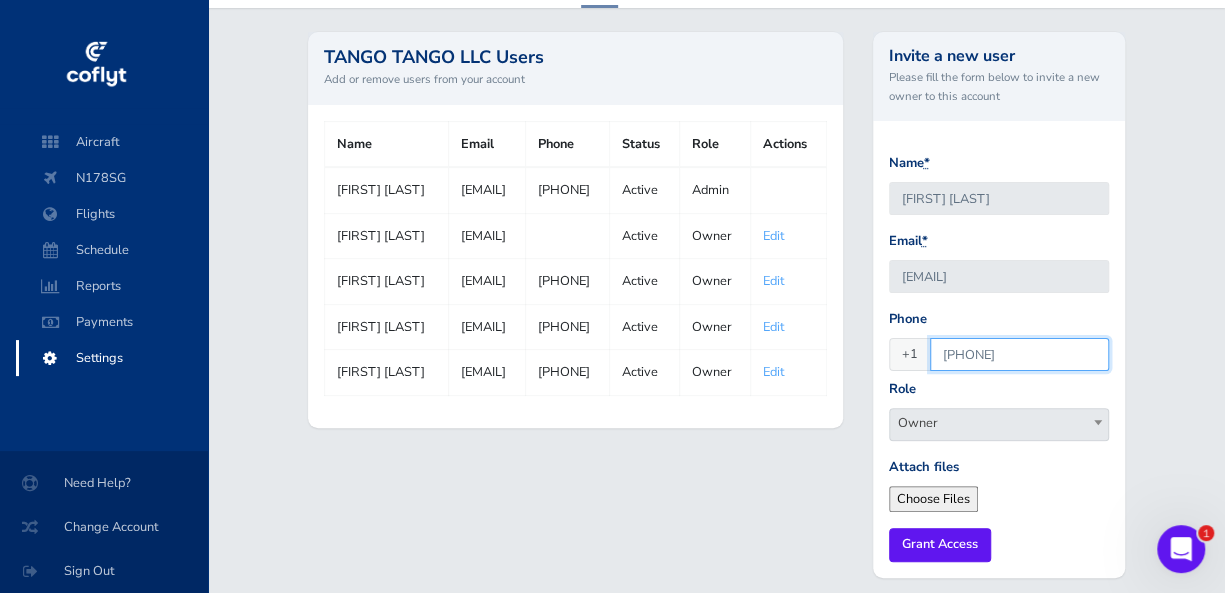 type on "2392726934" 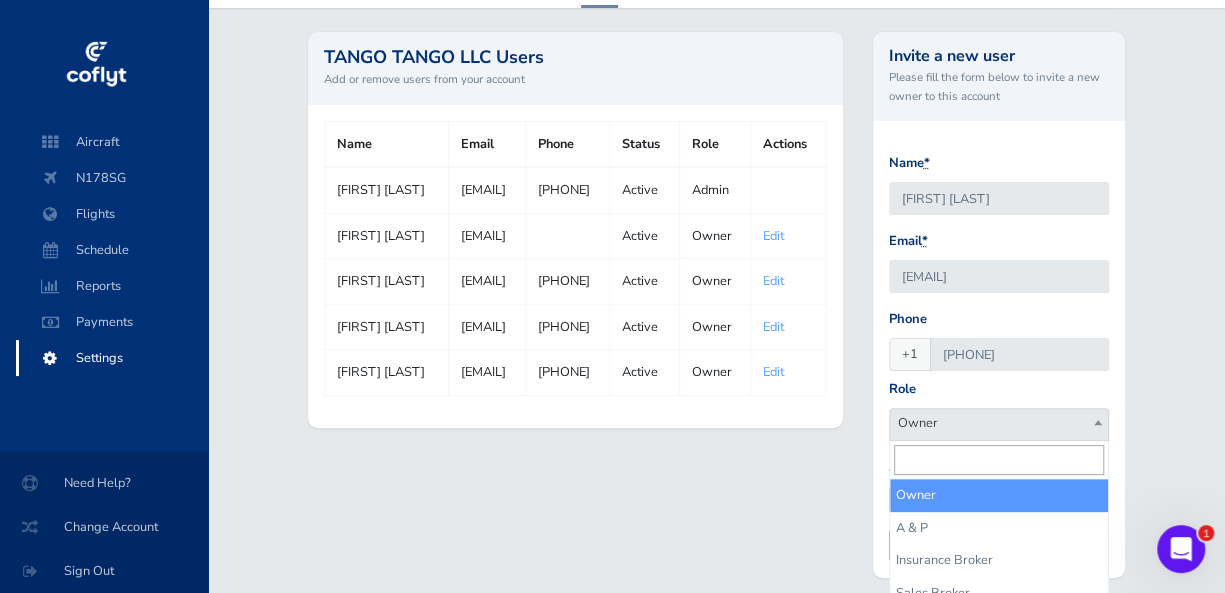 click on "Owner" at bounding box center [999, 423] 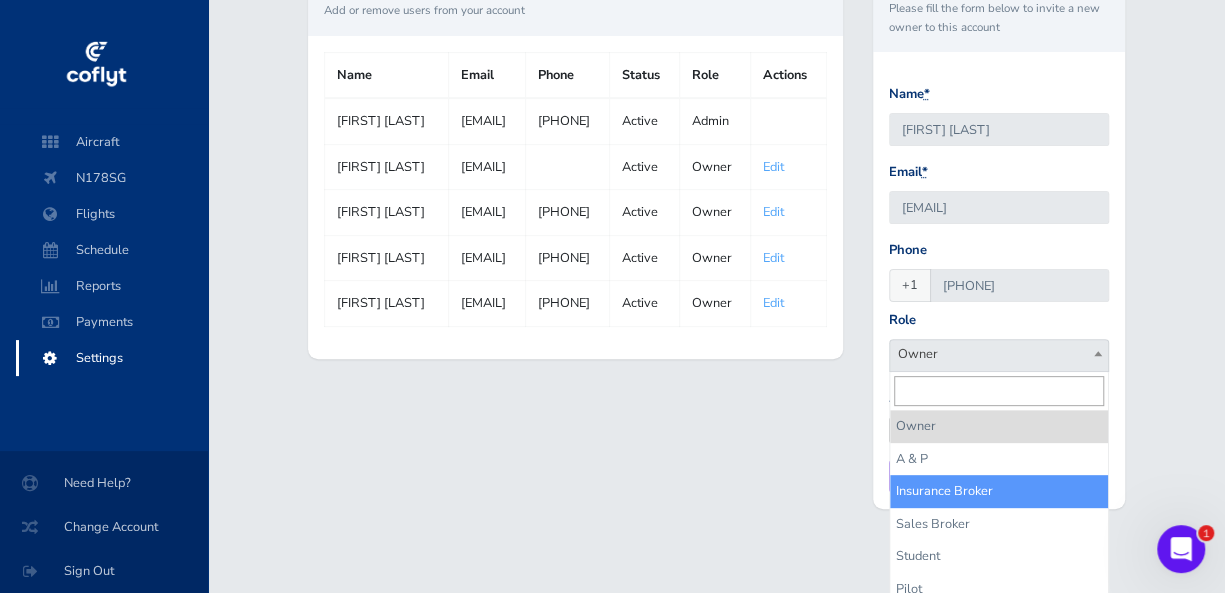 scroll, scrollTop: 200, scrollLeft: 0, axis: vertical 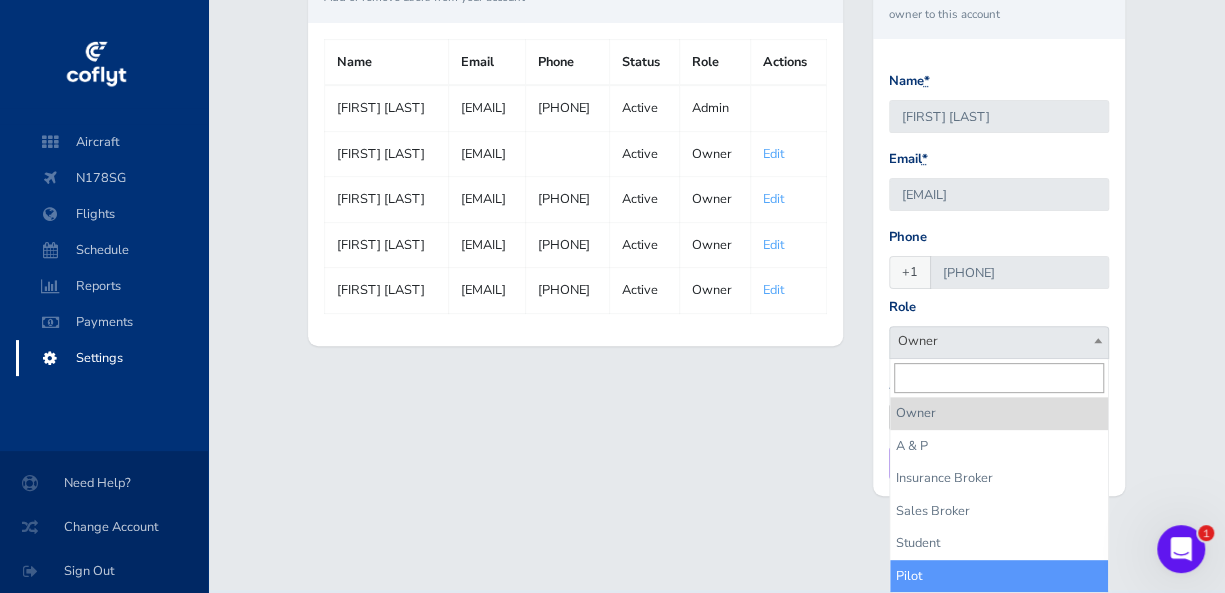select on "pilot" 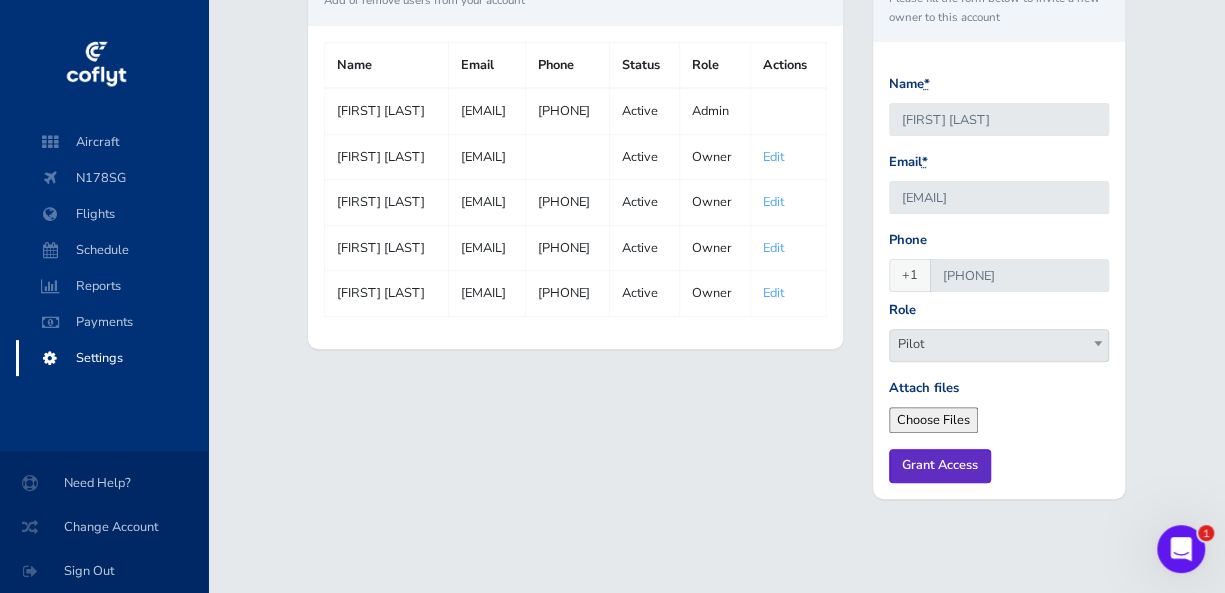 click on "Grant Access" at bounding box center [940, 465] 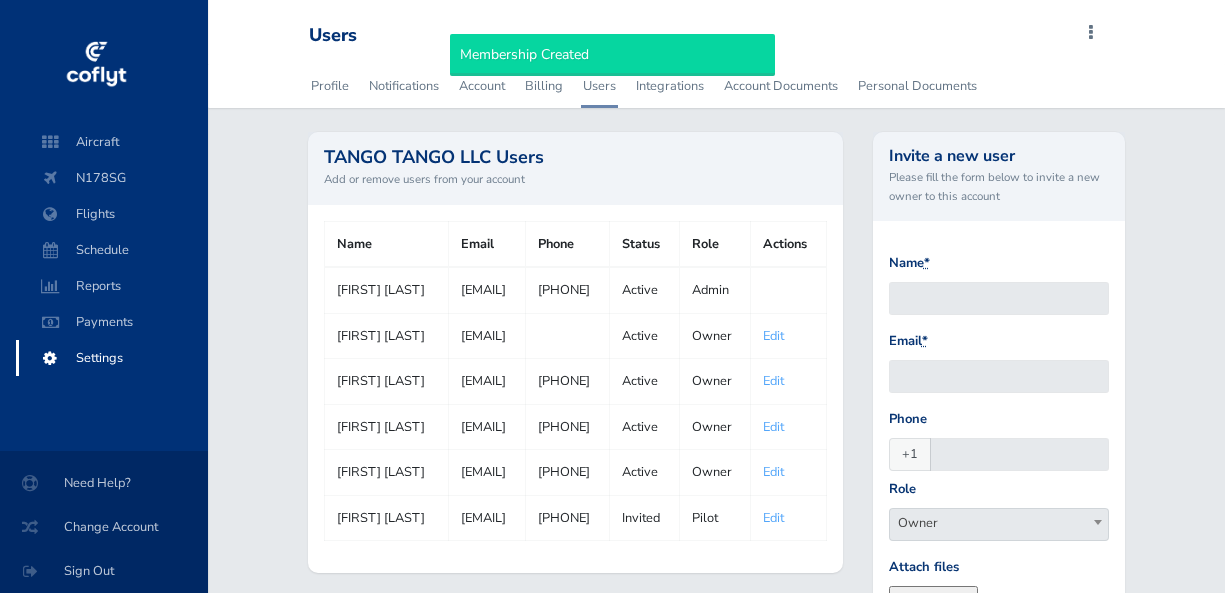 scroll, scrollTop: 0, scrollLeft: 0, axis: both 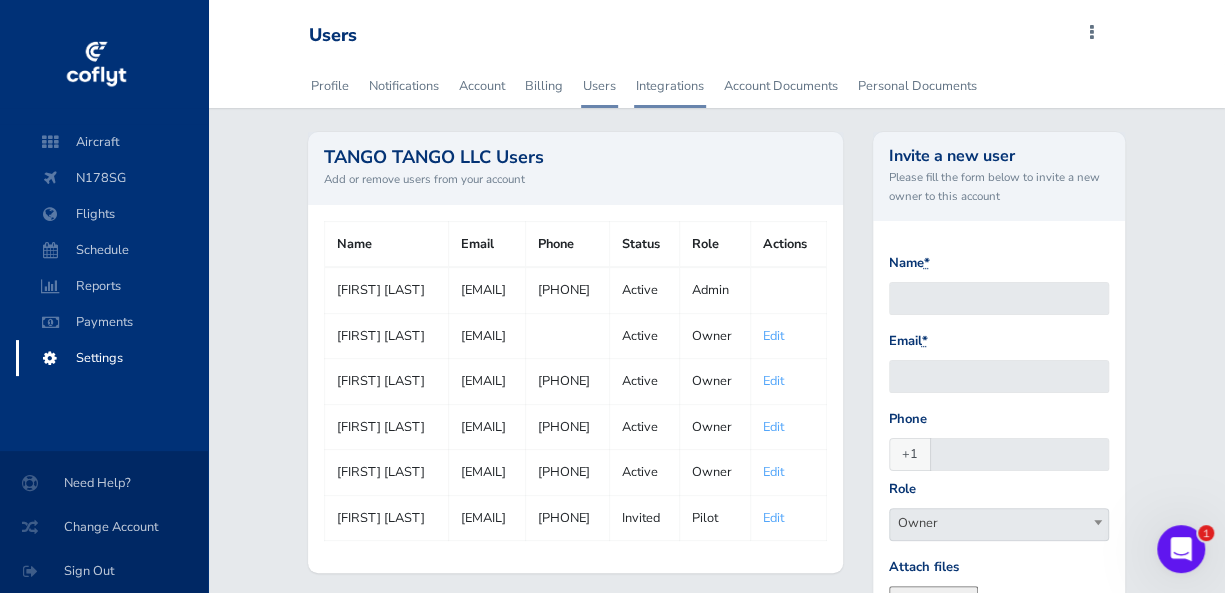 click on "Integrations" at bounding box center [670, 86] 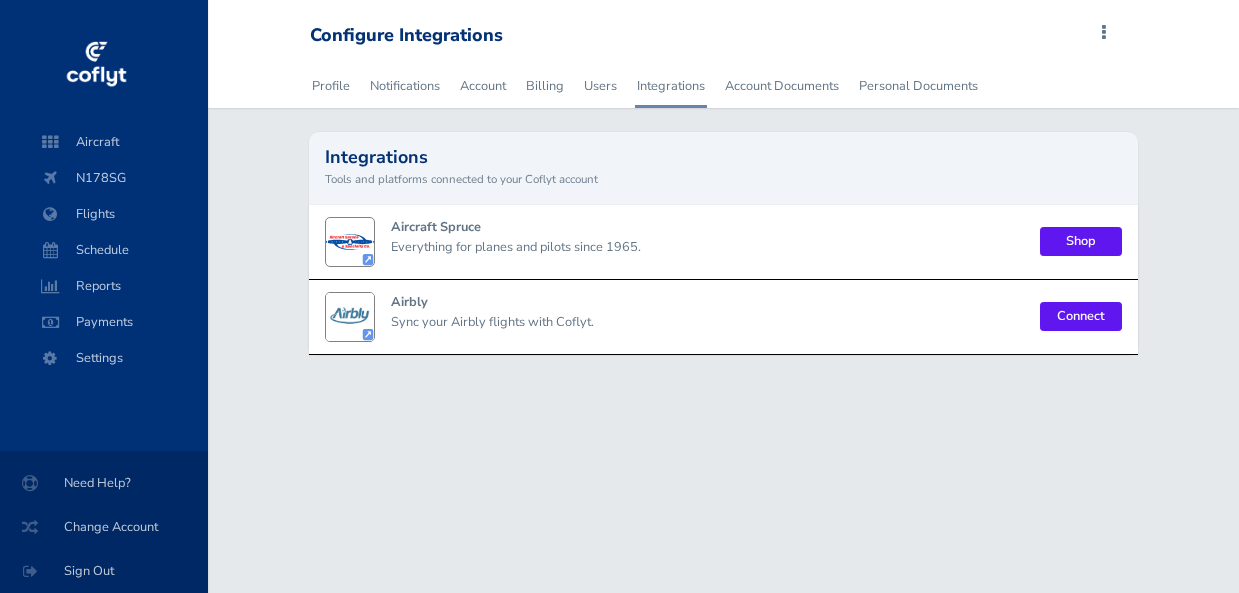 scroll, scrollTop: 0, scrollLeft: 0, axis: both 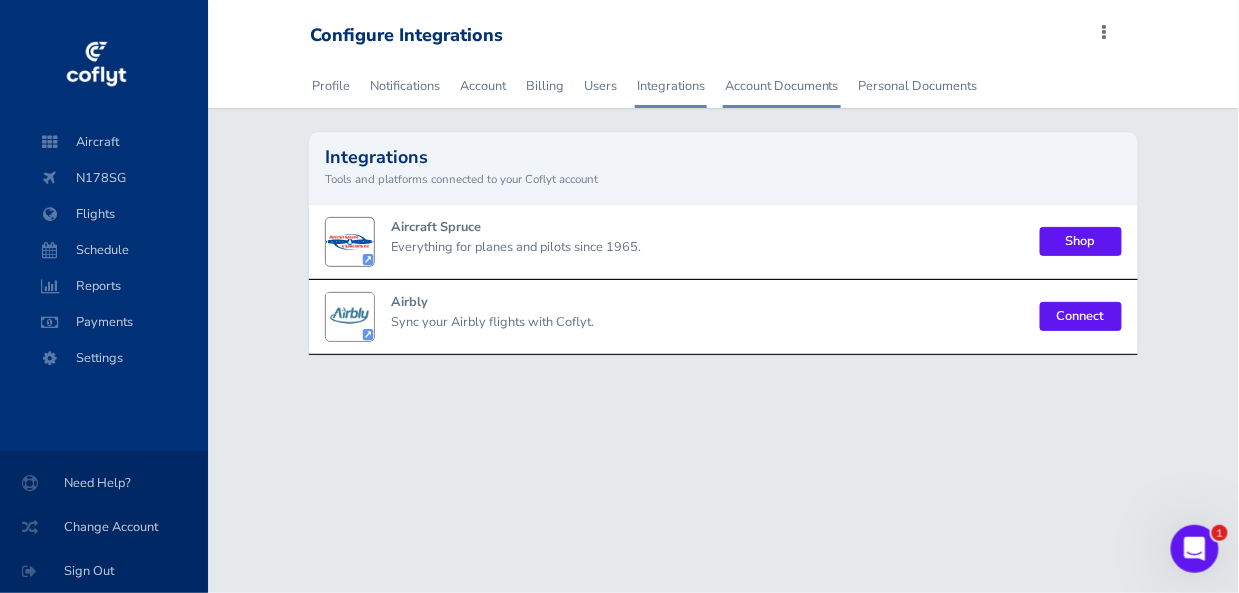 click on "Account Documents" at bounding box center [782, 86] 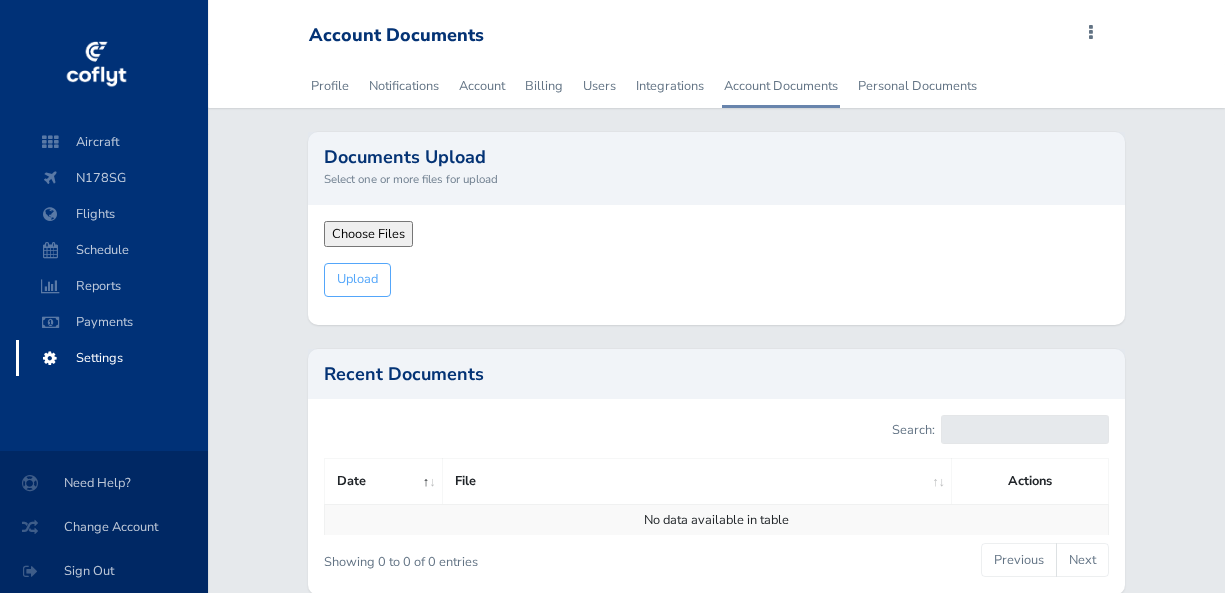scroll, scrollTop: 0, scrollLeft: 0, axis: both 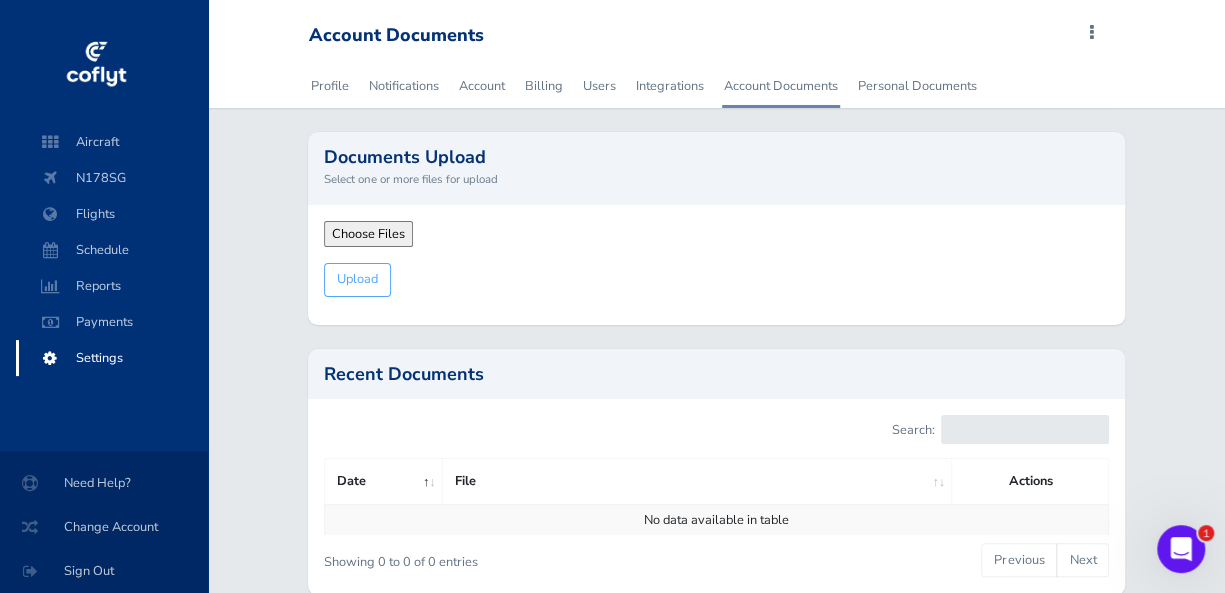 click at bounding box center [460, 234] 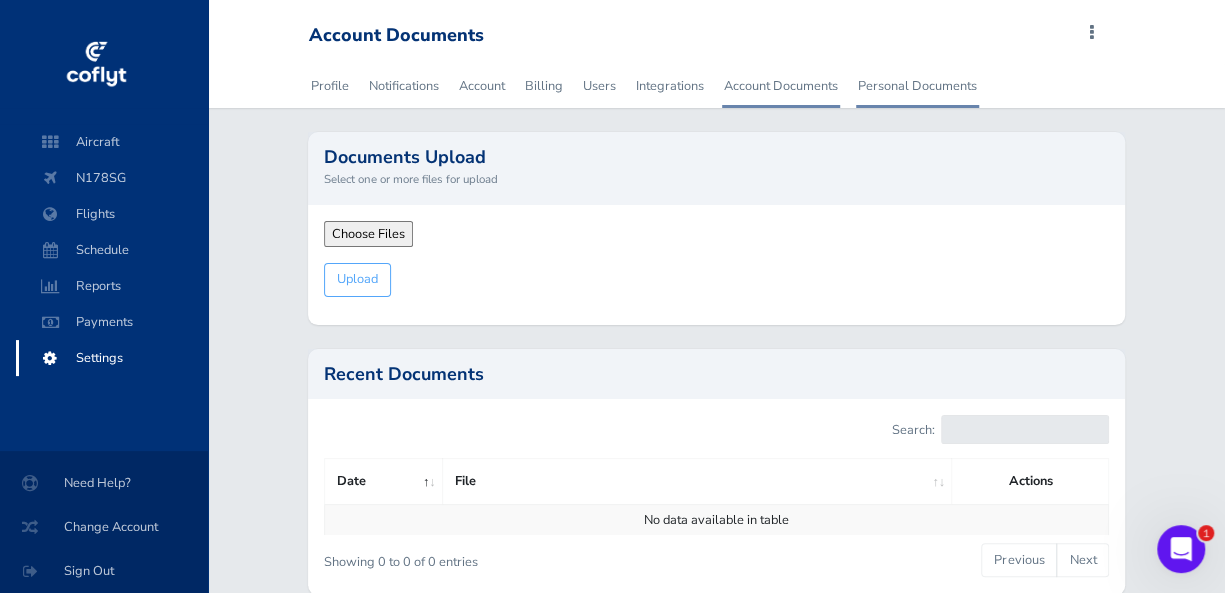 click on "Personal Documents" at bounding box center [917, 86] 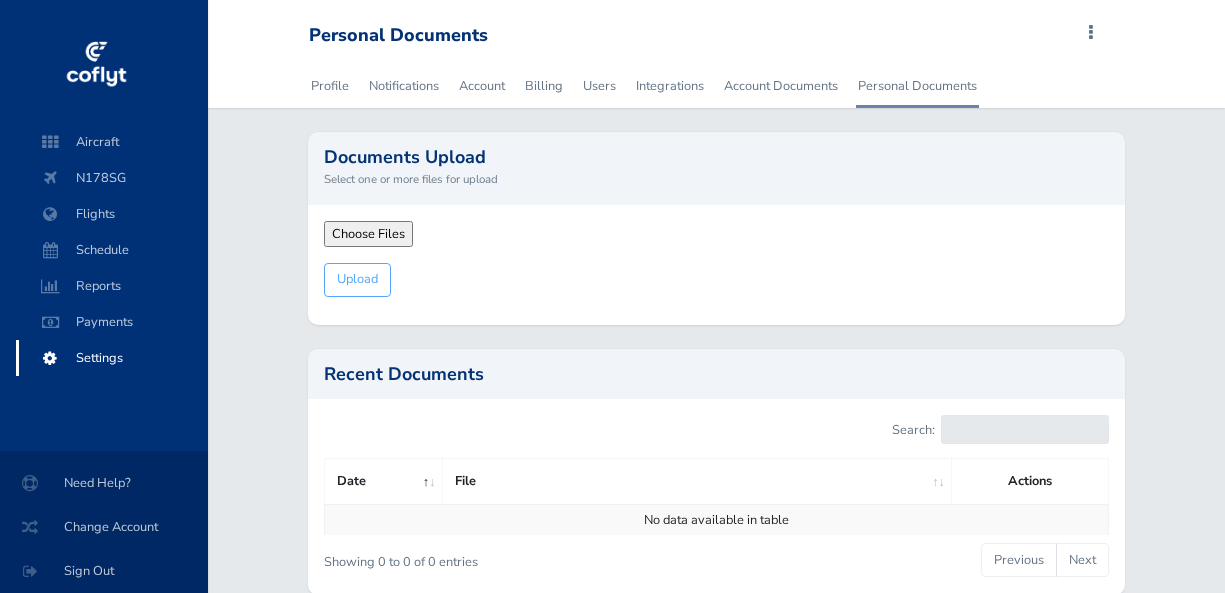 scroll, scrollTop: 0, scrollLeft: 0, axis: both 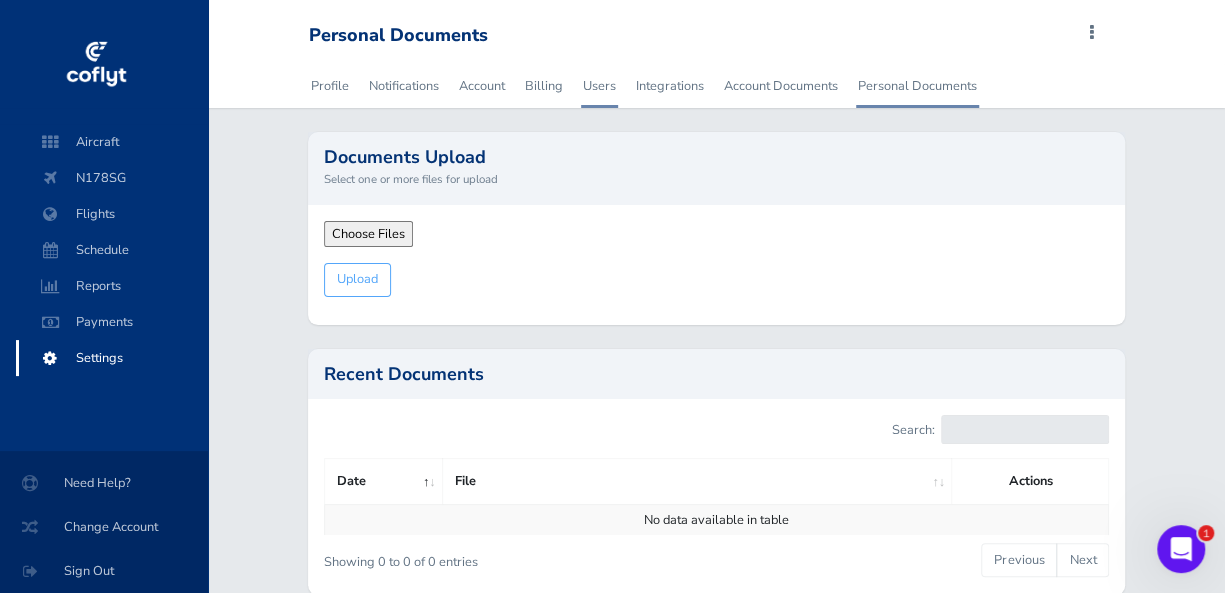 click on "Users" at bounding box center (599, 86) 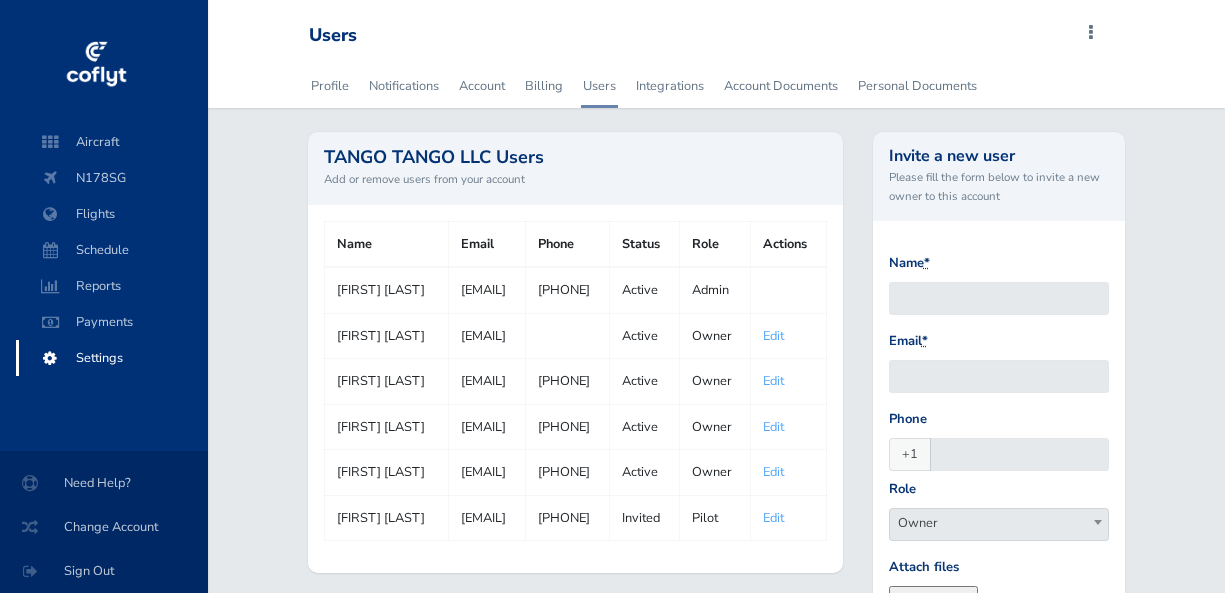 scroll, scrollTop: 0, scrollLeft: 0, axis: both 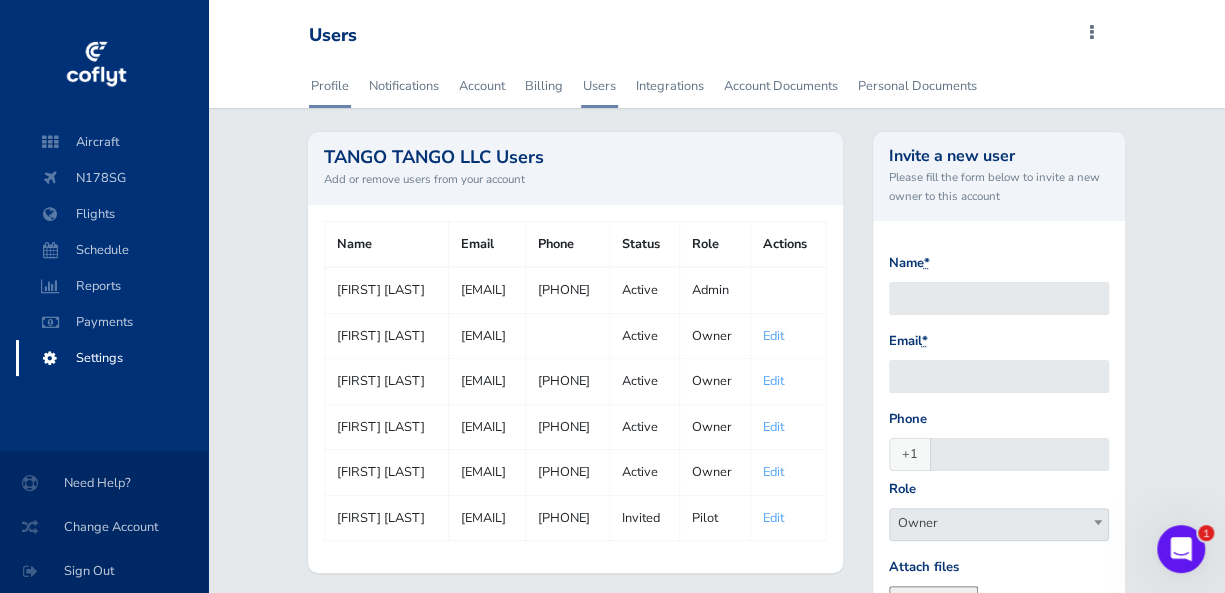 click on "Profile" at bounding box center [330, 86] 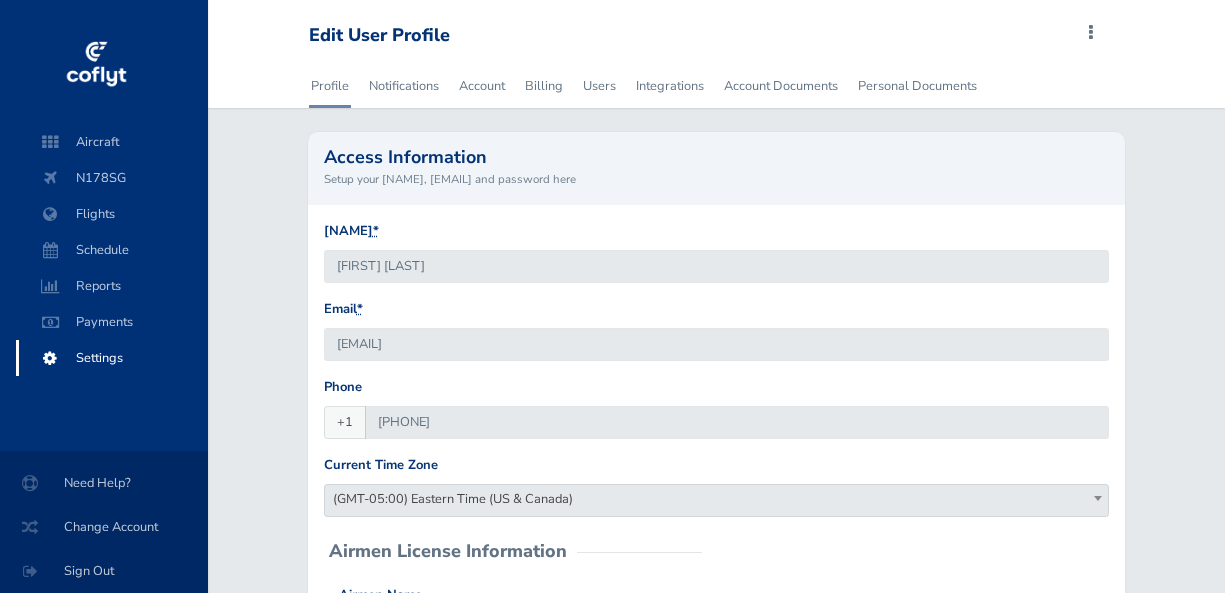 scroll, scrollTop: 0, scrollLeft: 0, axis: both 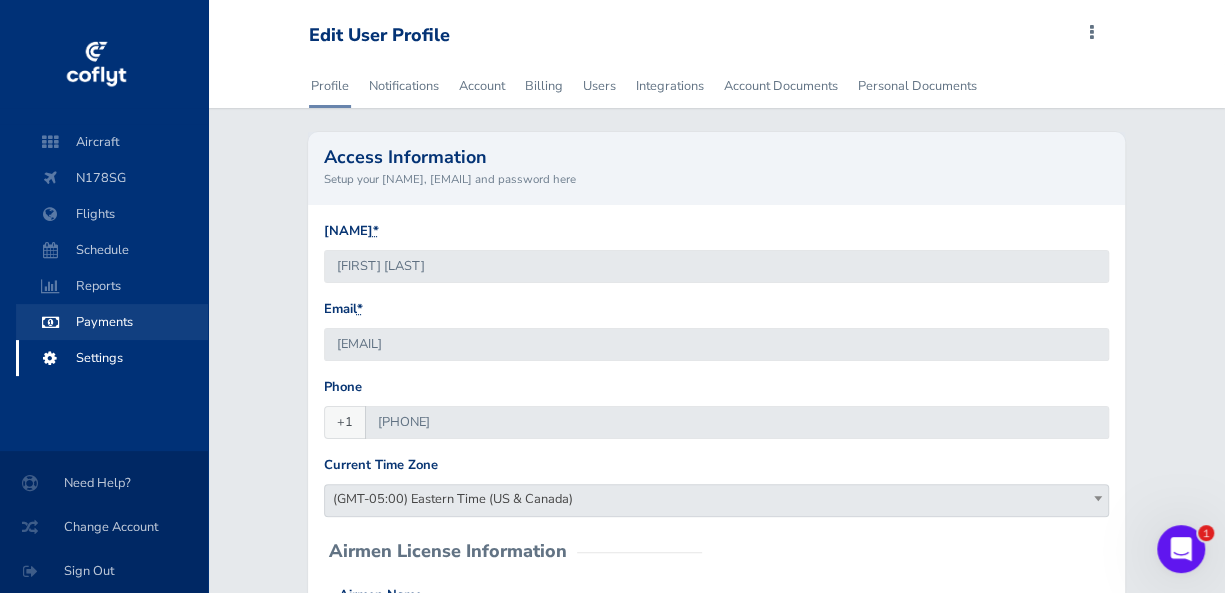 click on "Payments" at bounding box center [112, 322] 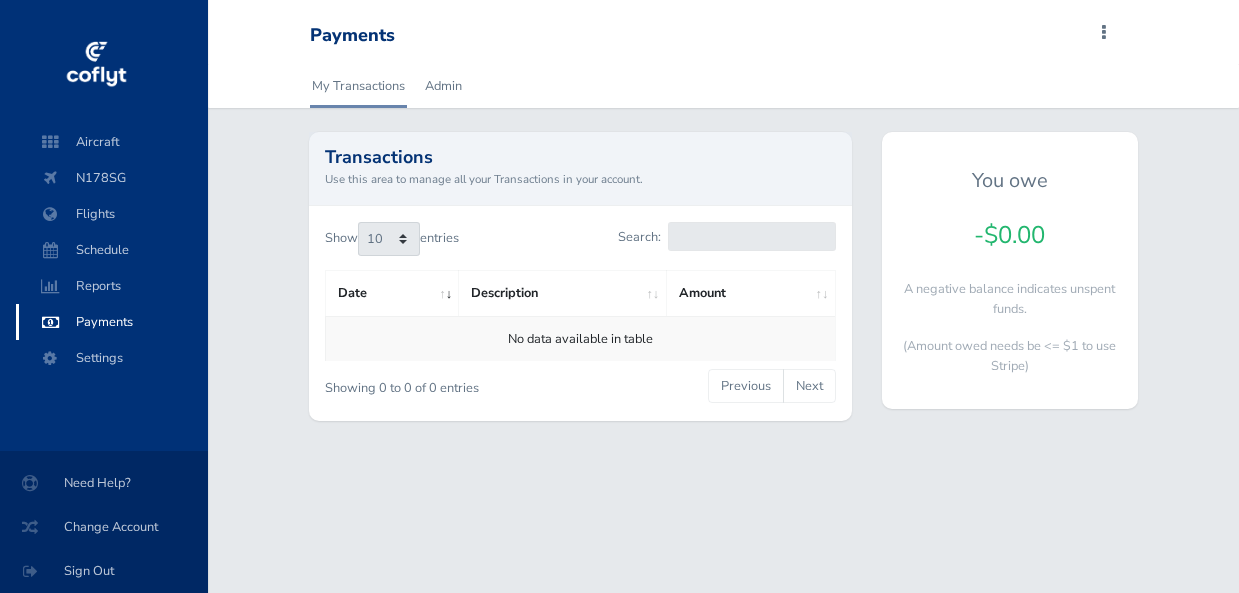 scroll, scrollTop: 0, scrollLeft: 0, axis: both 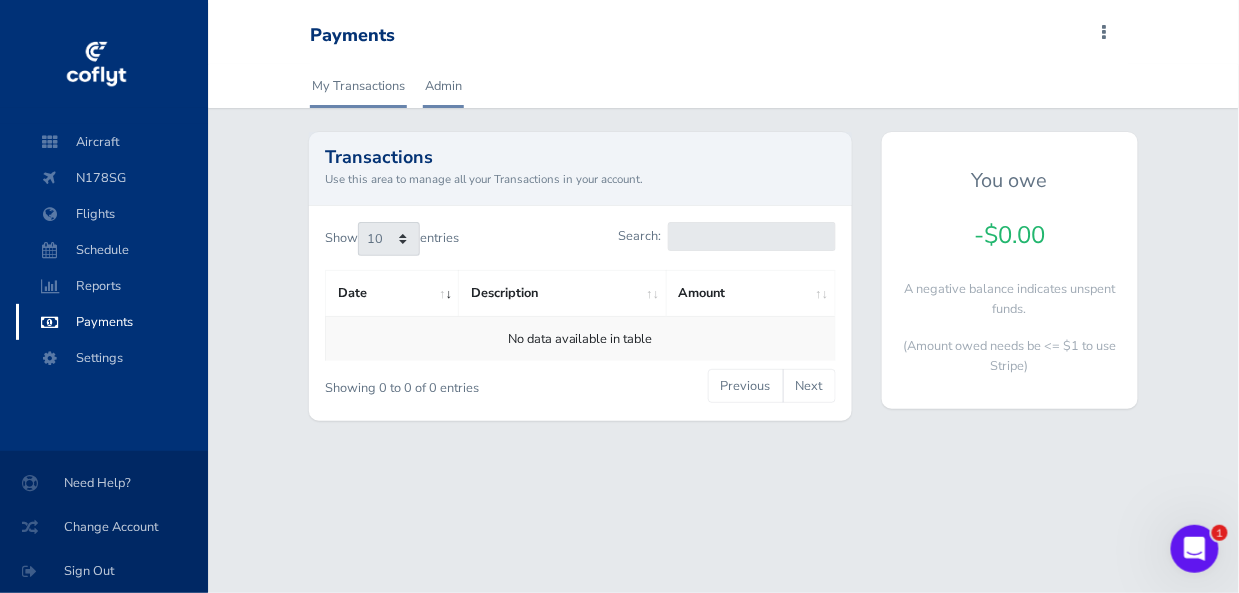 click on "Admin" at bounding box center [443, 86] 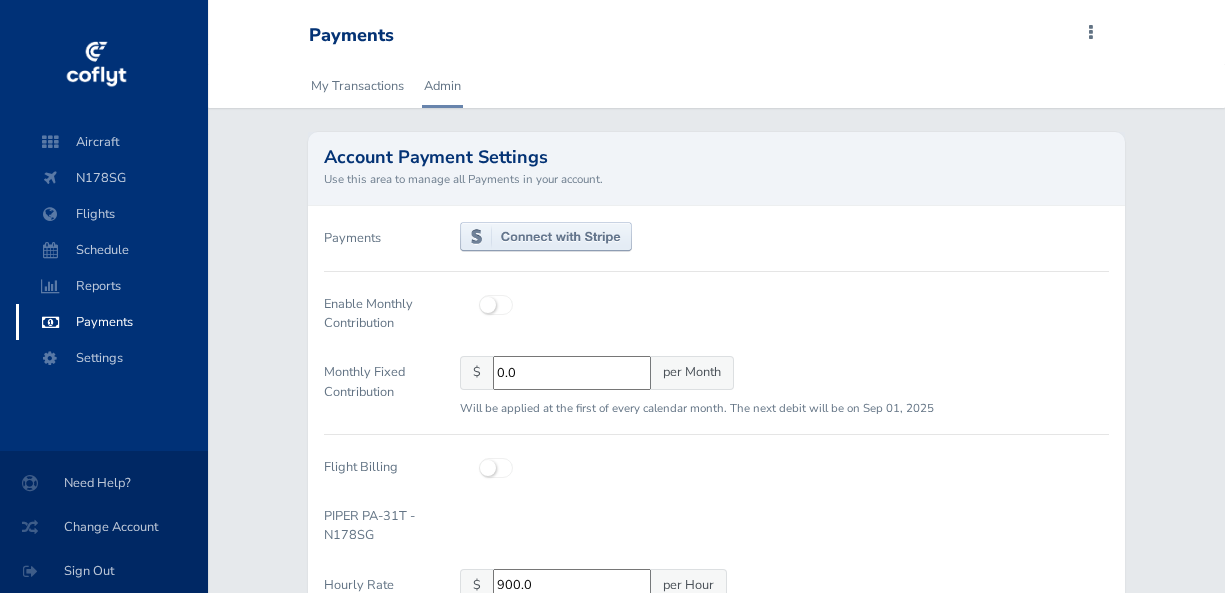 scroll, scrollTop: 0, scrollLeft: 0, axis: both 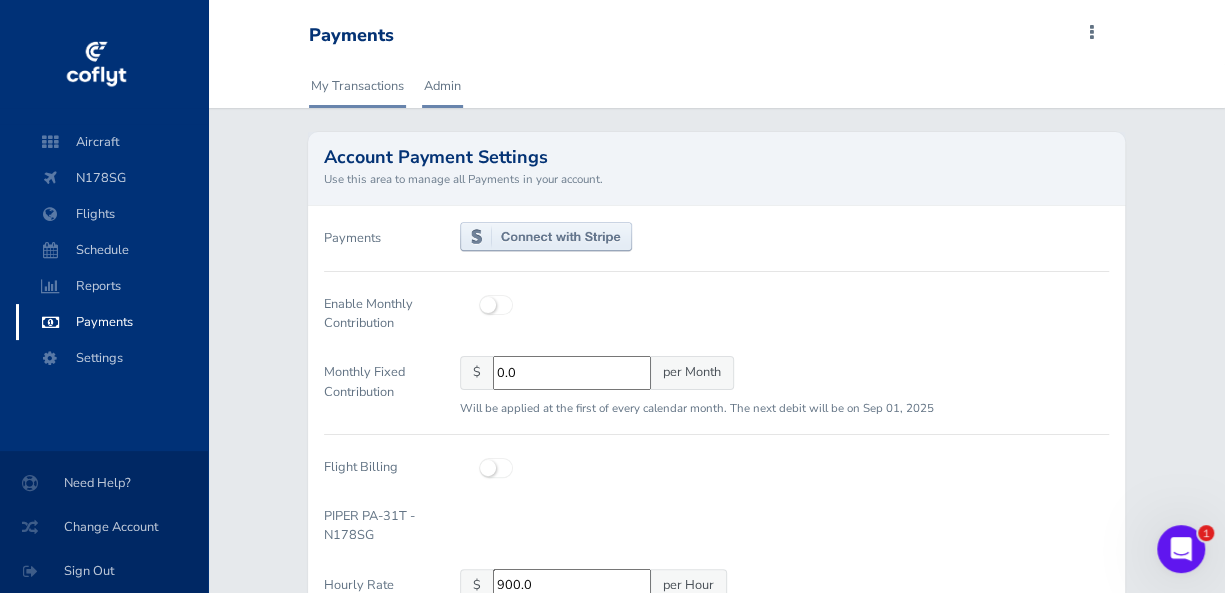 click on "My Transactions" at bounding box center [357, 86] 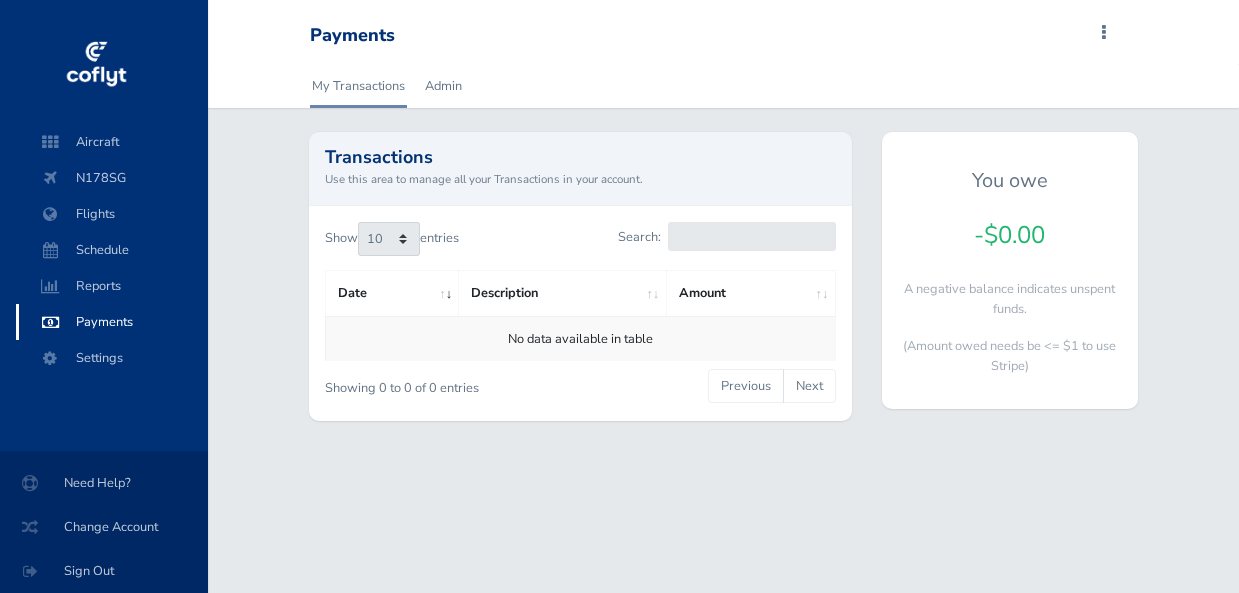 scroll, scrollTop: 0, scrollLeft: 0, axis: both 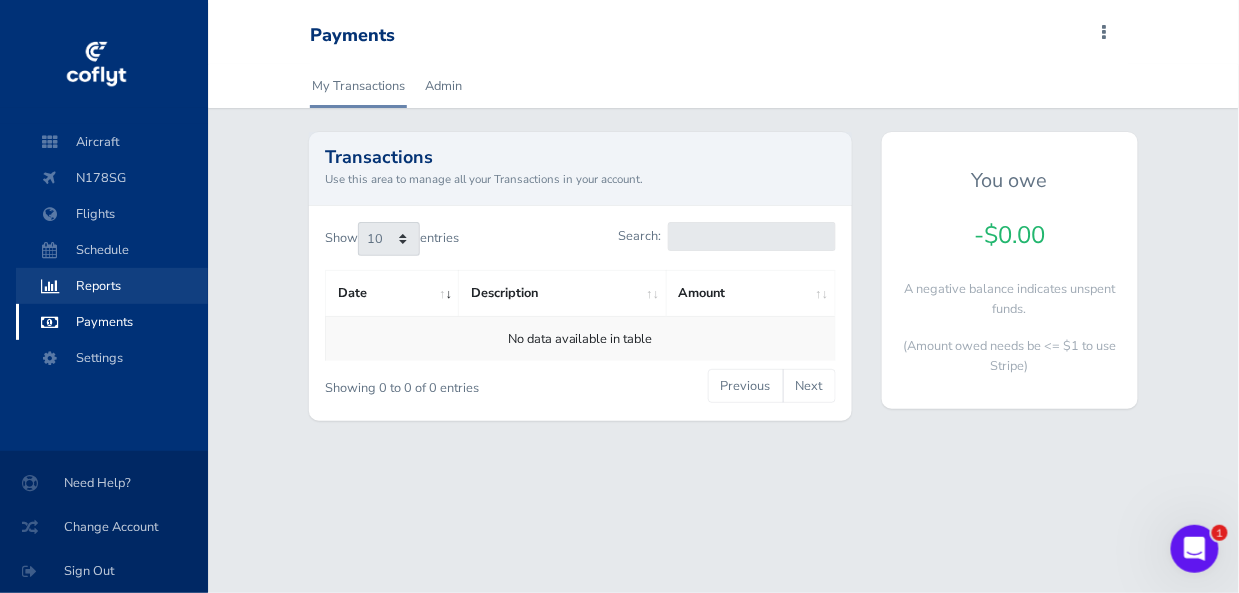 click on "Reports" at bounding box center (112, 286) 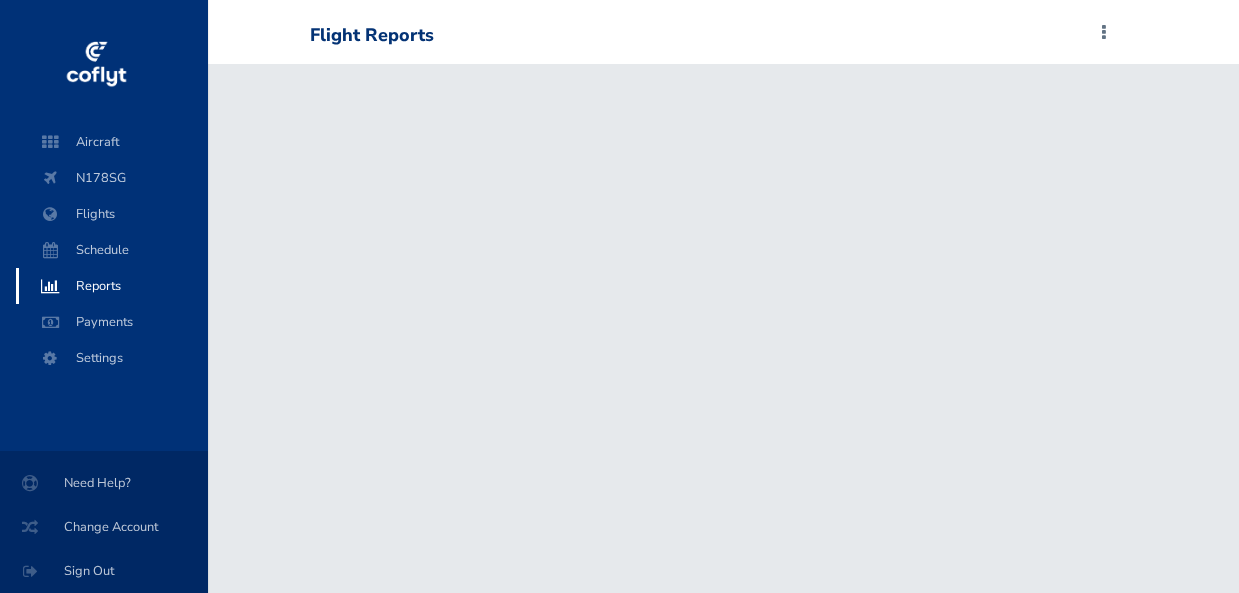 scroll, scrollTop: 0, scrollLeft: 0, axis: both 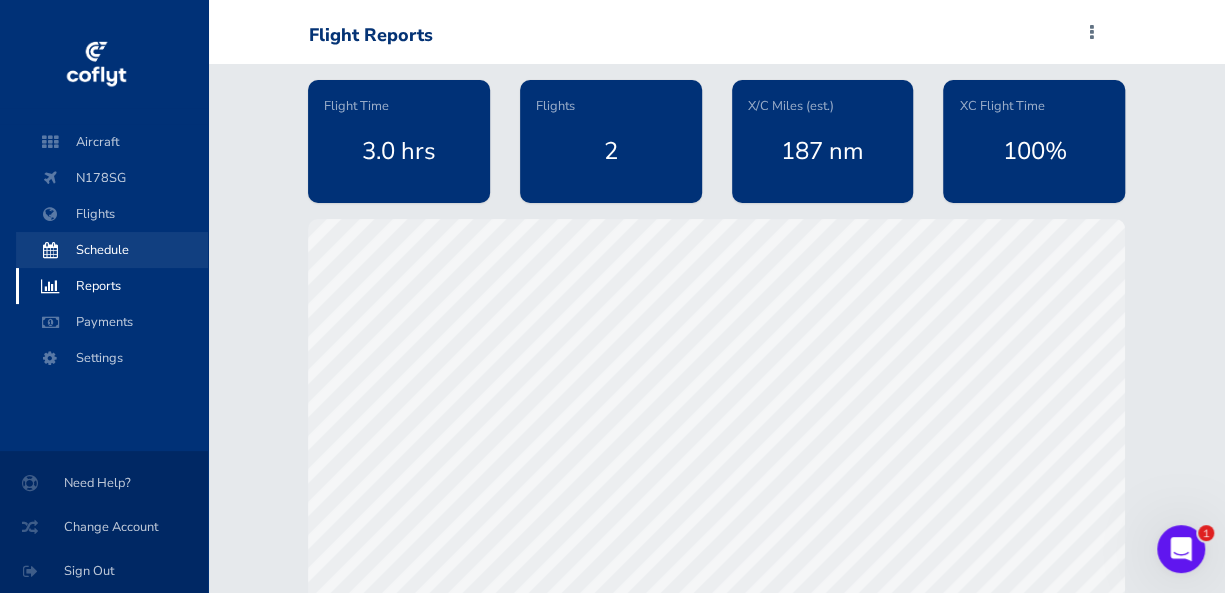click on "Schedule" at bounding box center [112, 250] 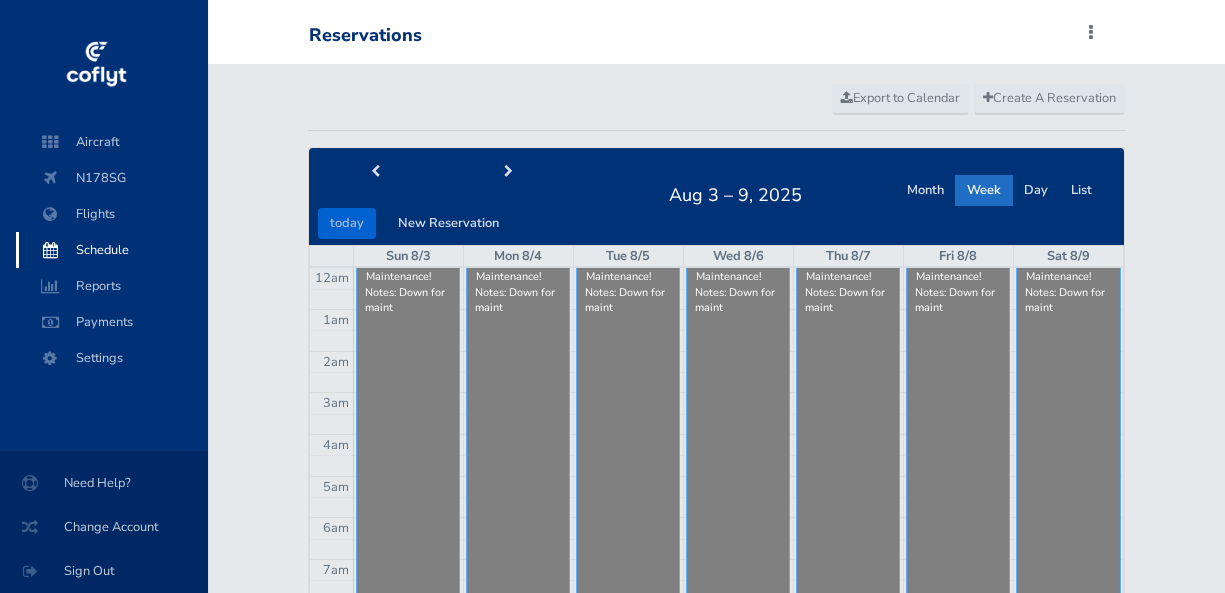 scroll, scrollTop: 0, scrollLeft: 0, axis: both 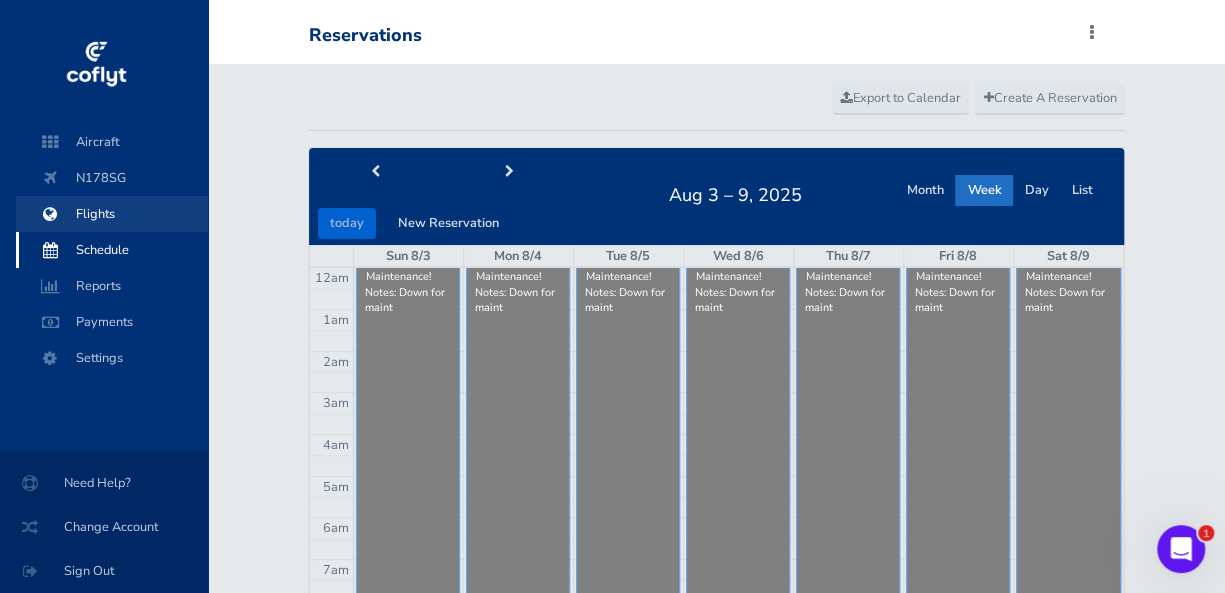 click on "Flights" at bounding box center (112, 214) 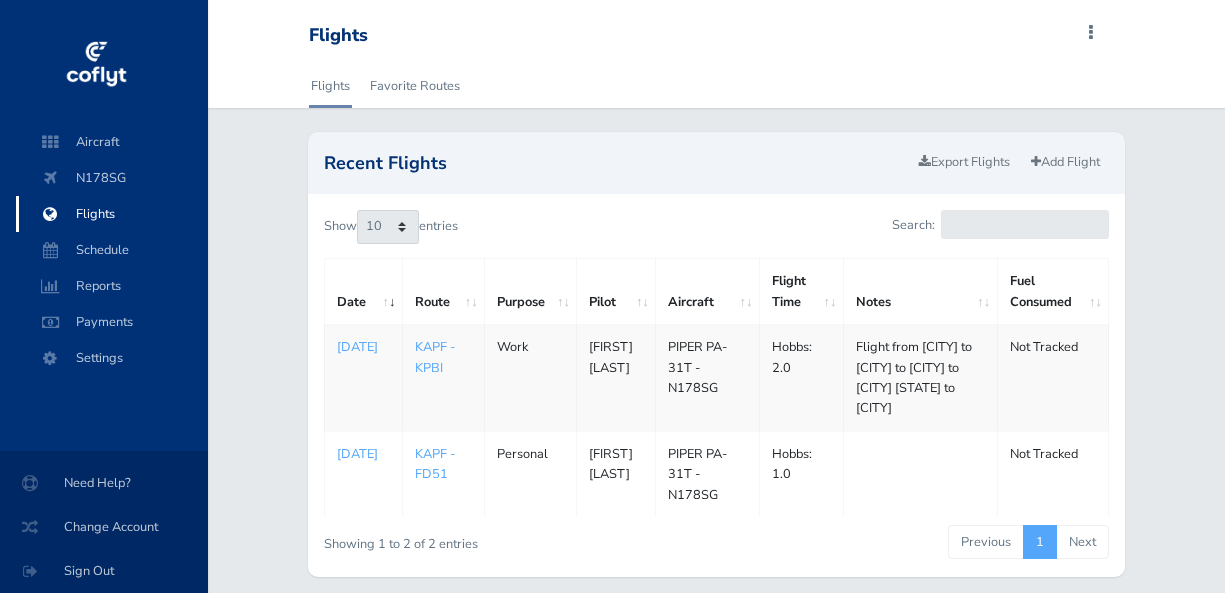 scroll, scrollTop: 0, scrollLeft: 0, axis: both 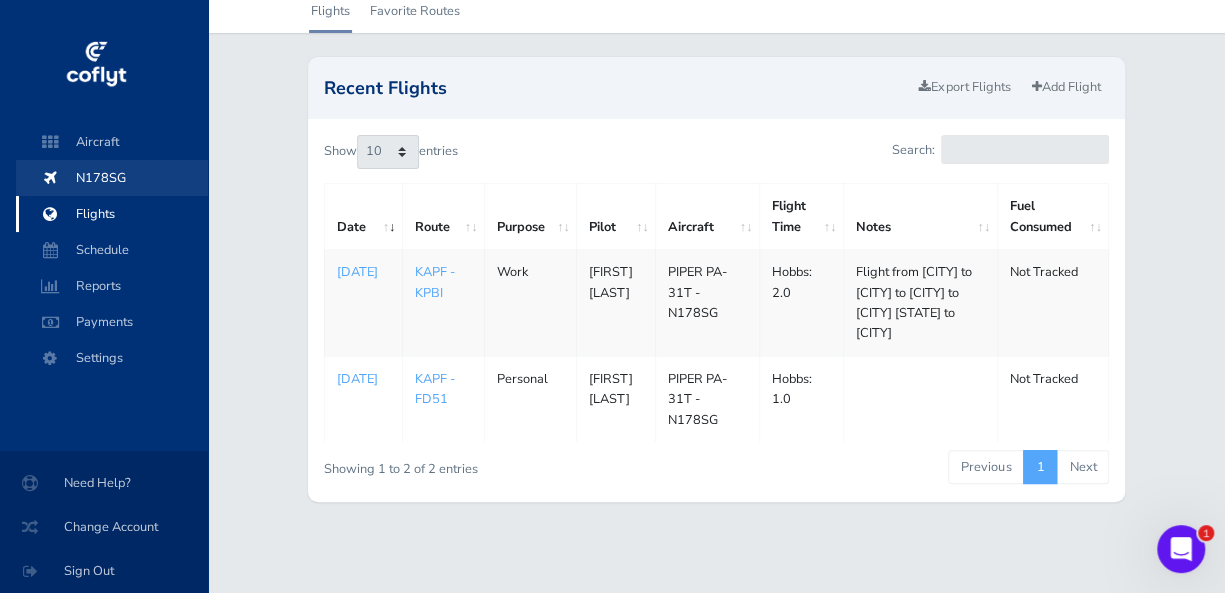 click on "N178SG" at bounding box center [112, 178] 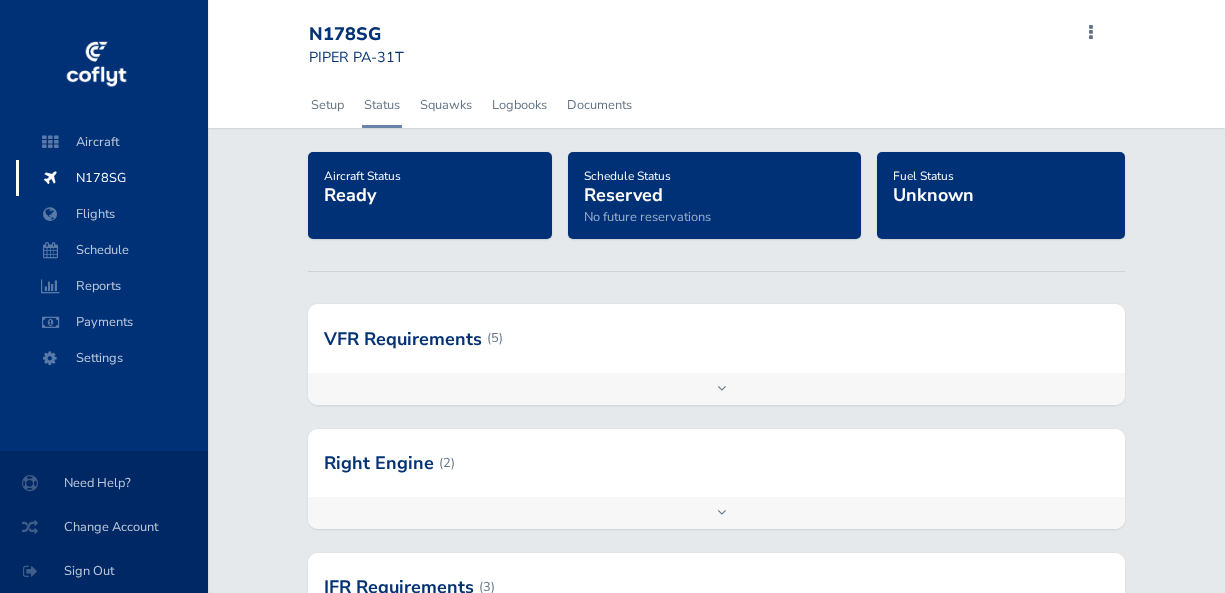 scroll, scrollTop: 0, scrollLeft: 0, axis: both 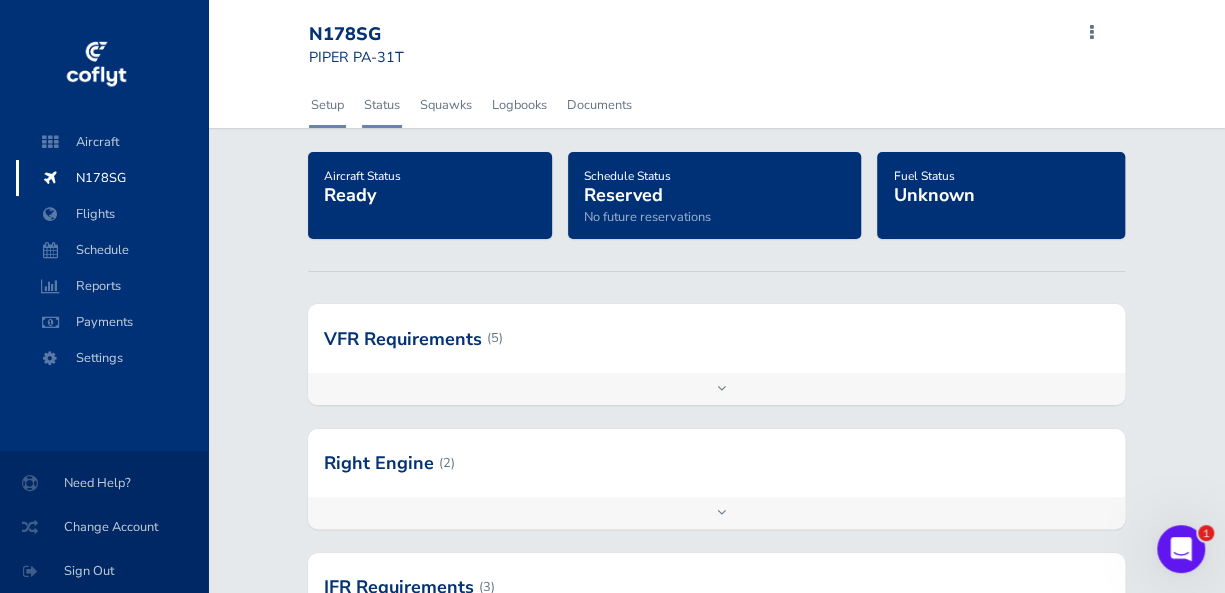 click on "Setup" at bounding box center [327, 105] 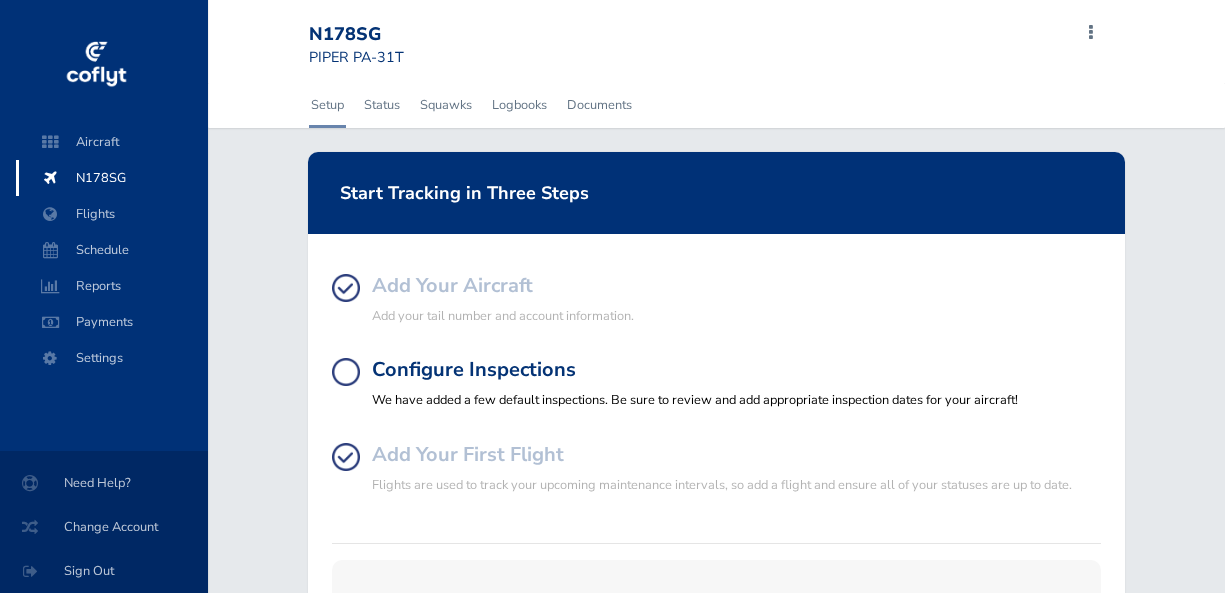 scroll, scrollTop: 0, scrollLeft: 0, axis: both 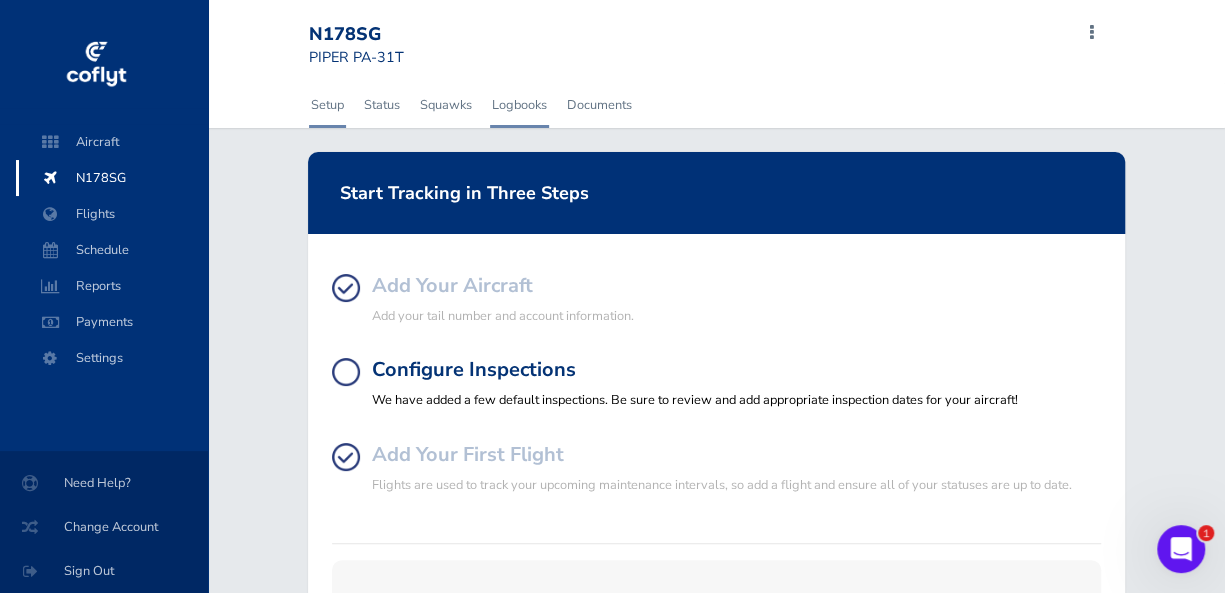 click on "Logbooks" at bounding box center (519, 105) 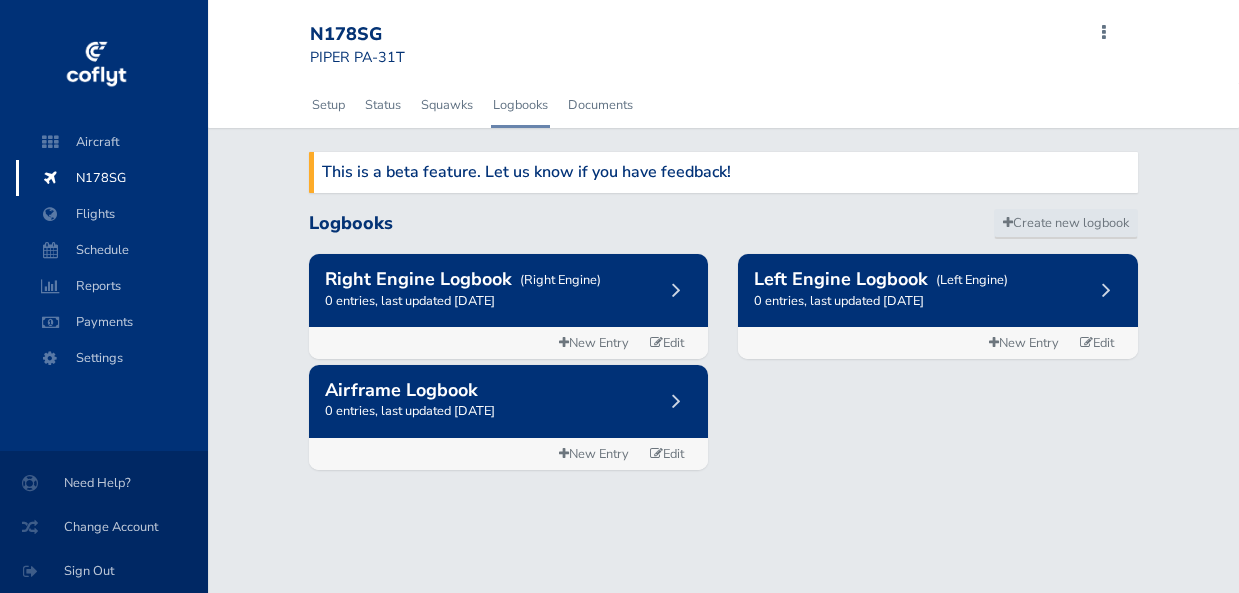 scroll, scrollTop: 0, scrollLeft: 0, axis: both 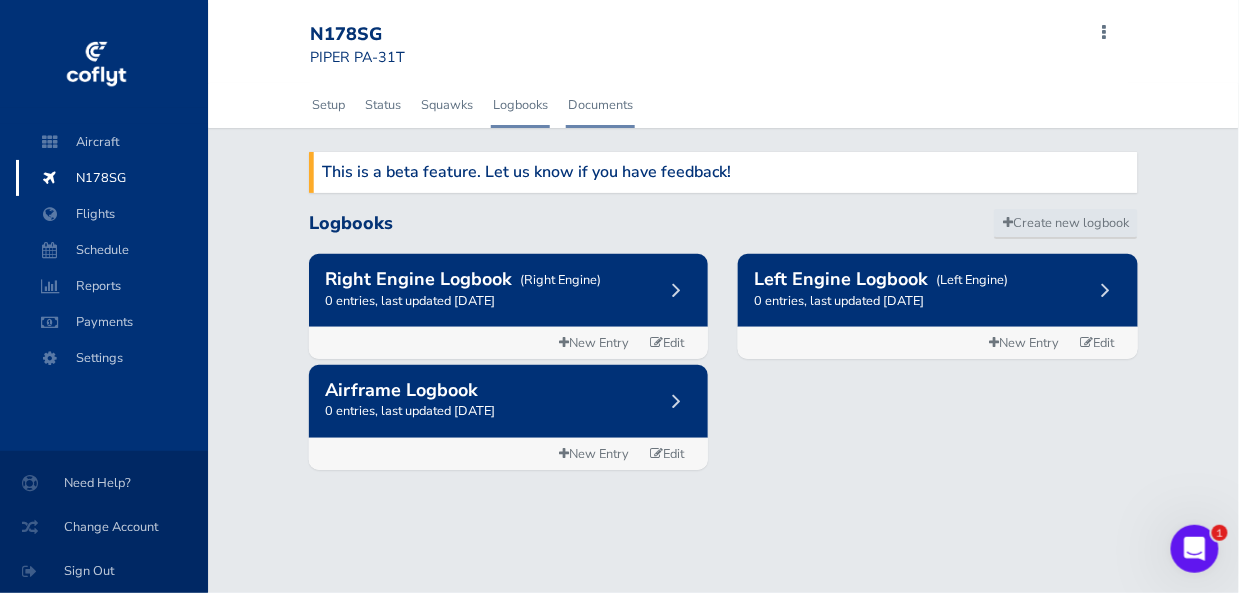 click on "Documents" at bounding box center (600, 105) 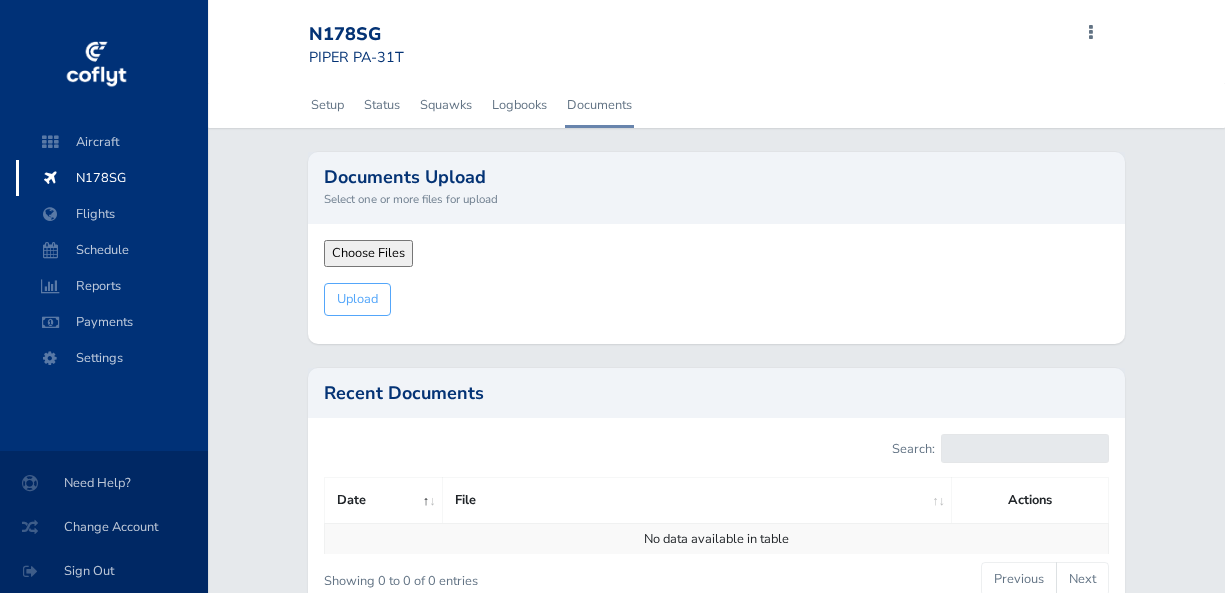 scroll, scrollTop: 0, scrollLeft: 0, axis: both 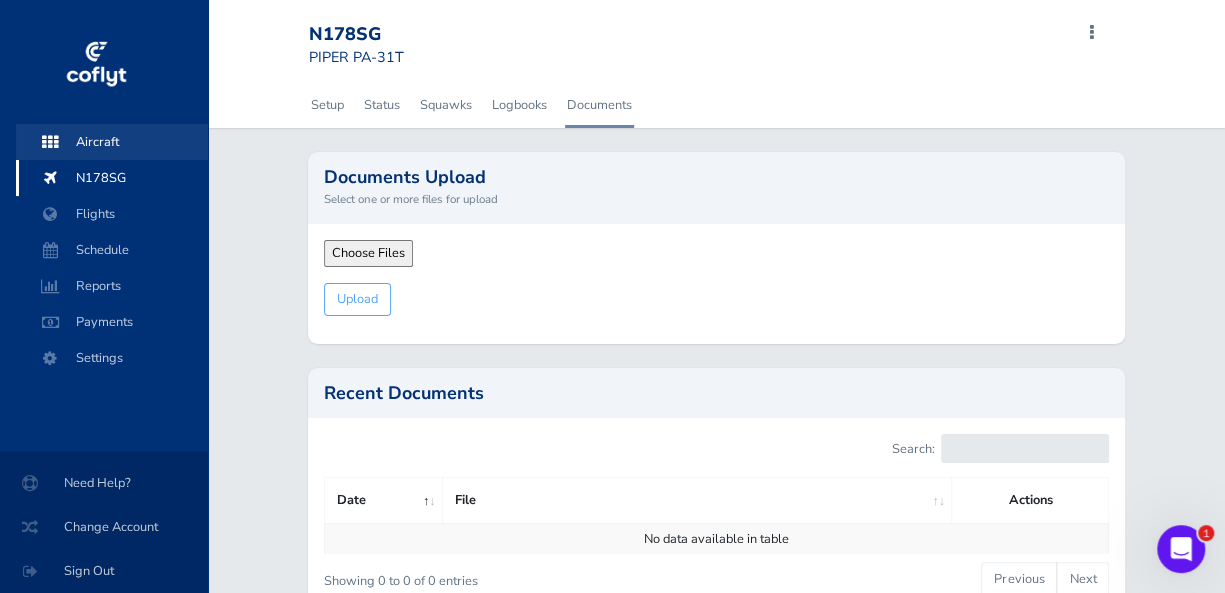 click on "Aircraft" at bounding box center [112, 142] 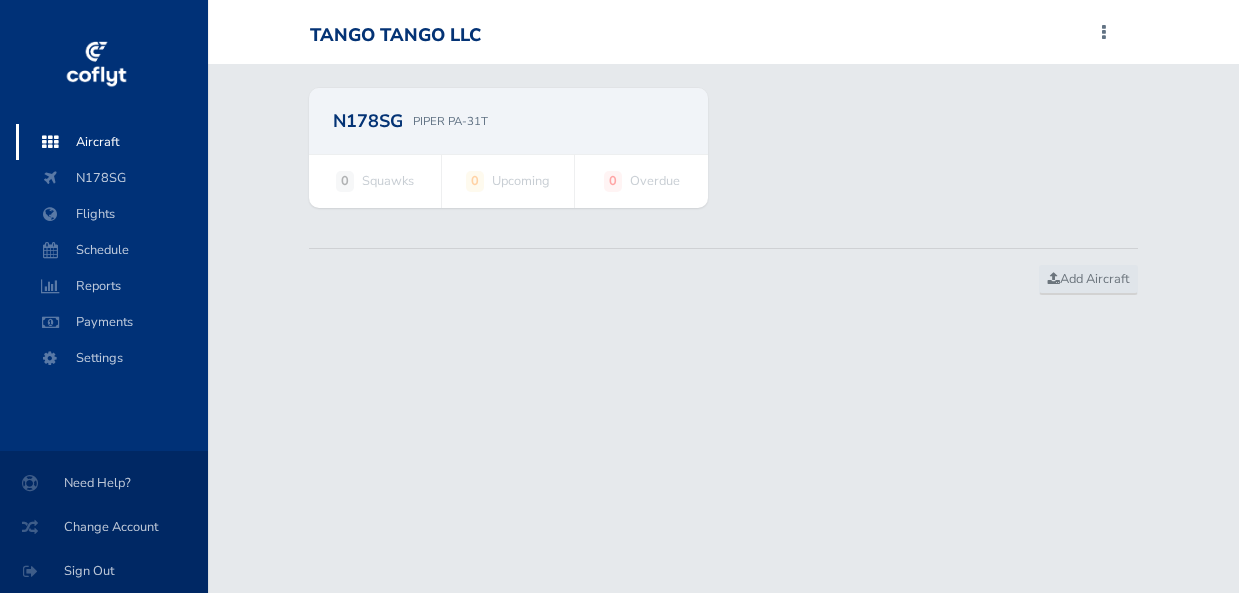 scroll, scrollTop: 0, scrollLeft: 0, axis: both 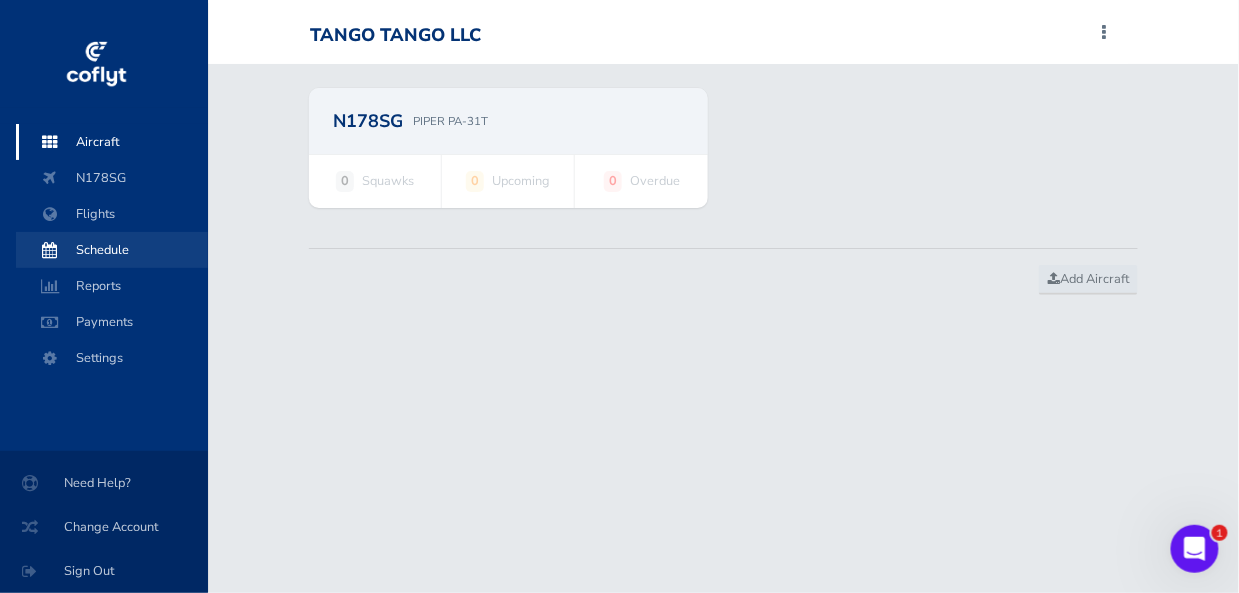 click on "Schedule" at bounding box center (112, 250) 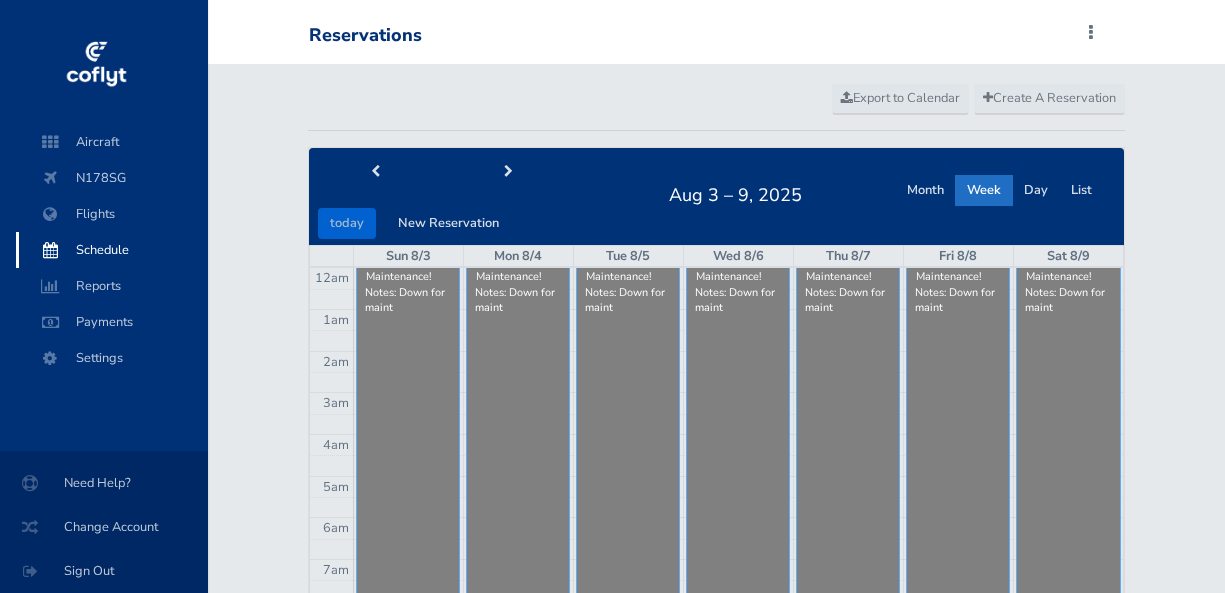 scroll, scrollTop: 0, scrollLeft: 0, axis: both 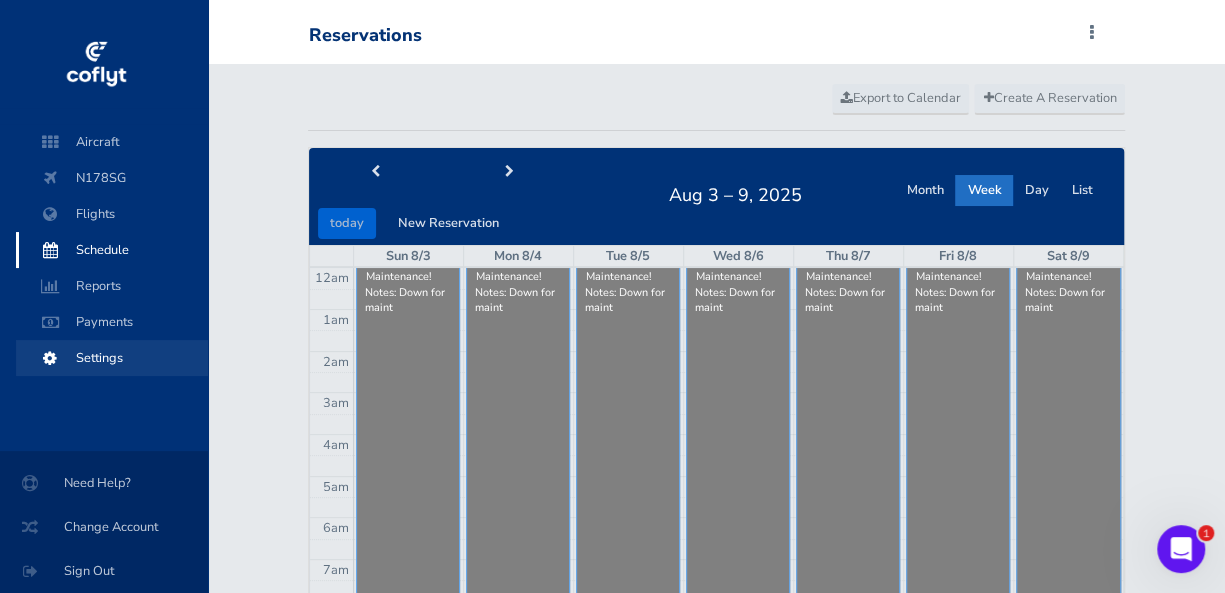 click on "Settings" at bounding box center (112, 358) 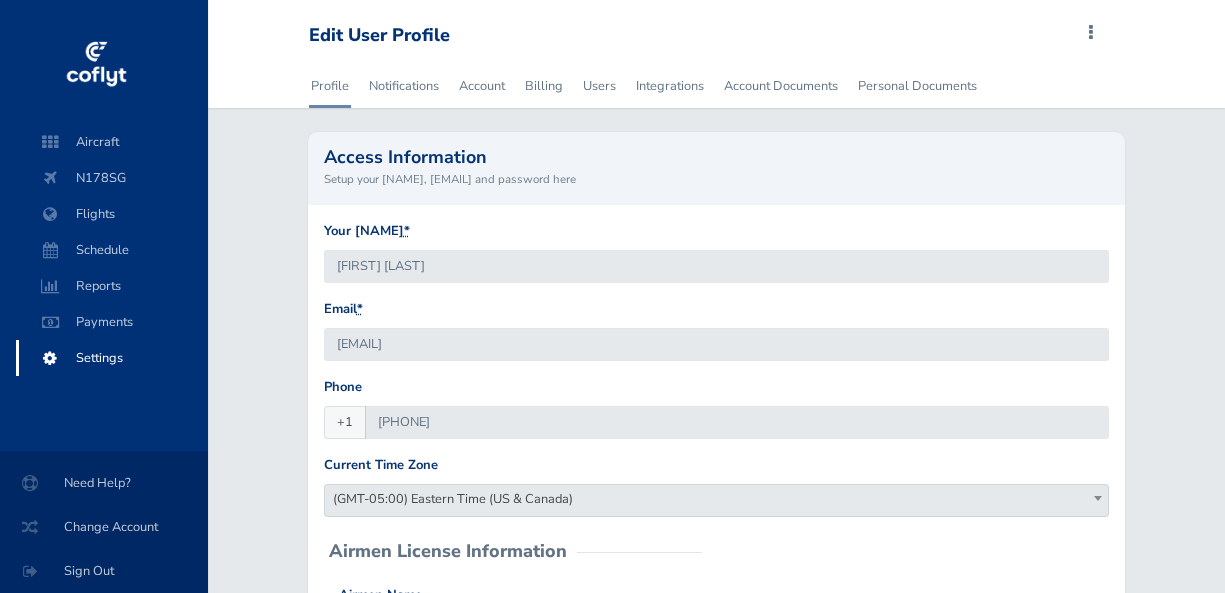 scroll, scrollTop: 0, scrollLeft: 0, axis: both 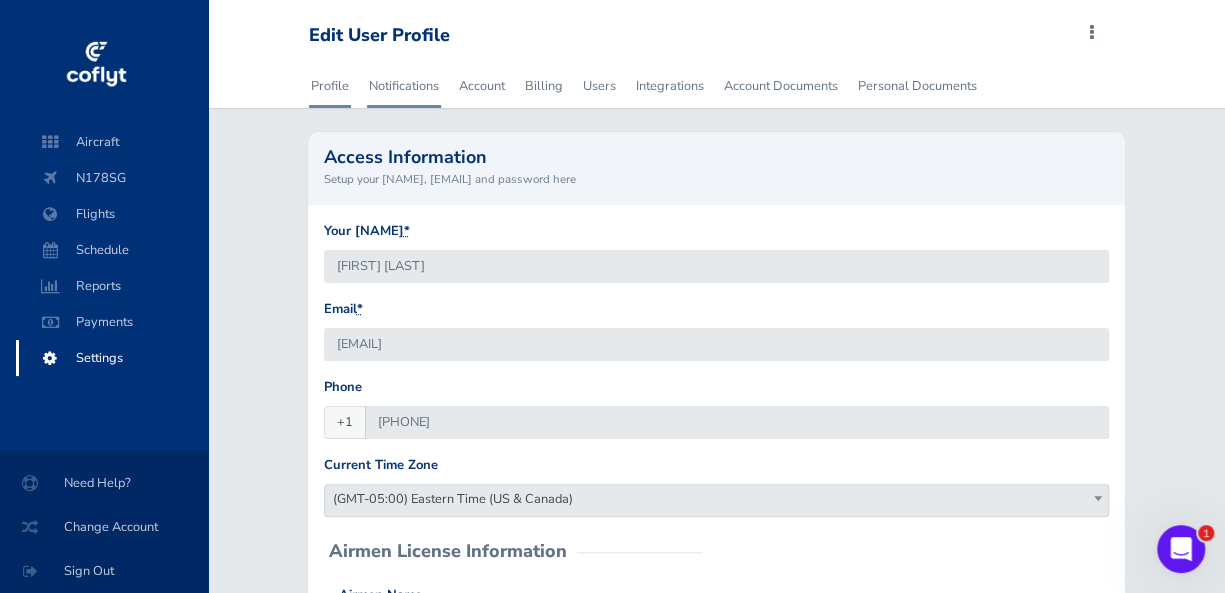 click on "Notifications" at bounding box center [404, 86] 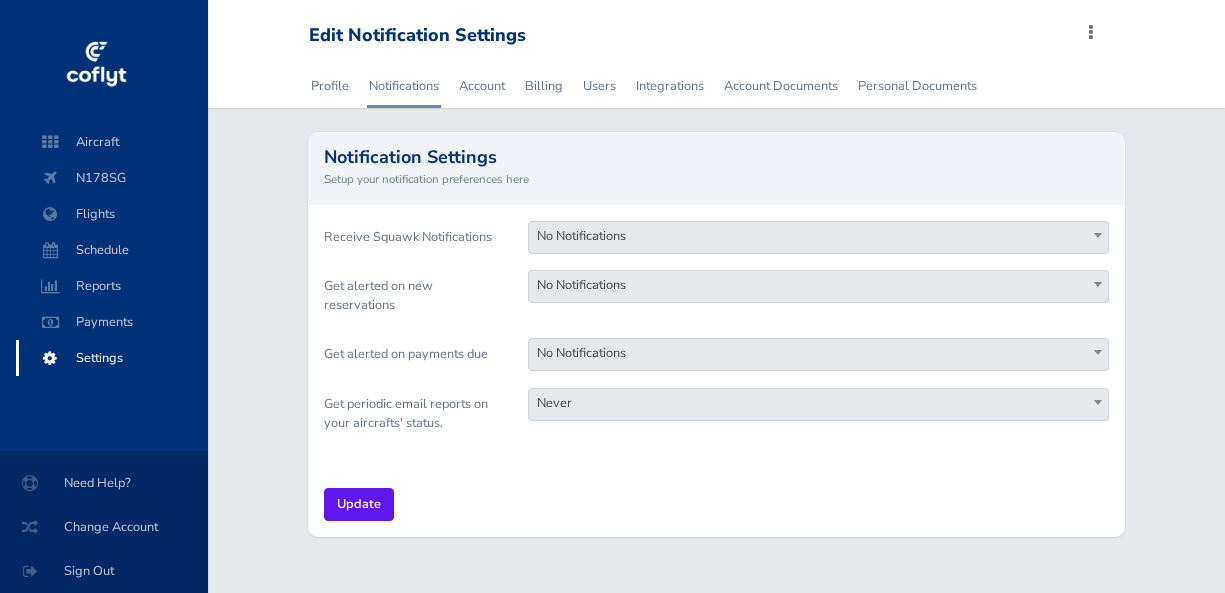 scroll, scrollTop: 0, scrollLeft: 0, axis: both 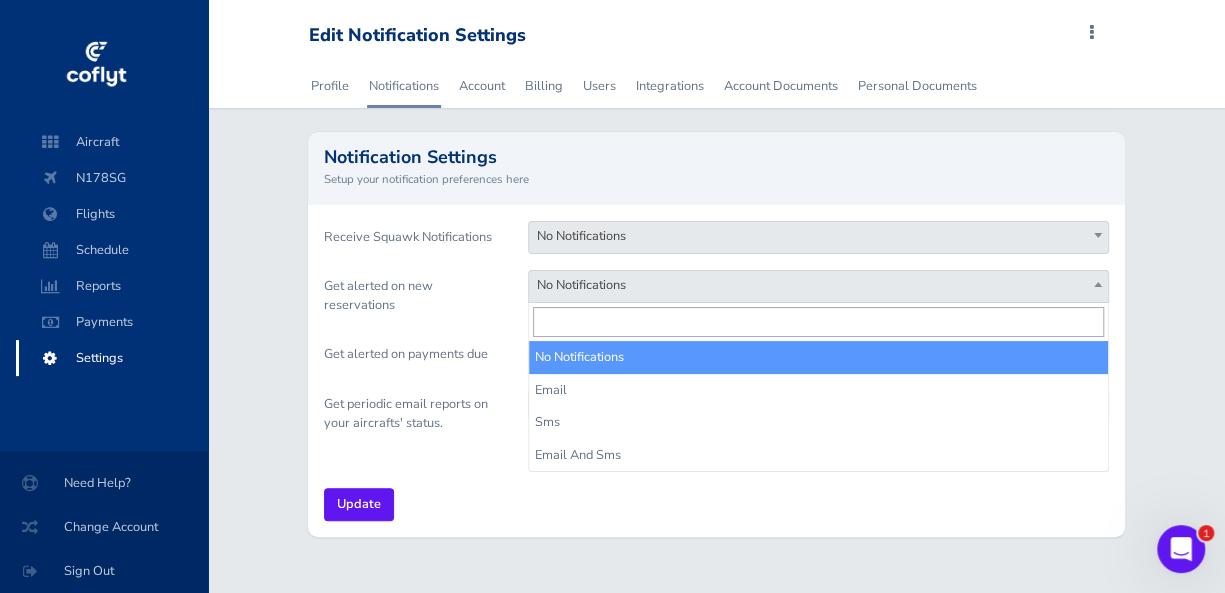 click on "No Notifications" at bounding box center [819, 285] 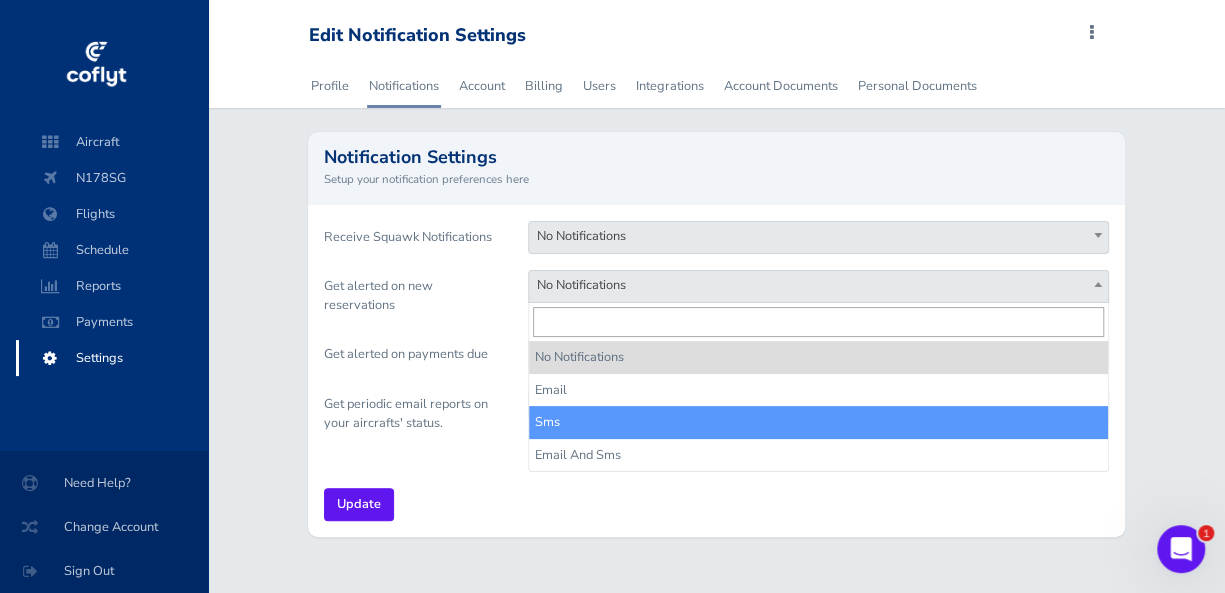 select on "sms" 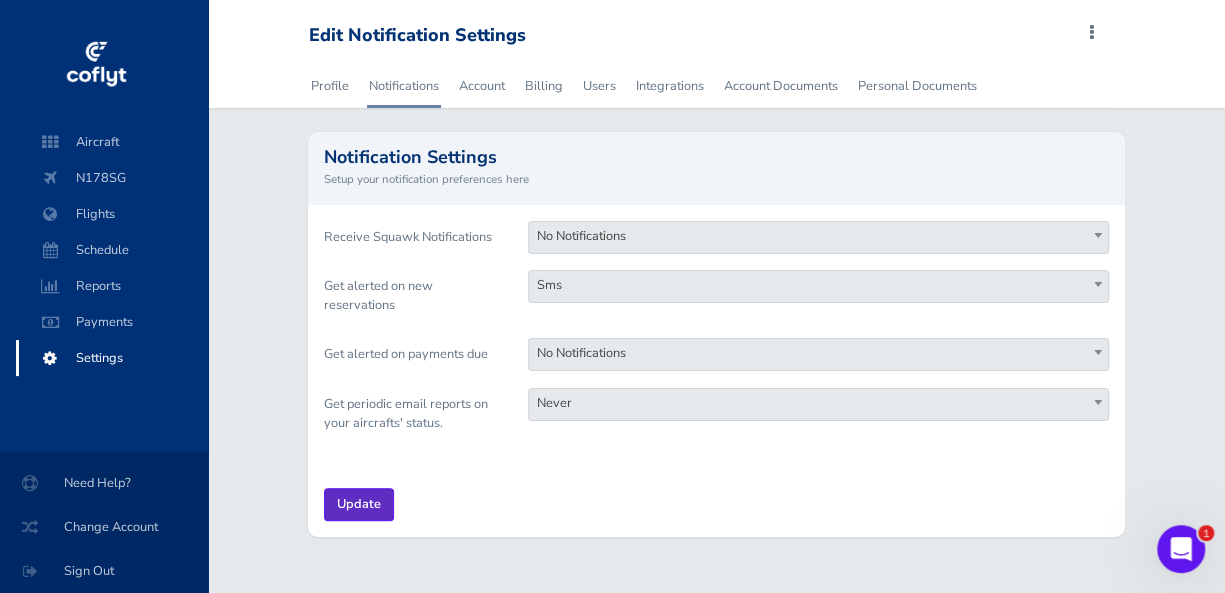 click on "Update" at bounding box center [359, 504] 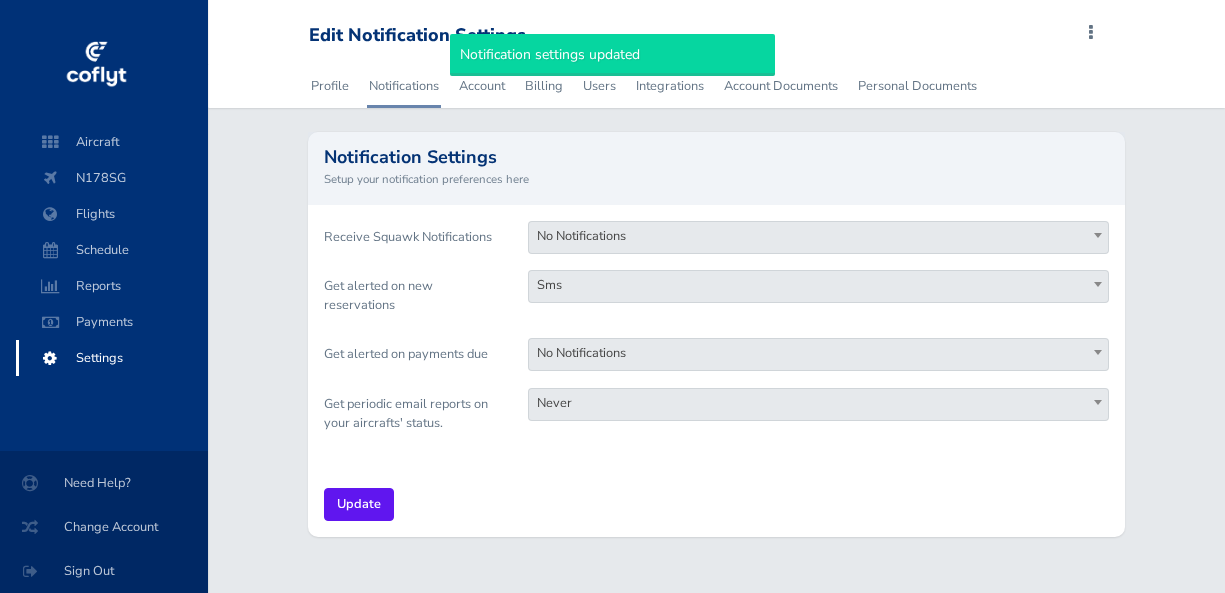 scroll, scrollTop: 0, scrollLeft: 0, axis: both 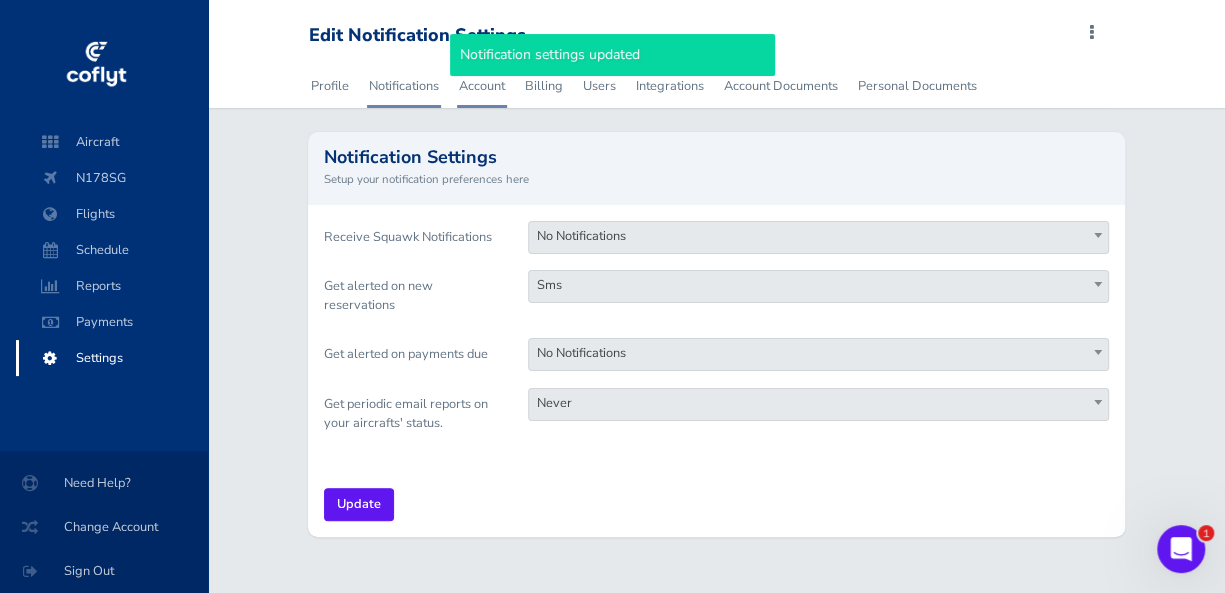 click on "Account" at bounding box center [482, 86] 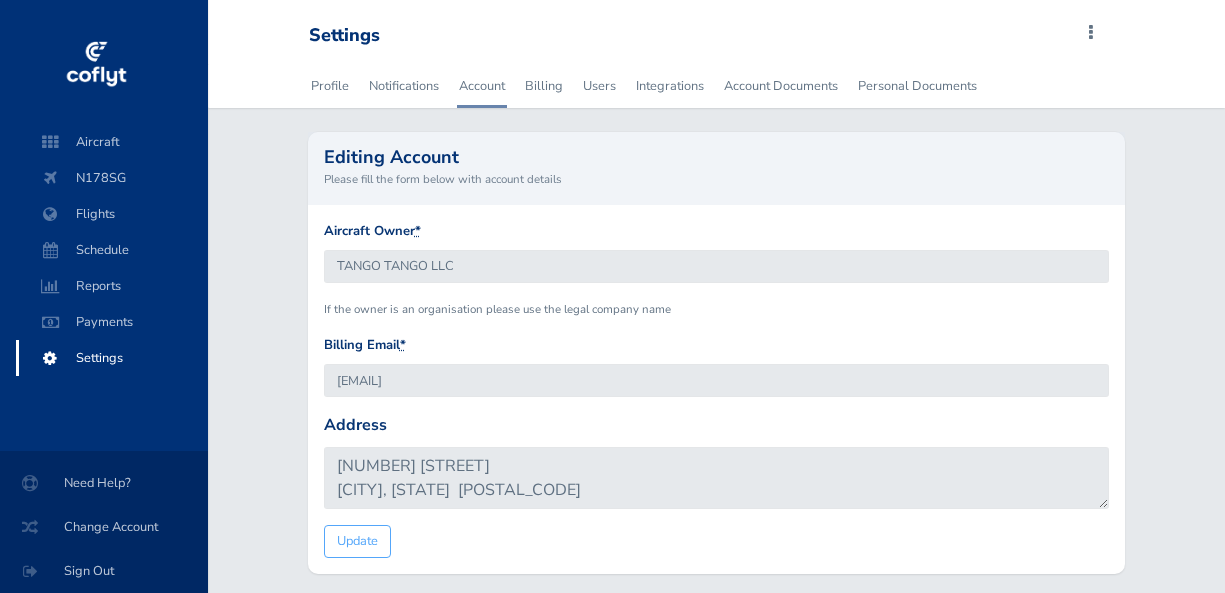 scroll, scrollTop: 0, scrollLeft: 0, axis: both 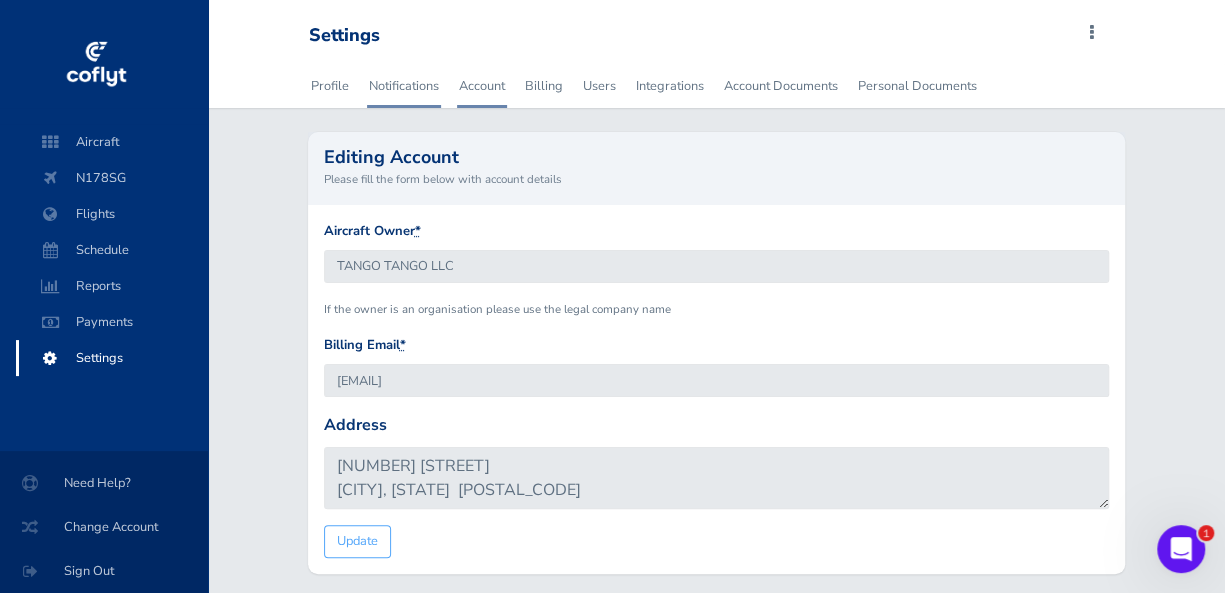 click on "Notifications" at bounding box center [404, 86] 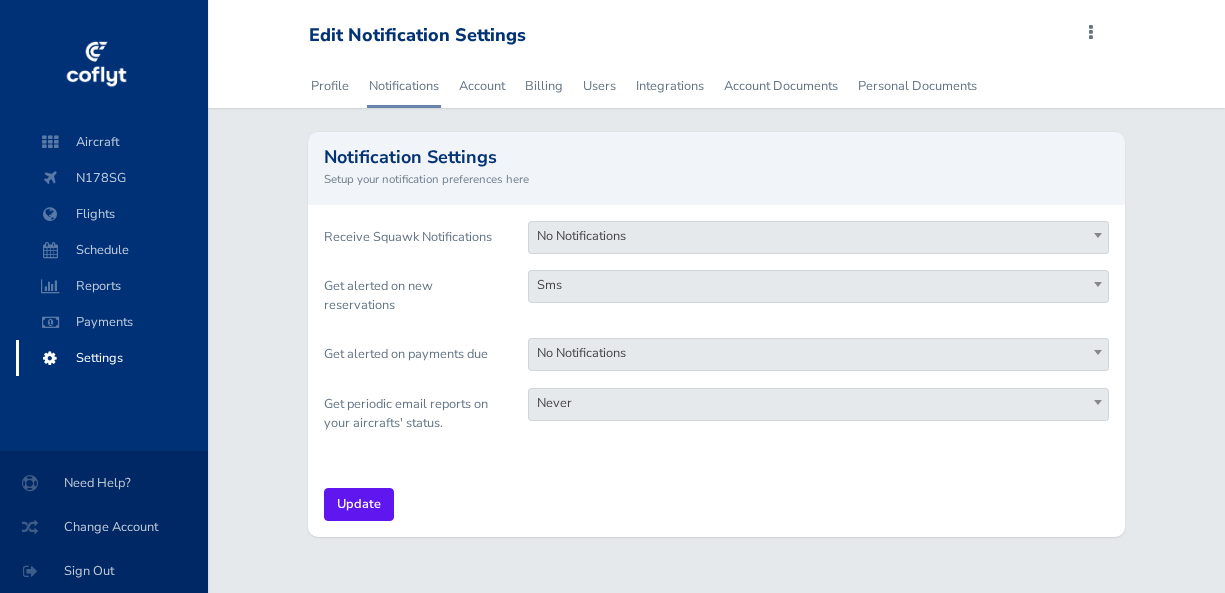 scroll, scrollTop: 0, scrollLeft: 0, axis: both 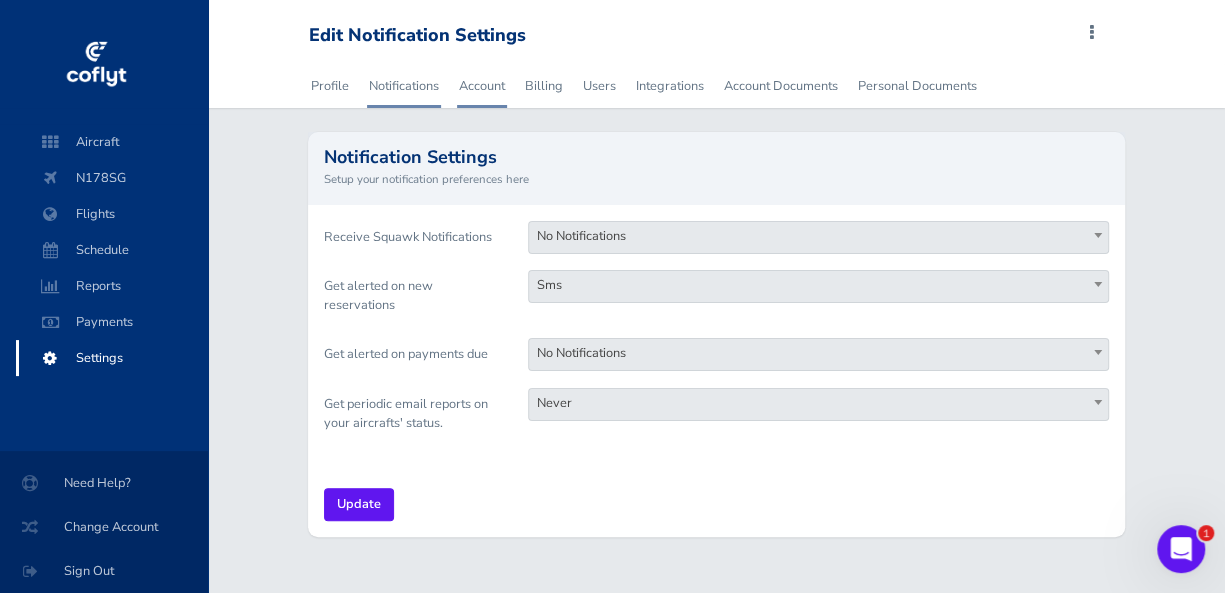 click on "Account" at bounding box center (482, 86) 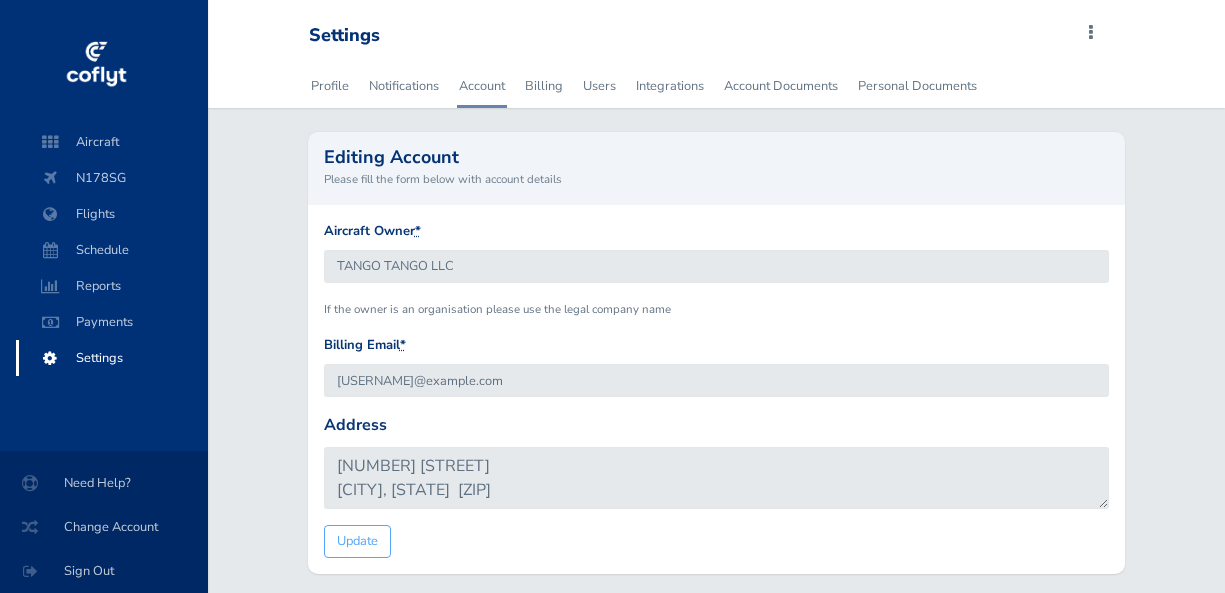 scroll, scrollTop: 0, scrollLeft: 0, axis: both 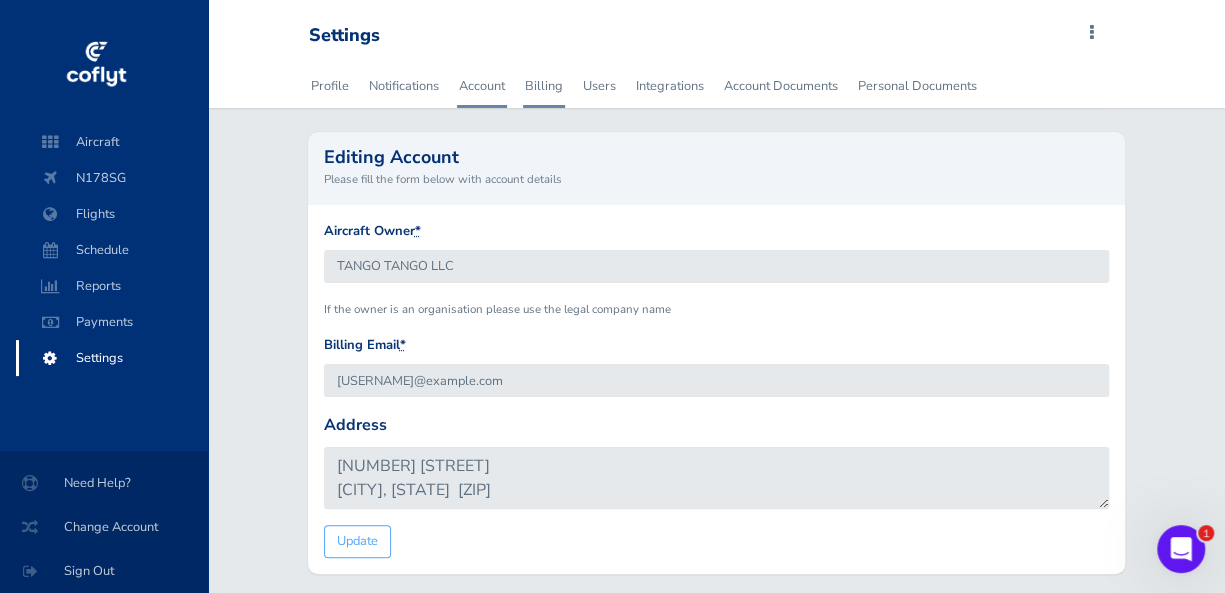 click on "Billing" at bounding box center [544, 86] 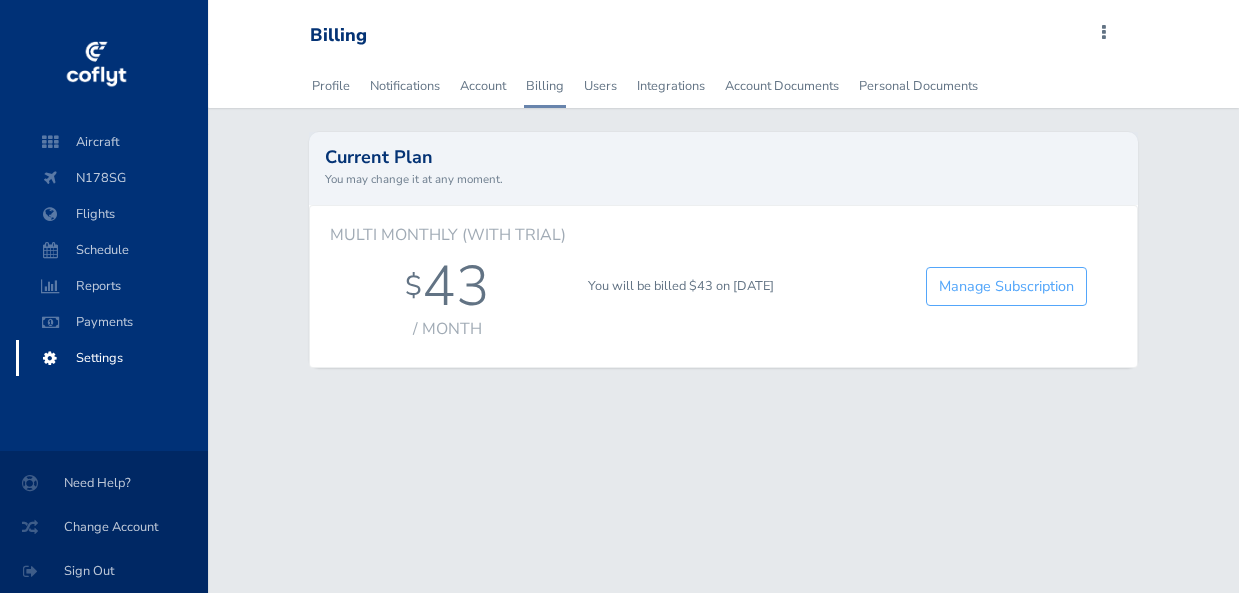 scroll, scrollTop: 0, scrollLeft: 0, axis: both 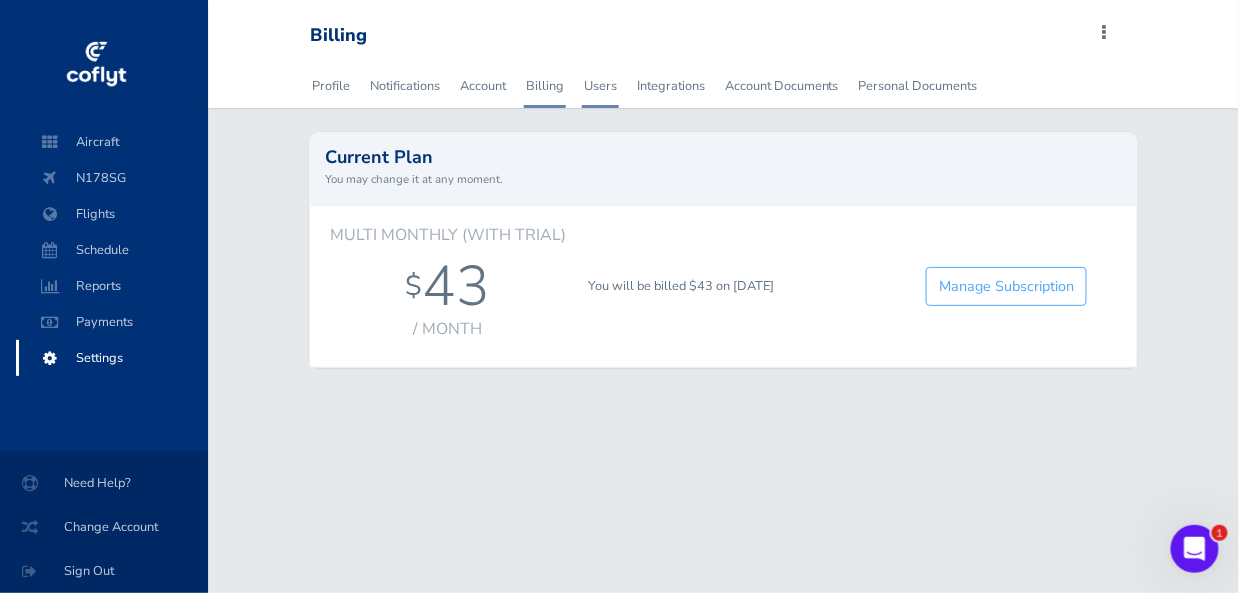click on "Users" at bounding box center [600, 86] 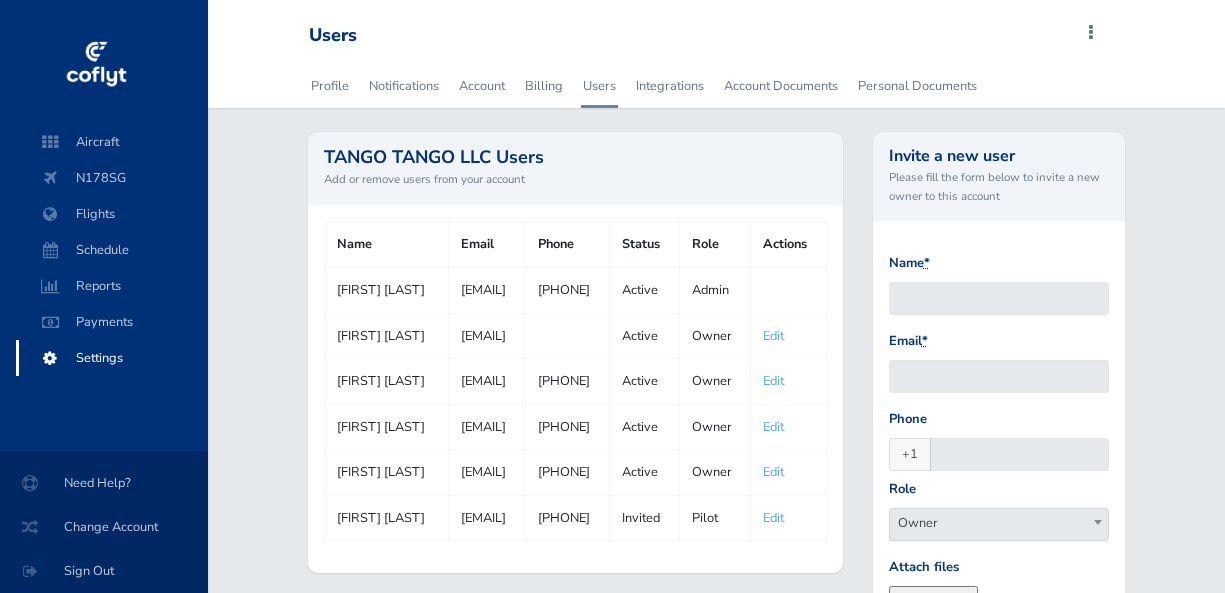 scroll, scrollTop: 0, scrollLeft: 0, axis: both 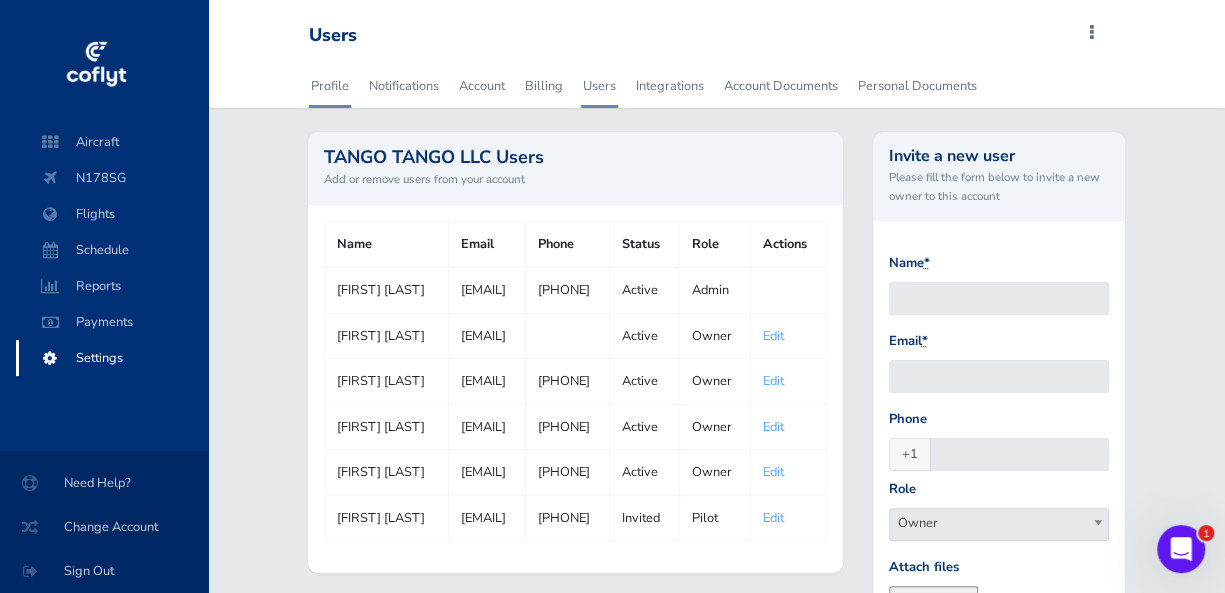 click on "Profile" at bounding box center [330, 86] 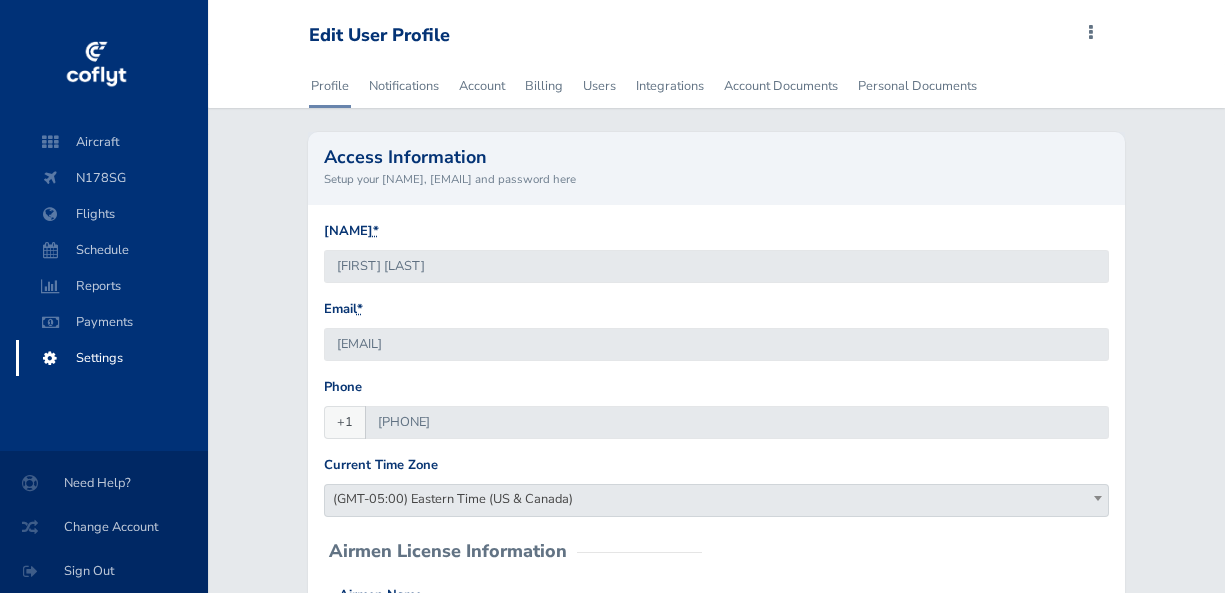 scroll, scrollTop: 0, scrollLeft: 0, axis: both 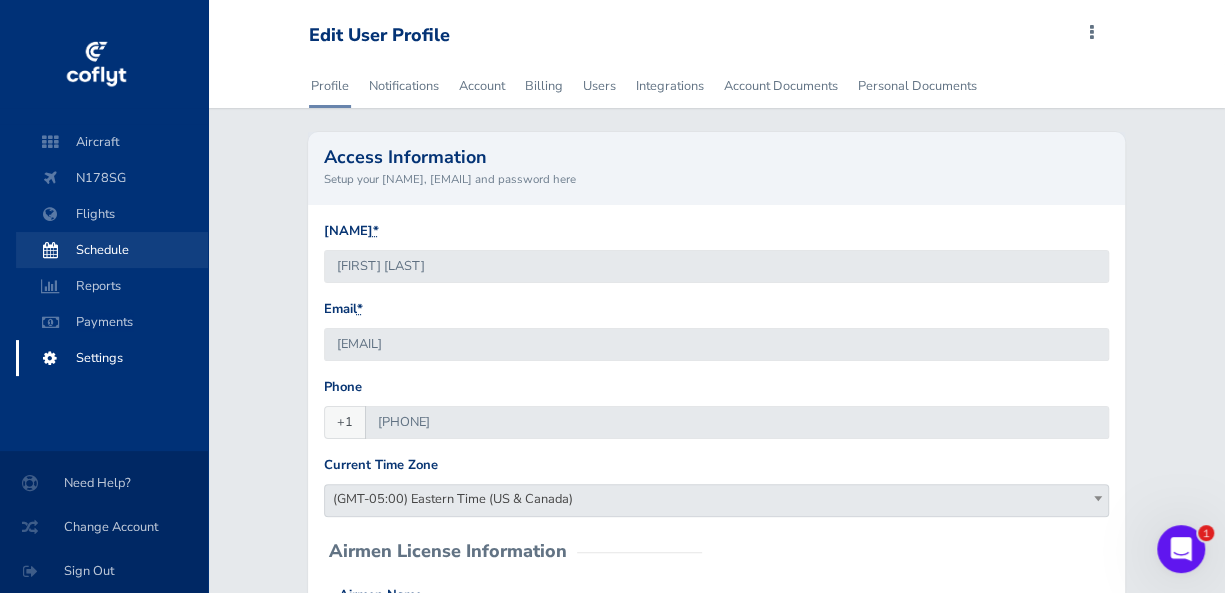 click on "Schedule" at bounding box center [112, 250] 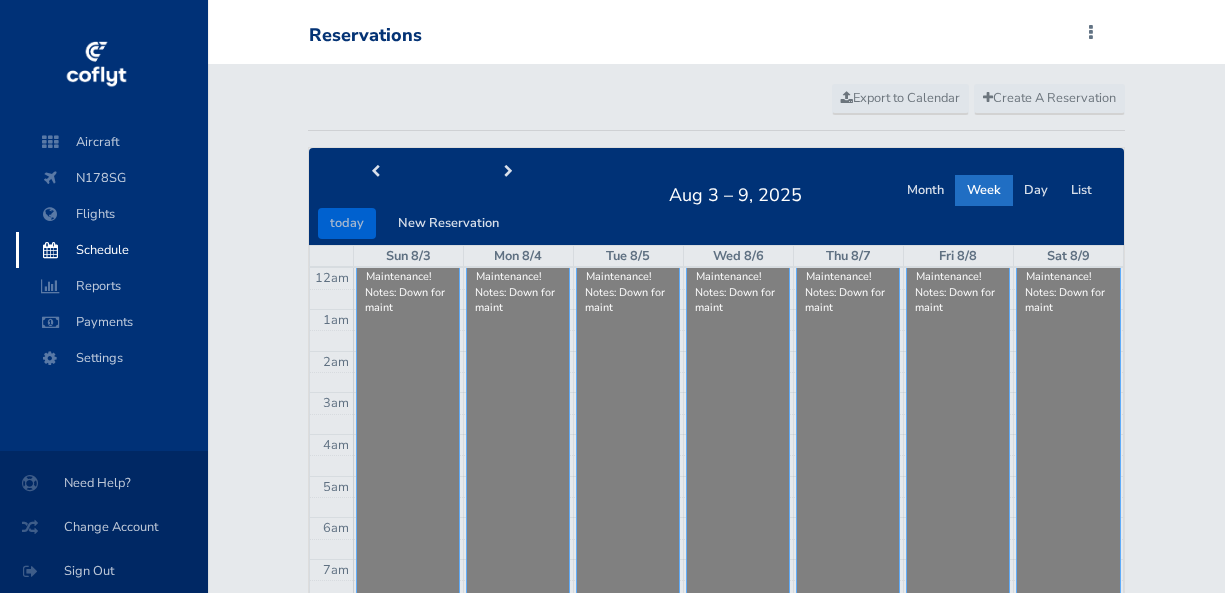 scroll, scrollTop: 0, scrollLeft: 0, axis: both 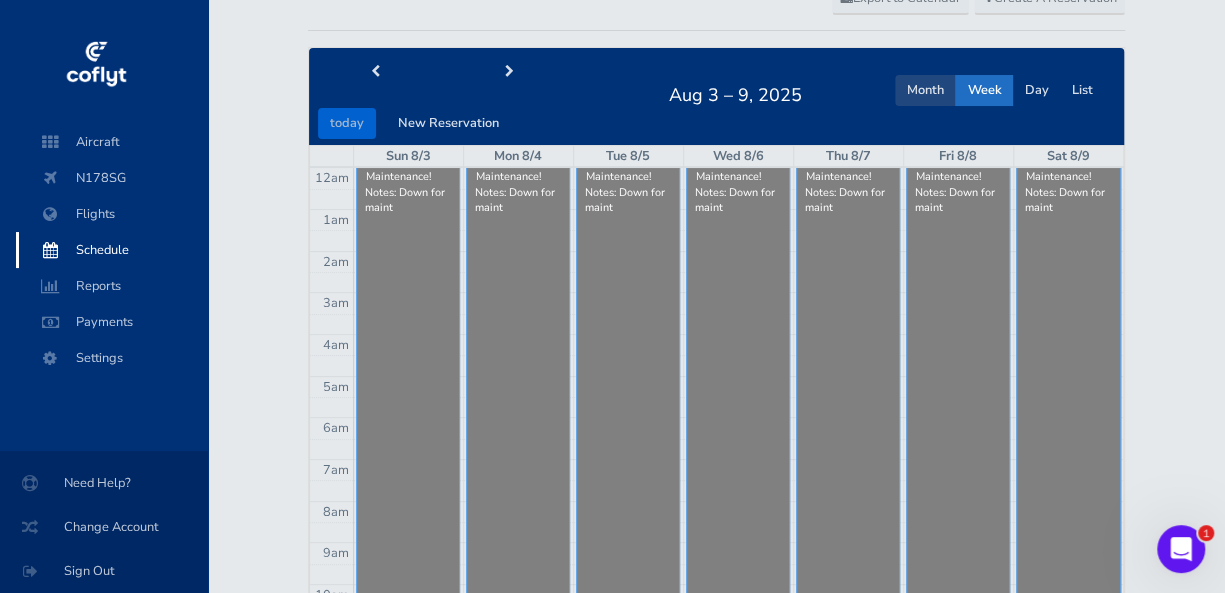 drag, startPoint x: 912, startPoint y: 84, endPoint x: 912, endPoint y: 123, distance: 39 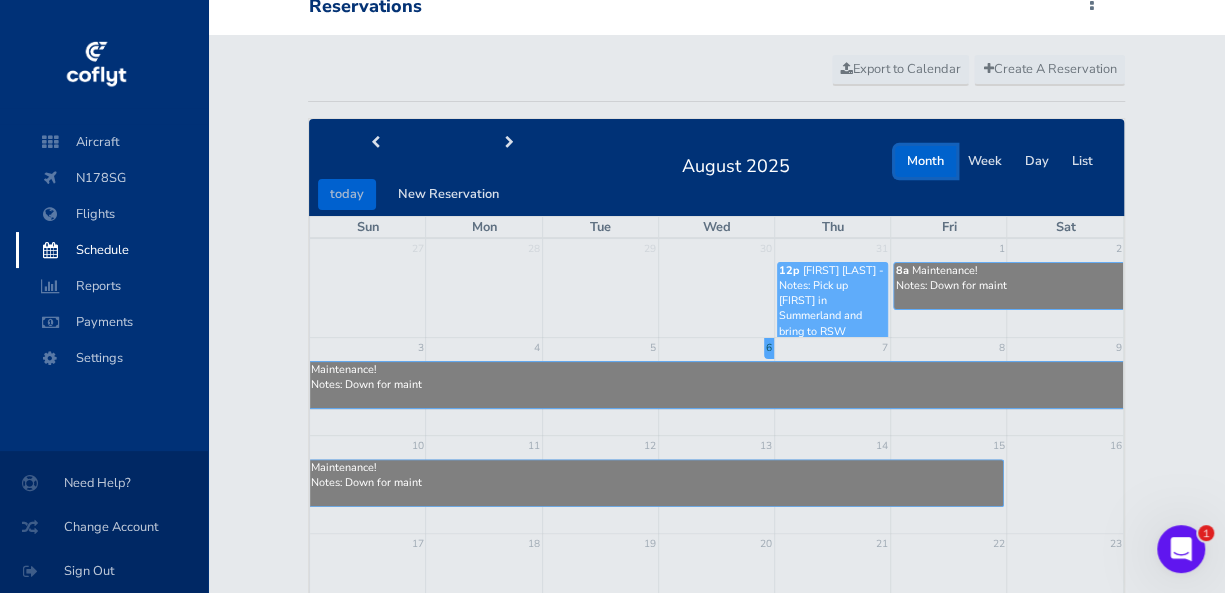 scroll, scrollTop: 0, scrollLeft: 0, axis: both 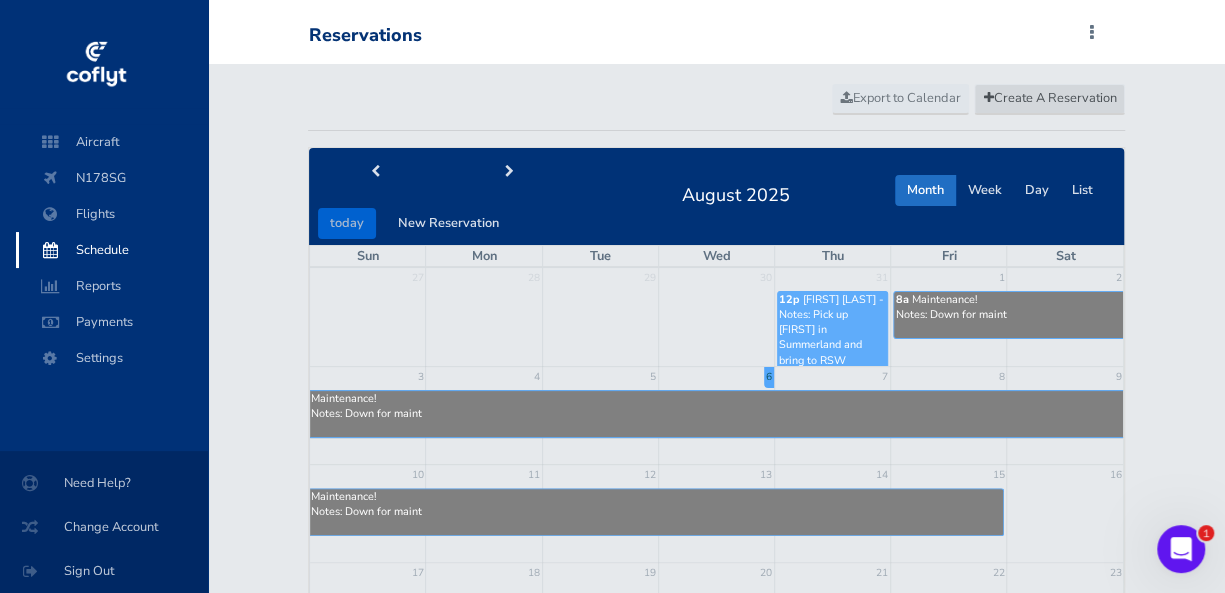 click on "Create A Reservation" at bounding box center [1049, 98] 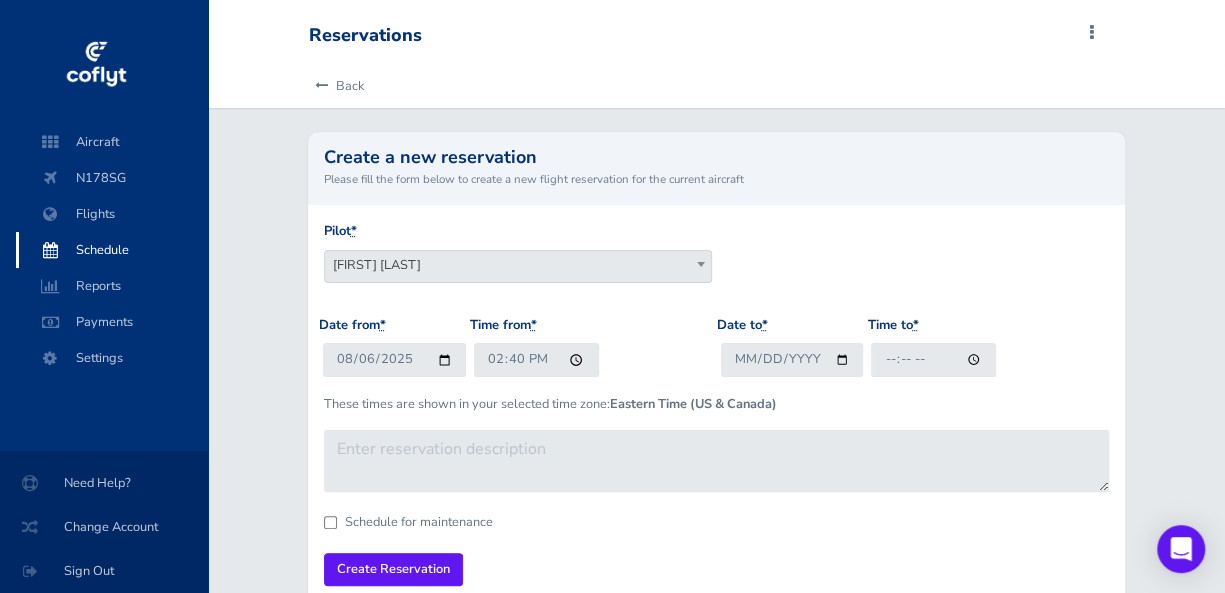 scroll, scrollTop: 100, scrollLeft: 0, axis: vertical 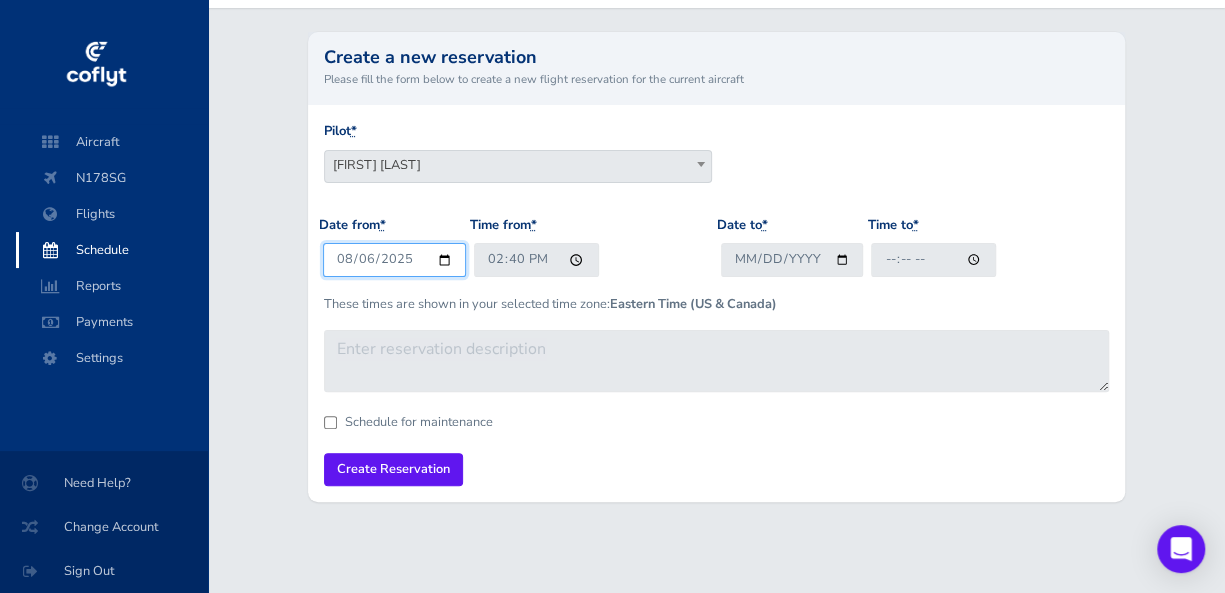 click on "2025-08-06" at bounding box center [394, 259] 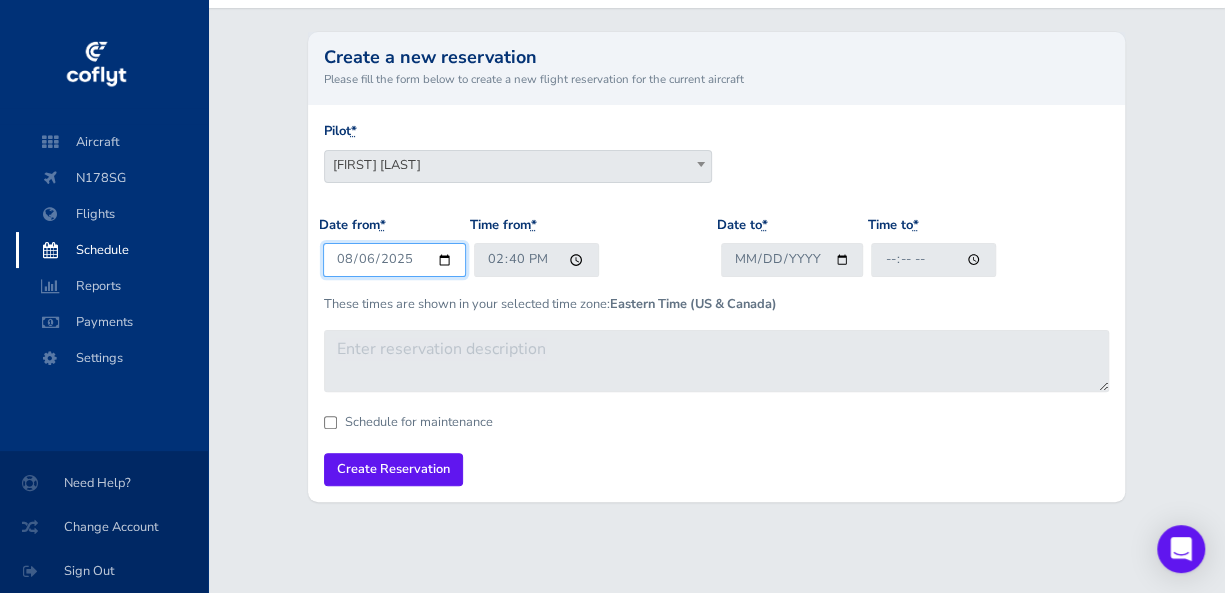 click on "2025-08-23" at bounding box center [394, 259] 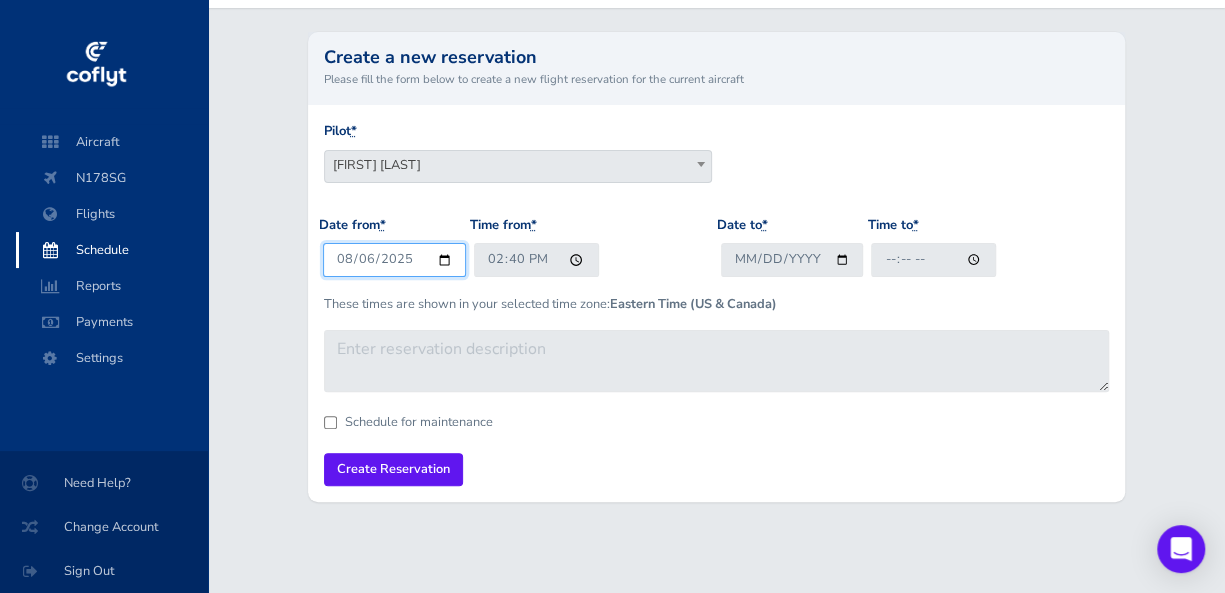 type on "2025-08-24" 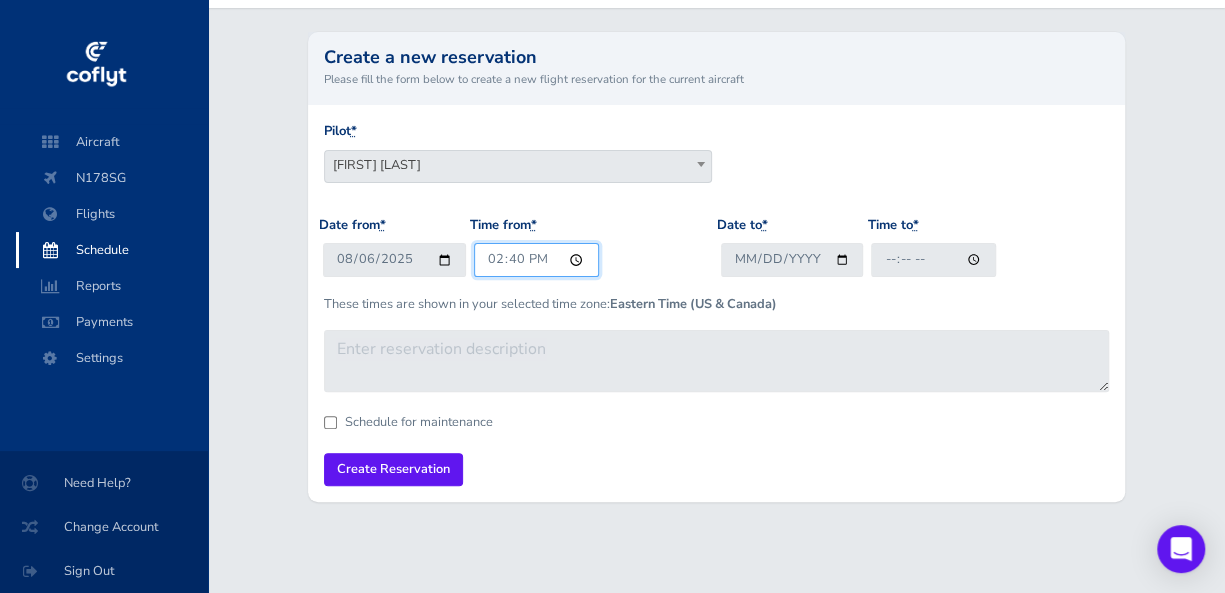 click on "14:40" at bounding box center (536, 259) 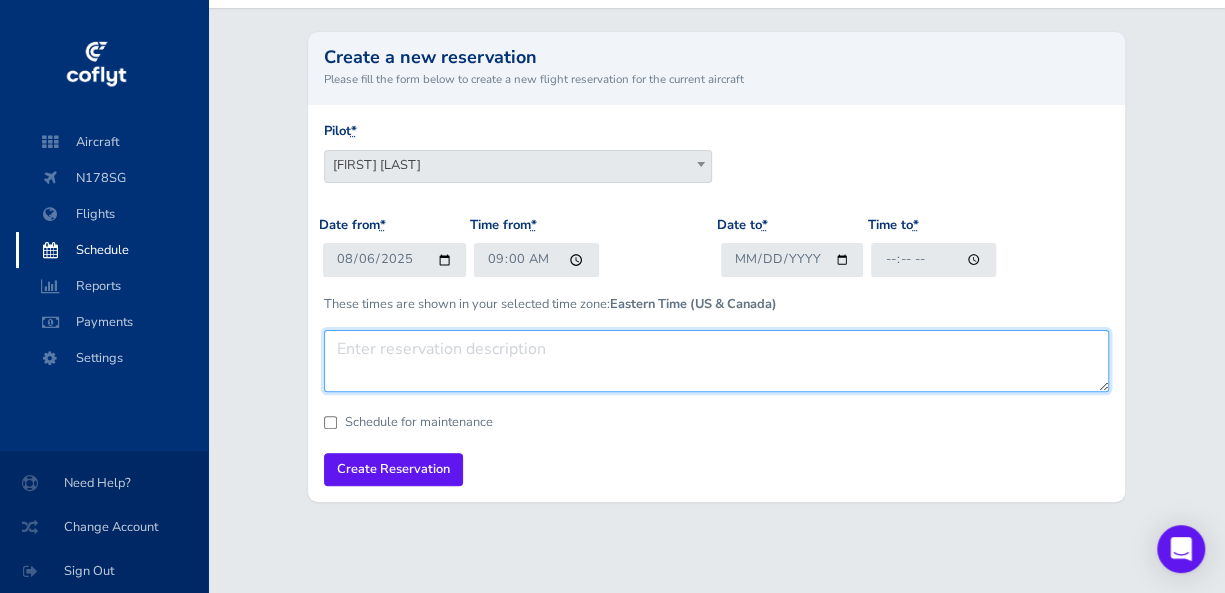 type on "09:00" 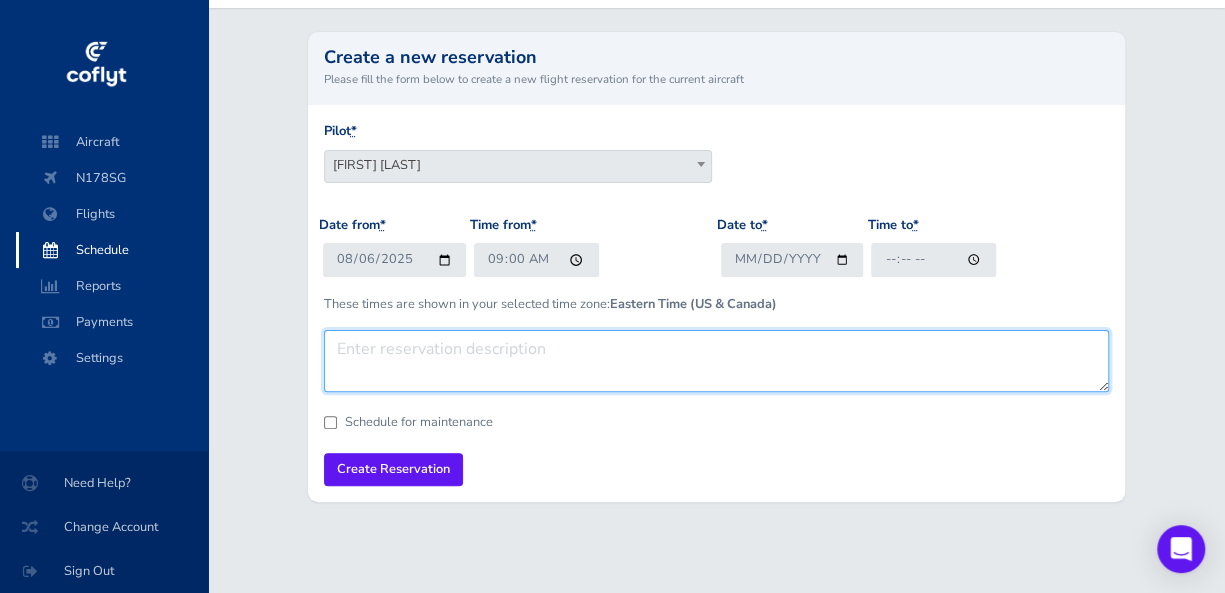 click at bounding box center [717, 361] 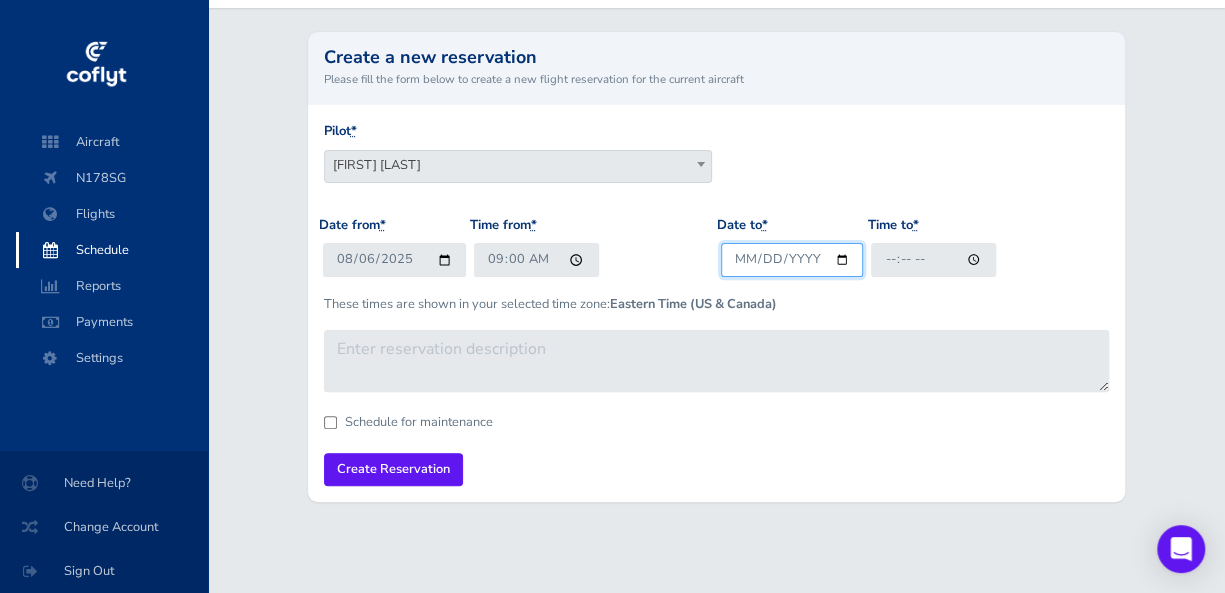 click on "Date to  *" at bounding box center (792, 259) 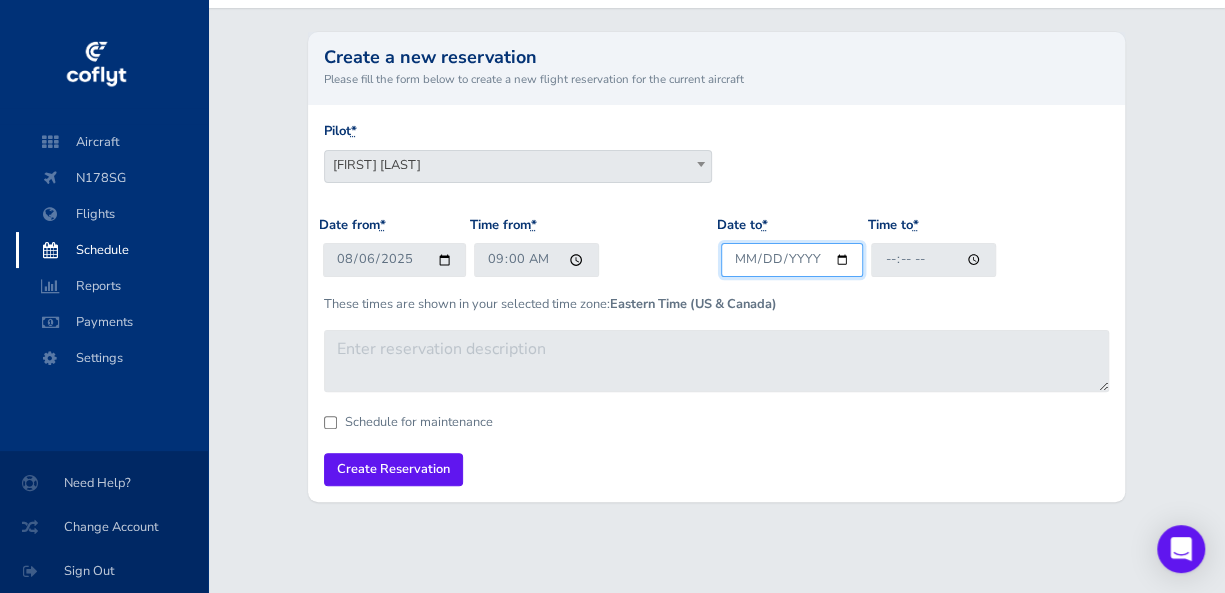 type on "2025-08-25" 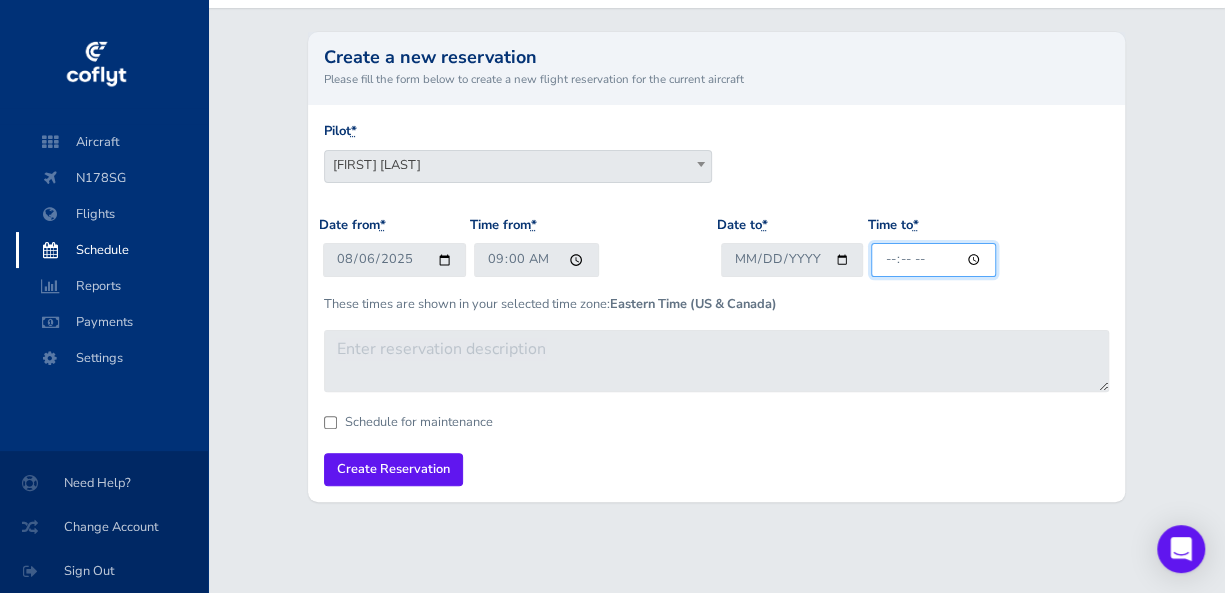 click on "Time to  *" at bounding box center [933, 259] 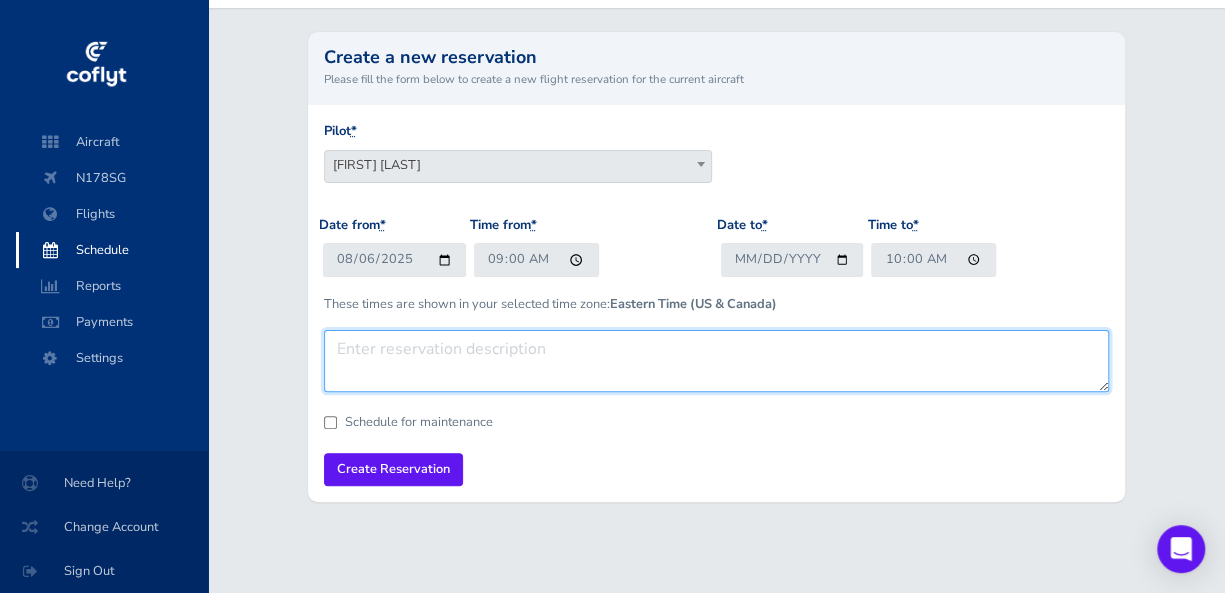 type on "10:00" 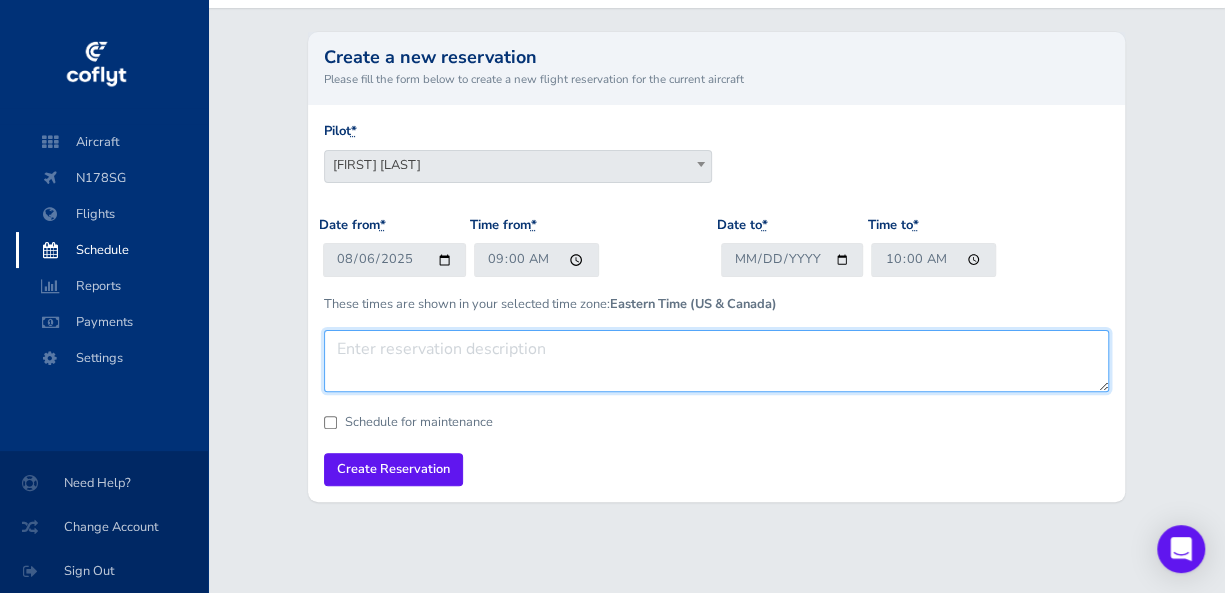 click at bounding box center [717, 361] 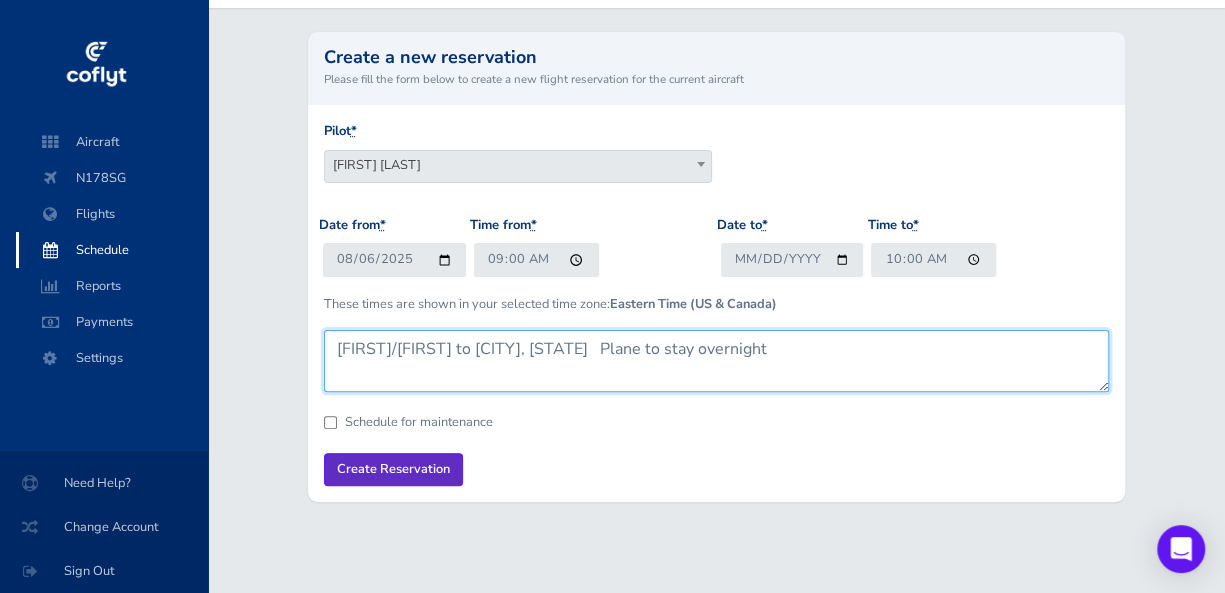 type on "Chris/Lisa to Norfolk, VA   Plane to stay overnight" 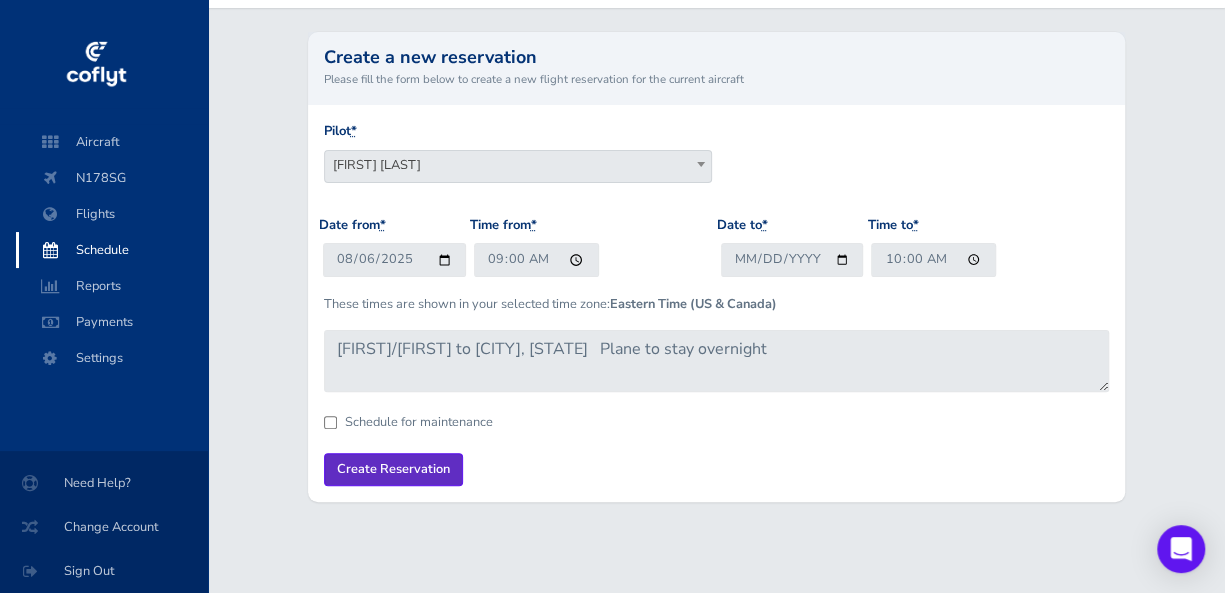 click on "Create Reservation" at bounding box center [393, 469] 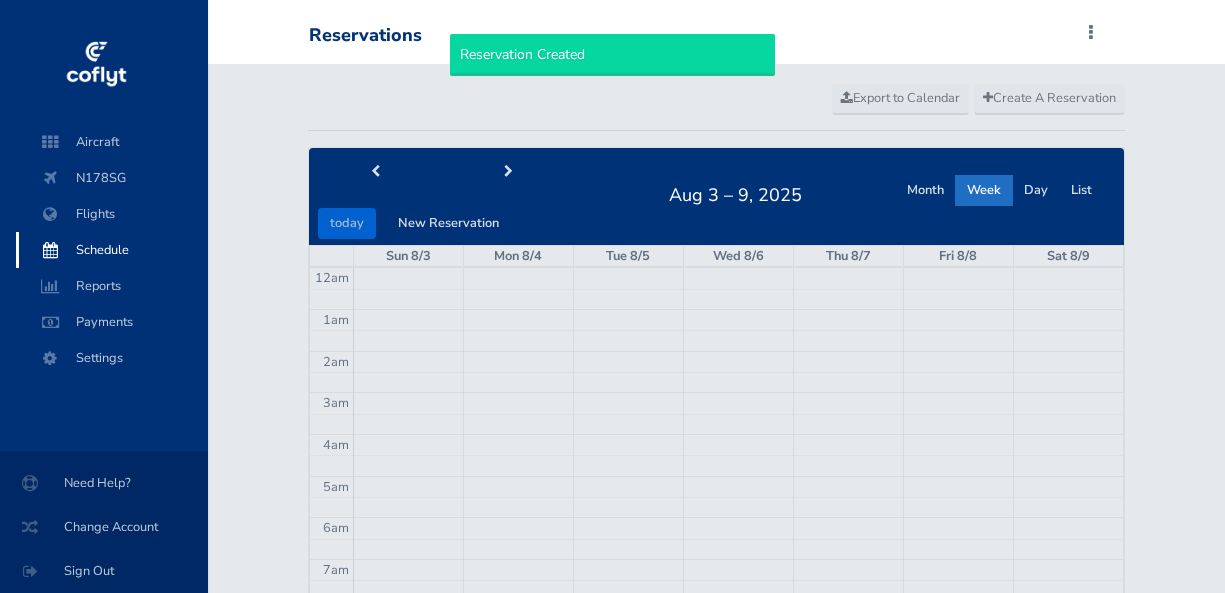 scroll, scrollTop: 0, scrollLeft: 0, axis: both 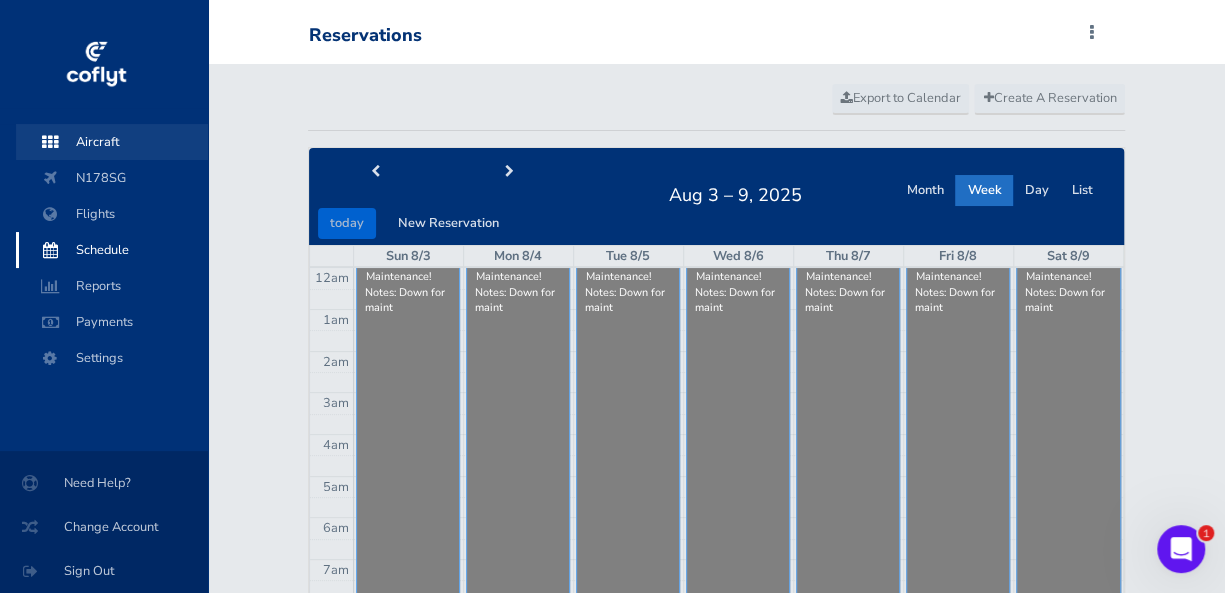 click on "Aircraft" at bounding box center (112, 142) 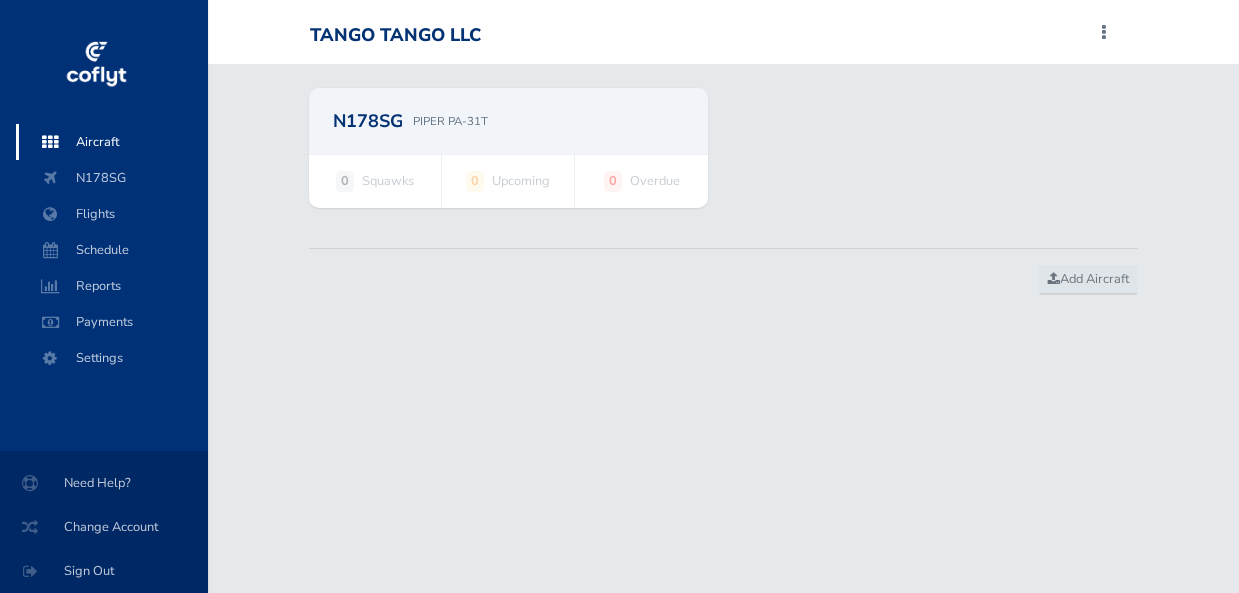 scroll, scrollTop: 0, scrollLeft: 0, axis: both 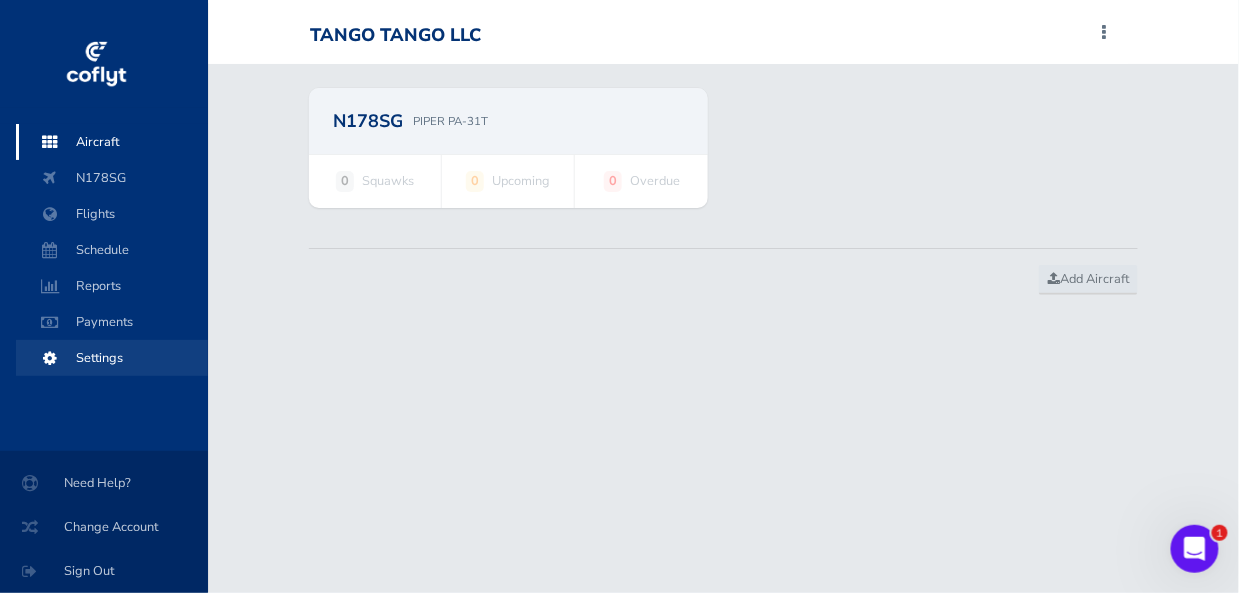 click on "Settings" at bounding box center [112, 358] 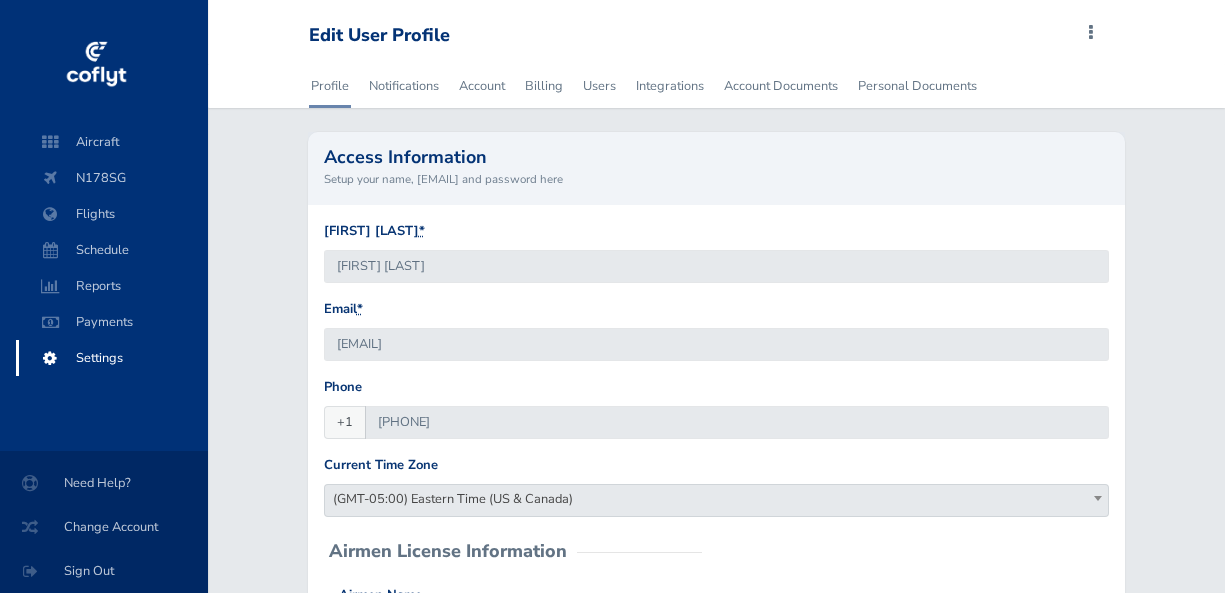 scroll, scrollTop: 0, scrollLeft: 0, axis: both 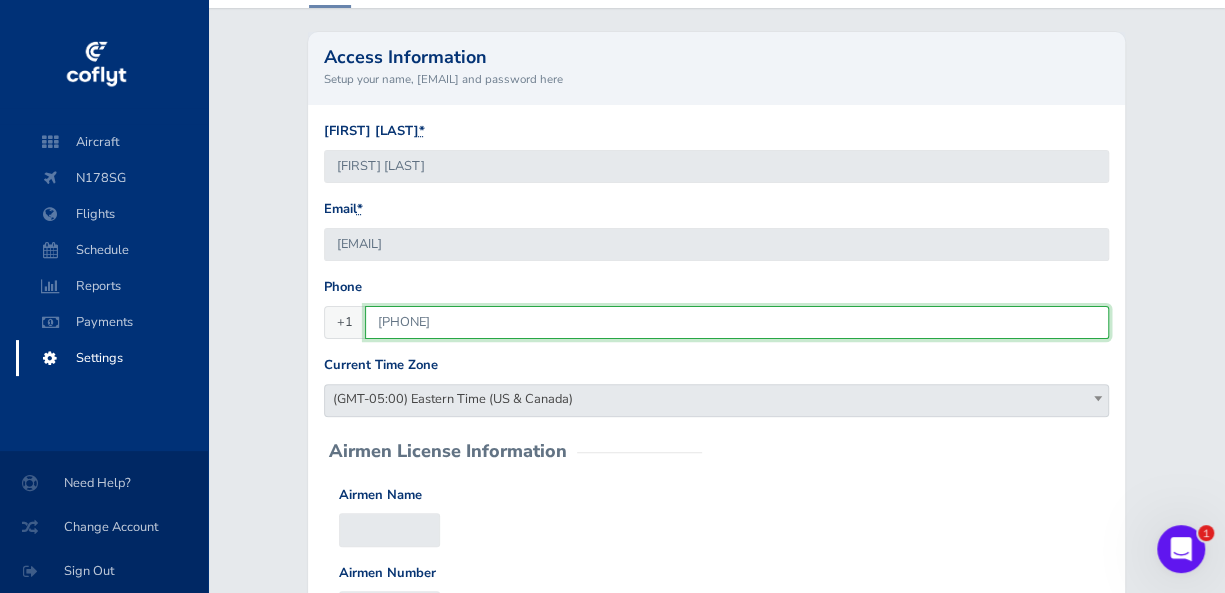 drag, startPoint x: 486, startPoint y: 325, endPoint x: 386, endPoint y: 326, distance: 100.005 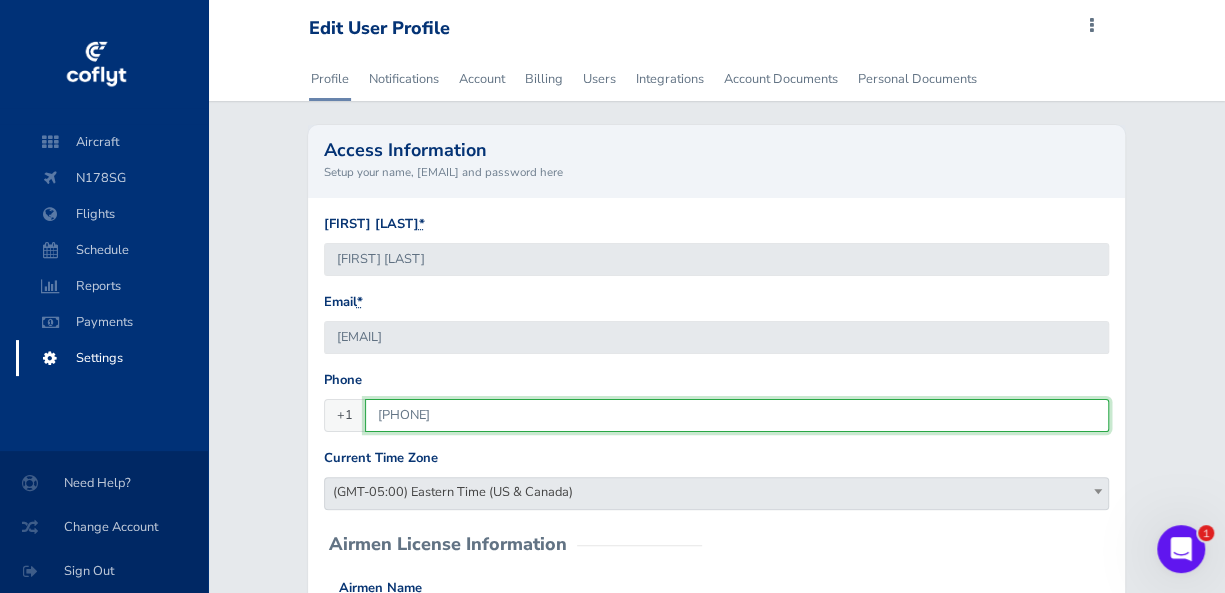 scroll, scrollTop: 0, scrollLeft: 0, axis: both 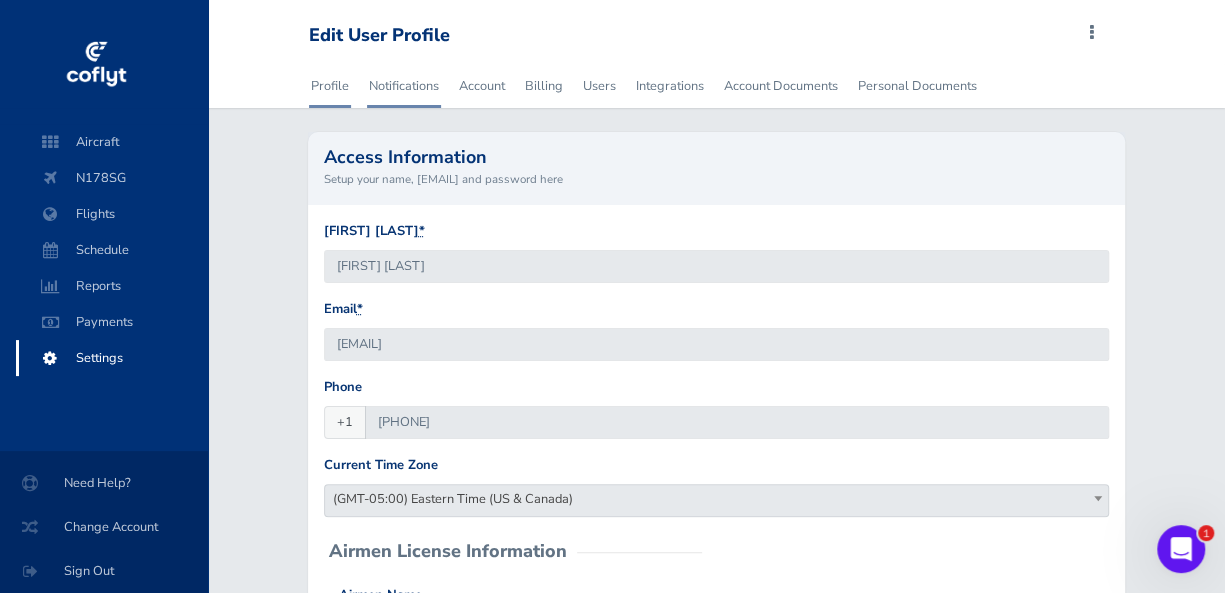 click on "Notifications" at bounding box center (404, 86) 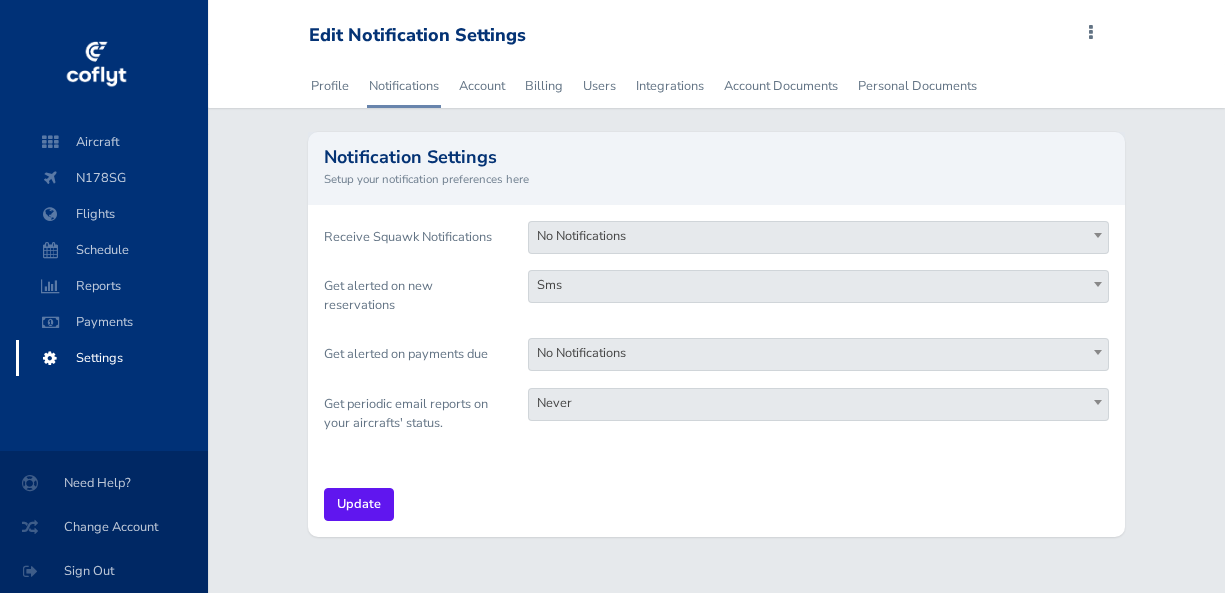 scroll, scrollTop: 0, scrollLeft: 0, axis: both 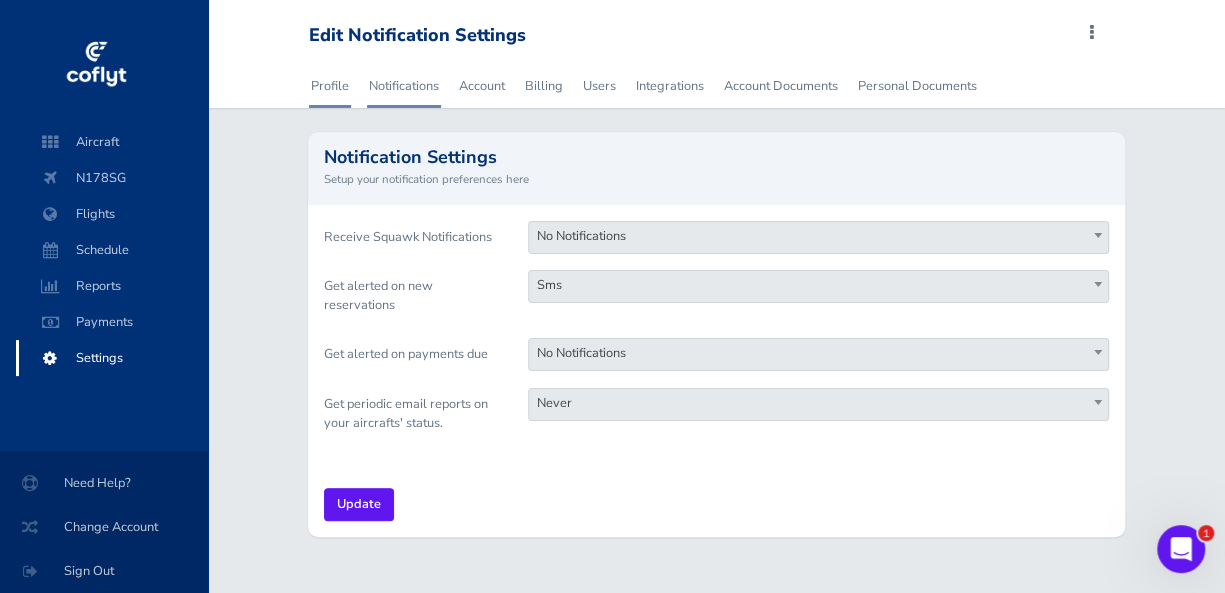 click on "Profile" at bounding box center (330, 86) 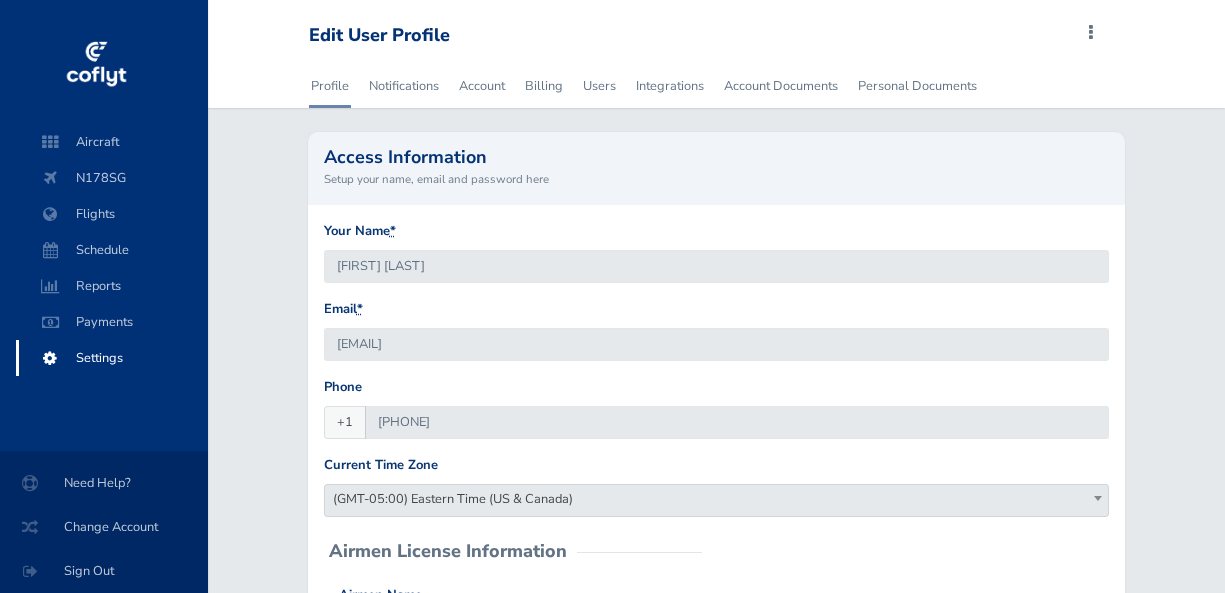 scroll, scrollTop: 0, scrollLeft: 0, axis: both 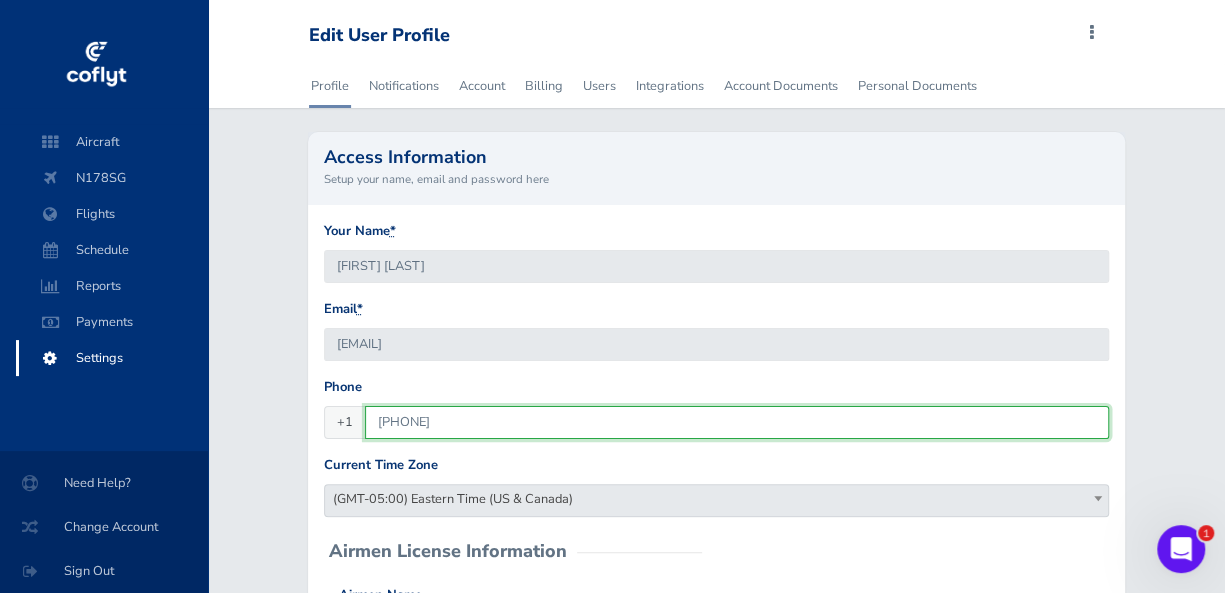 click on "239-450-0062" at bounding box center (737, 422) 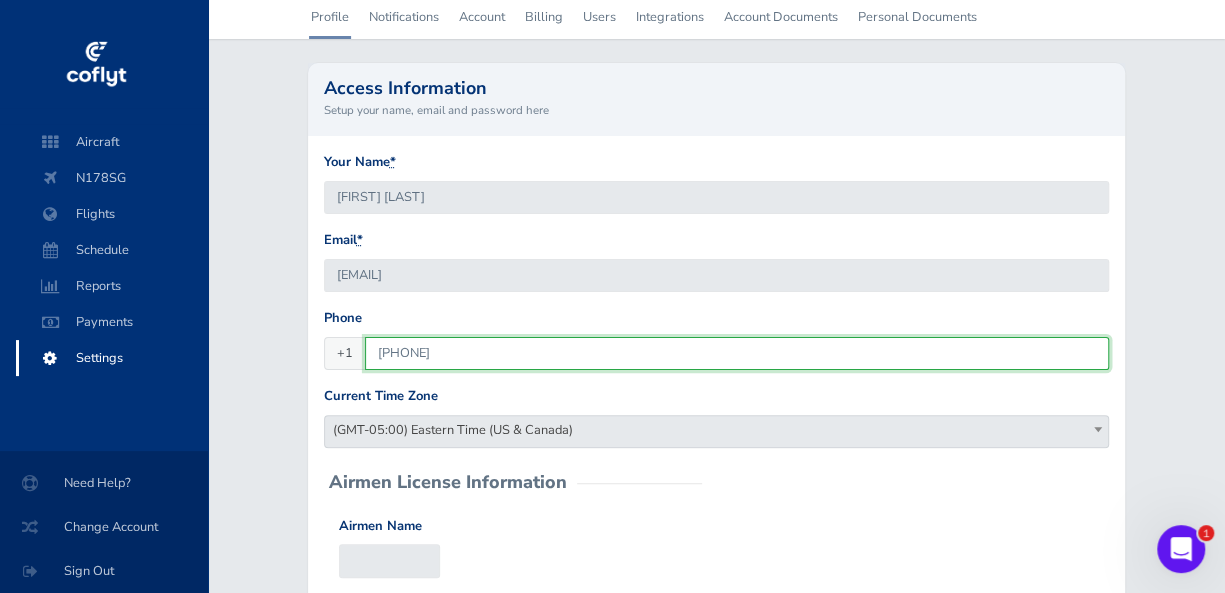 scroll, scrollTop: 100, scrollLeft: 0, axis: vertical 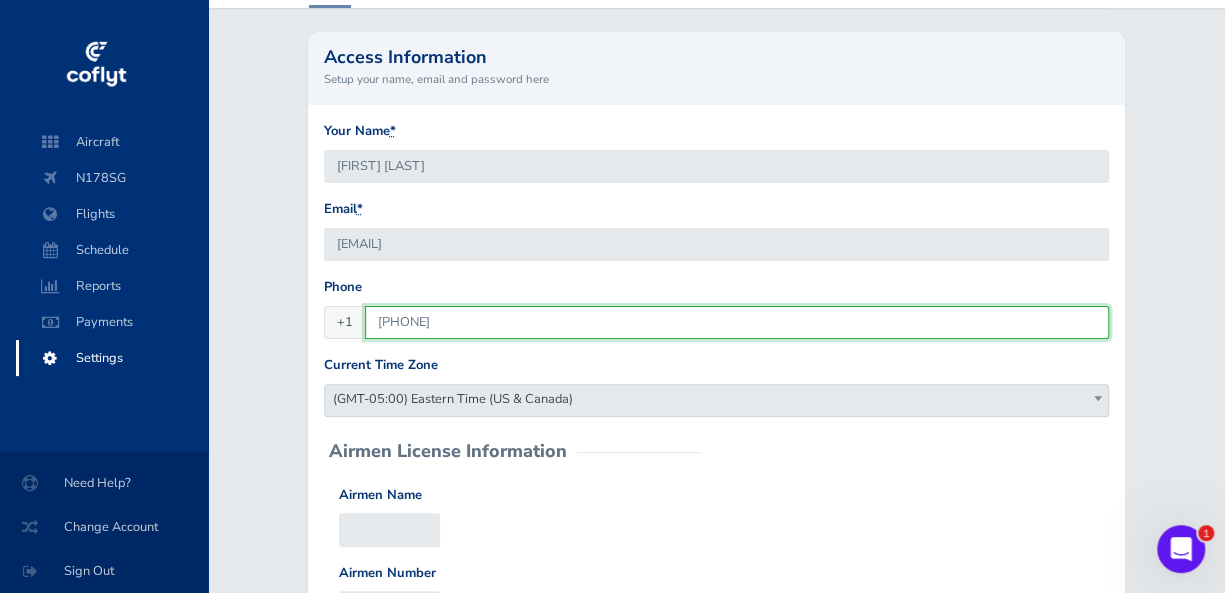 type on "239-272-6934" 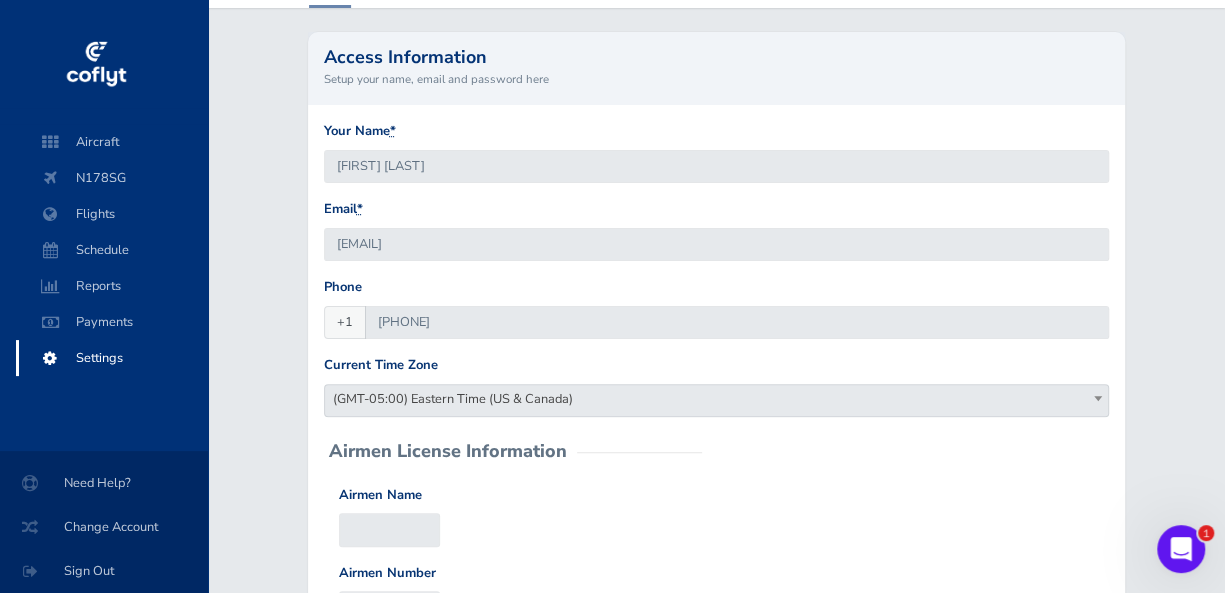 click on "Profile Notifications Account Billing Users Integrations Account Documents Personal Documents
Access Information
Setup your name, email and password here
Your Name  * Lisa Gehring
Email  * etelisag@gmail.com
Phone
+1
239-272-6934
Current Time Zone (GMT-12:00) International Date Line West
(GMT-11:00) American Samoa
(GMT-11:00) Midway Island
(GMT-10:00) Hawaii
(GMT-09:00) Alaska
(GMT-08:00) Pacific Time (US & Canada)
(GMT-08:00) Tijuana
(GMT-07:00) Arizona
(GMT-07:00) Mazatlan
(GMT-07:00) Mountain Time (US & Canada)
(GMT-06:00) Central America
(GMT-06:00) Central Time (US & Canada)
(GMT-06:00) Chihuahua
(GMT-06:00) Guadalajara
(GMT-06:00) Mexico City
(GMT-06:00) Monterrey
(GMT-06:00) Saskatchewan
(GMT-05:00) Bogota" at bounding box center [716, 495] 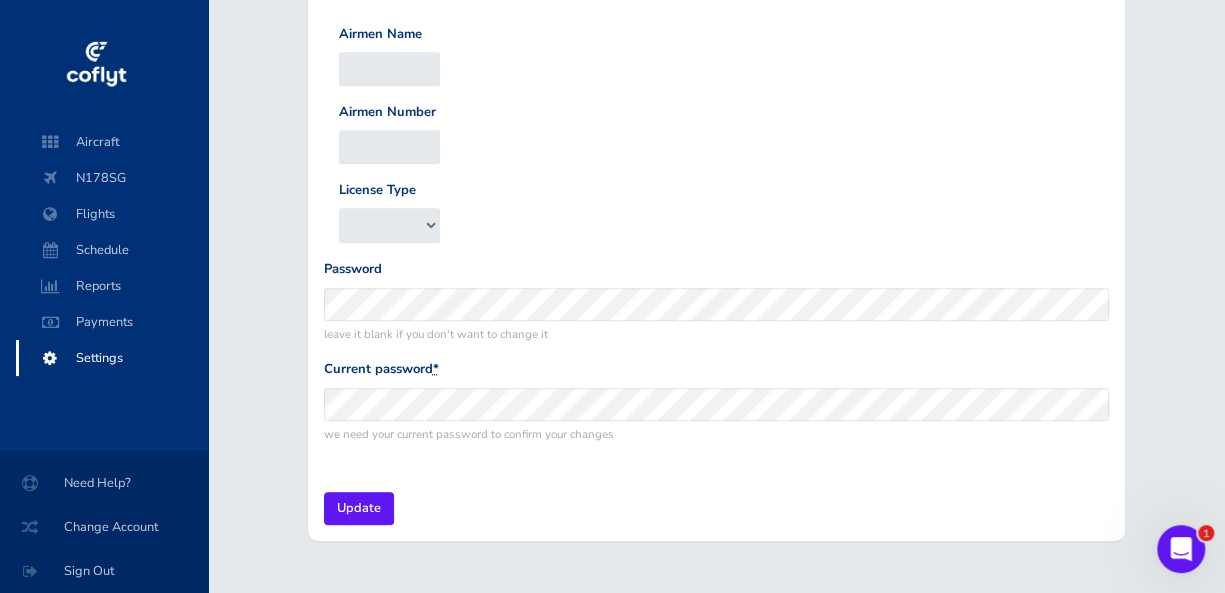 scroll, scrollTop: 601, scrollLeft: 0, axis: vertical 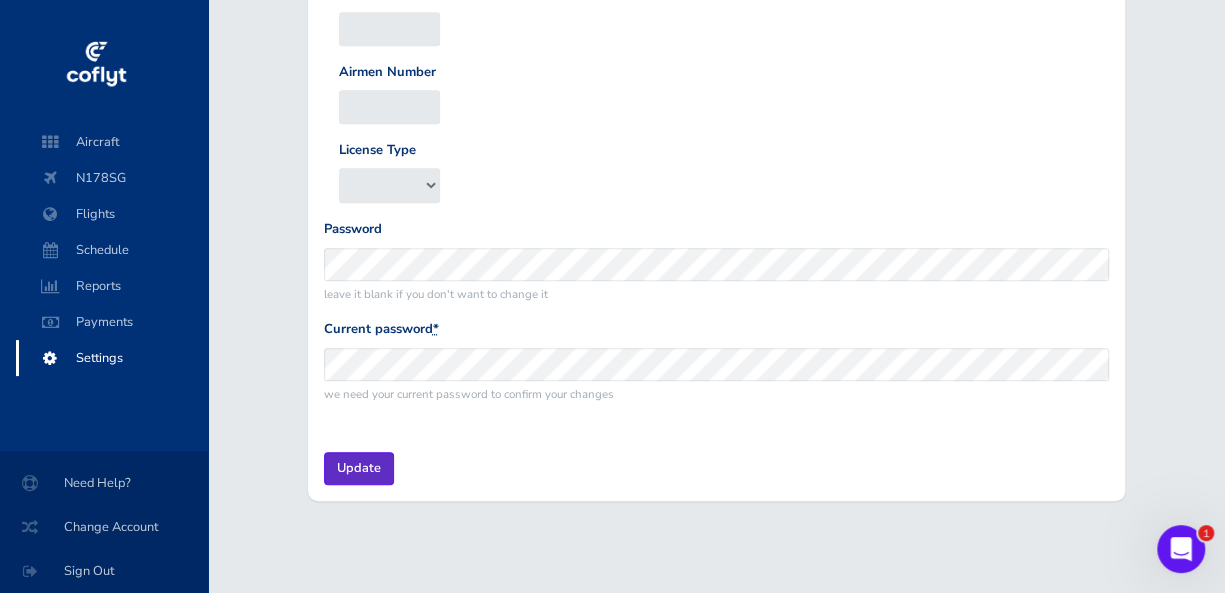 click on "Update" at bounding box center [359, 468] 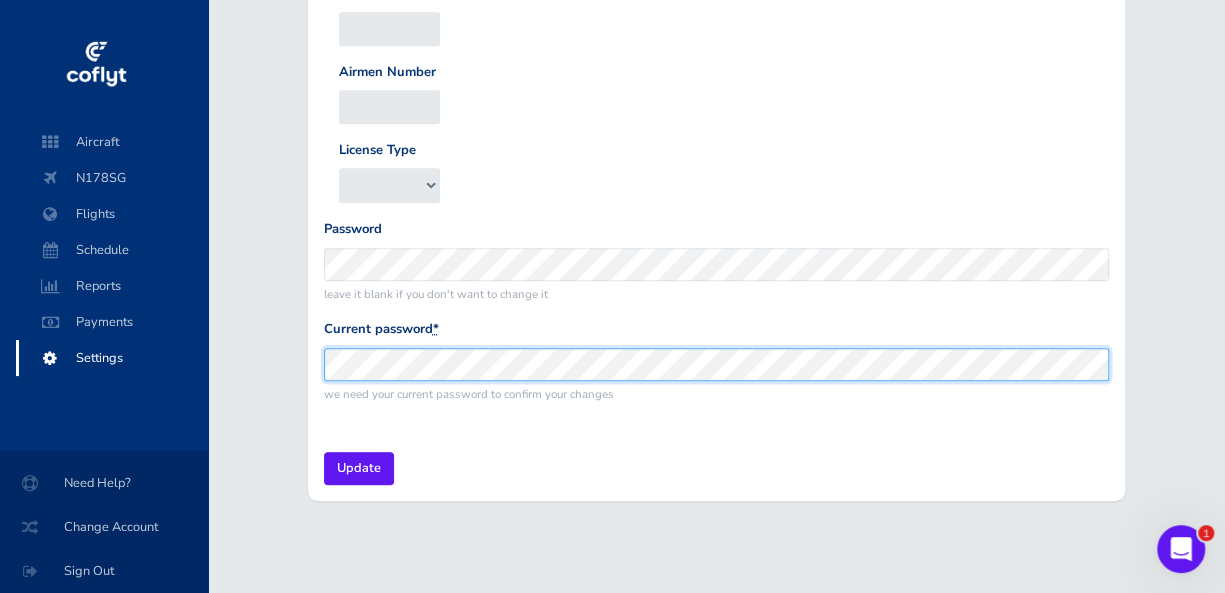 scroll, scrollTop: 501, scrollLeft: 0, axis: vertical 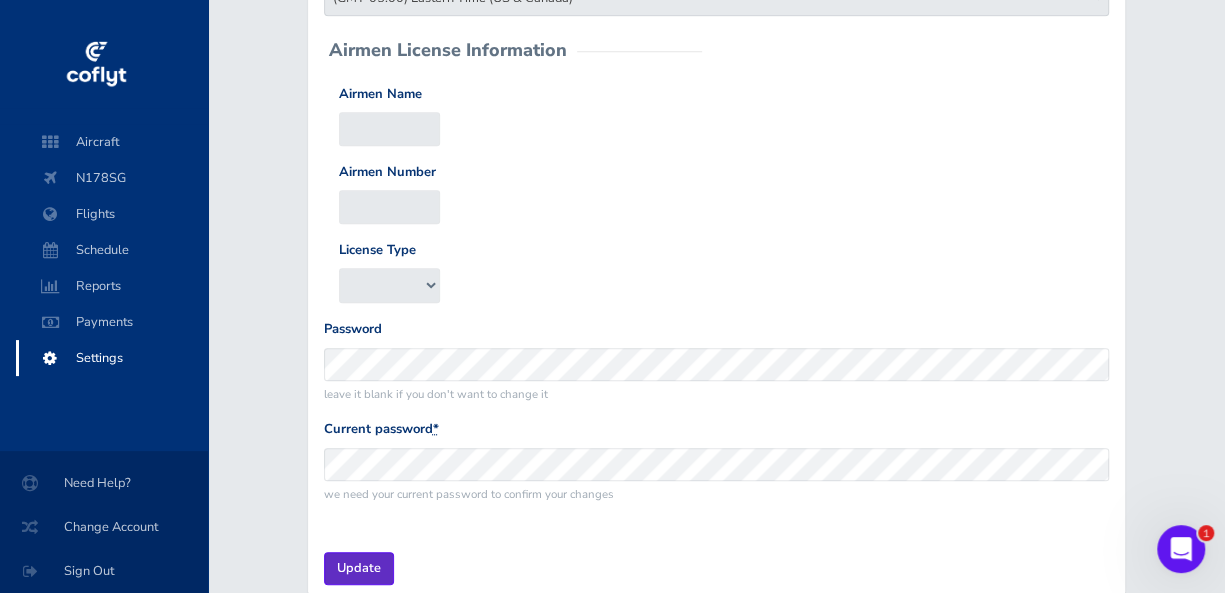 click on "Update" at bounding box center [359, 568] 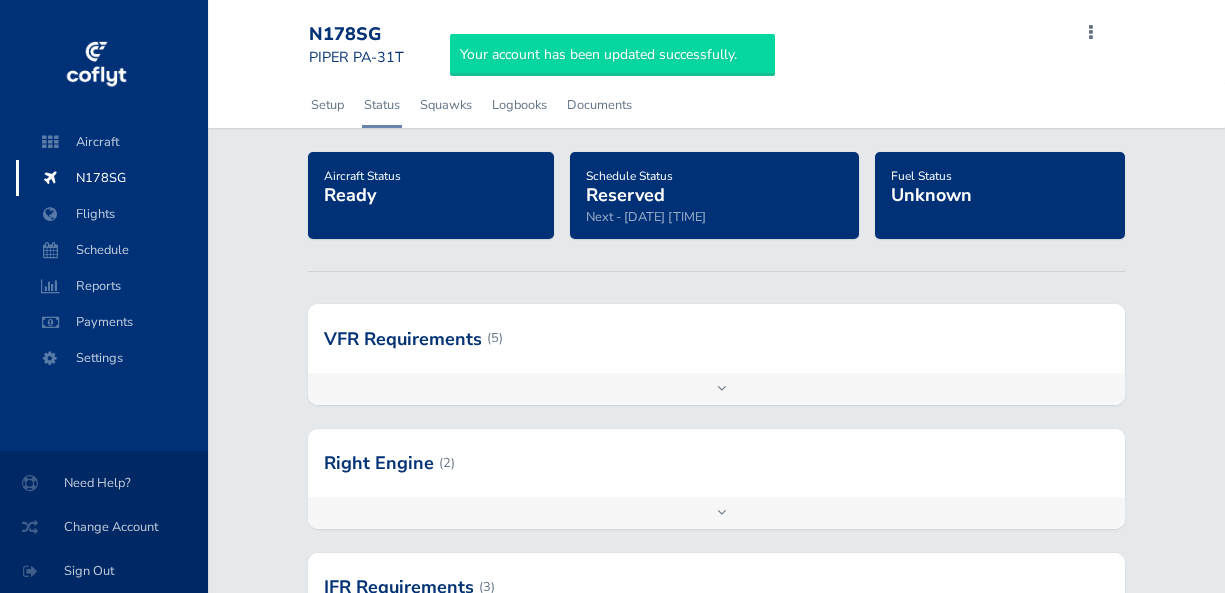 scroll, scrollTop: 0, scrollLeft: 0, axis: both 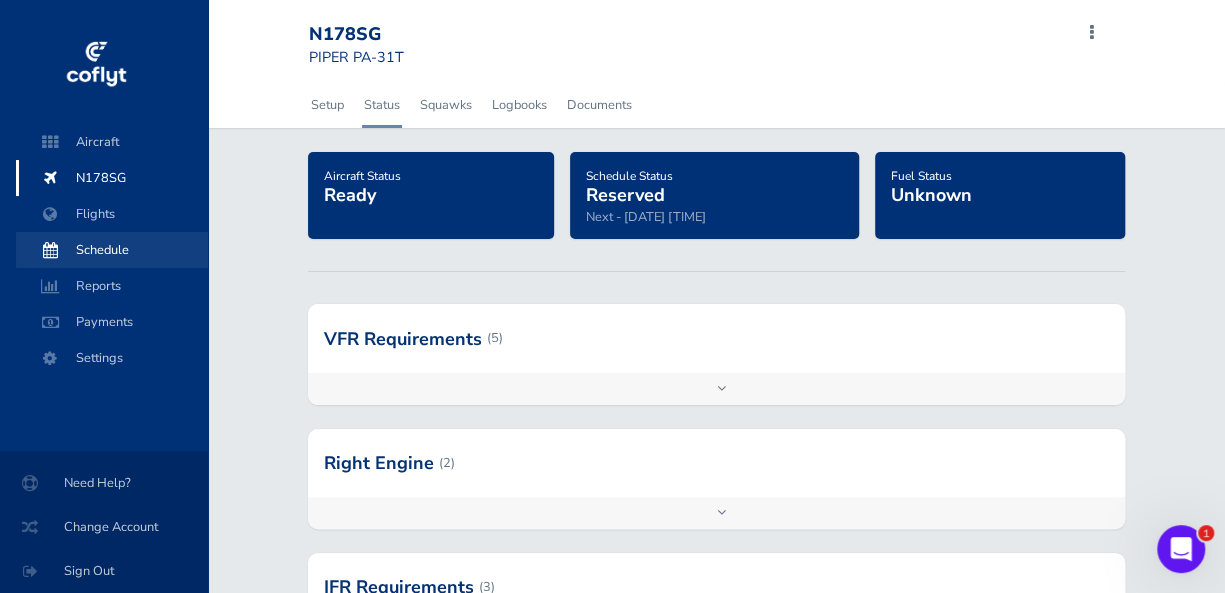 click on "Schedule" at bounding box center (112, 250) 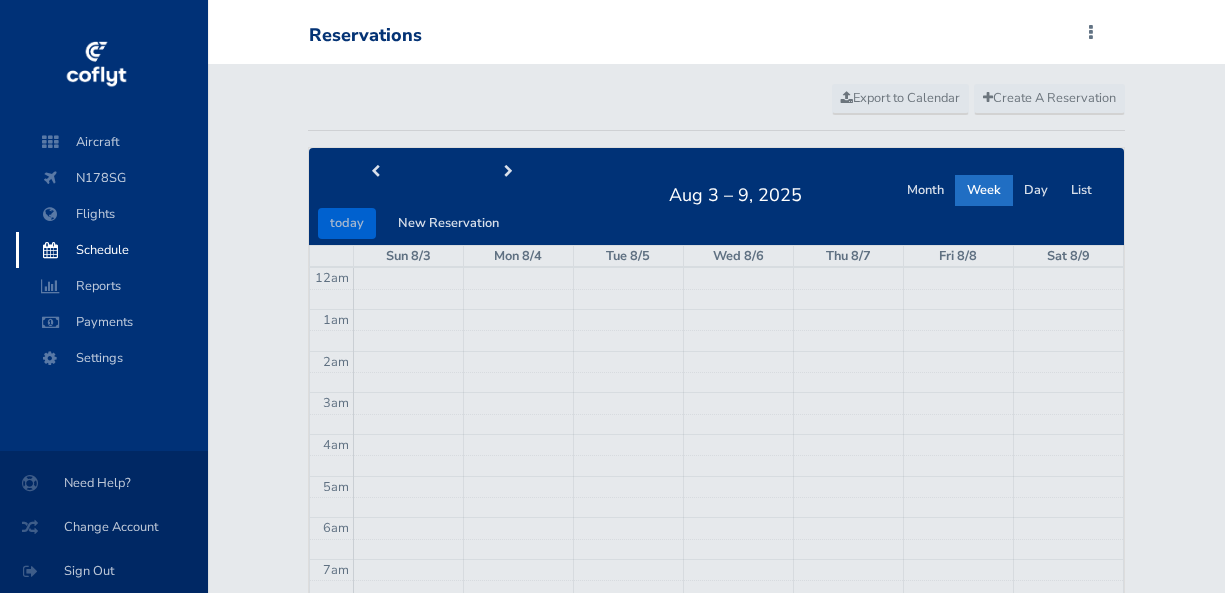 scroll, scrollTop: 0, scrollLeft: 0, axis: both 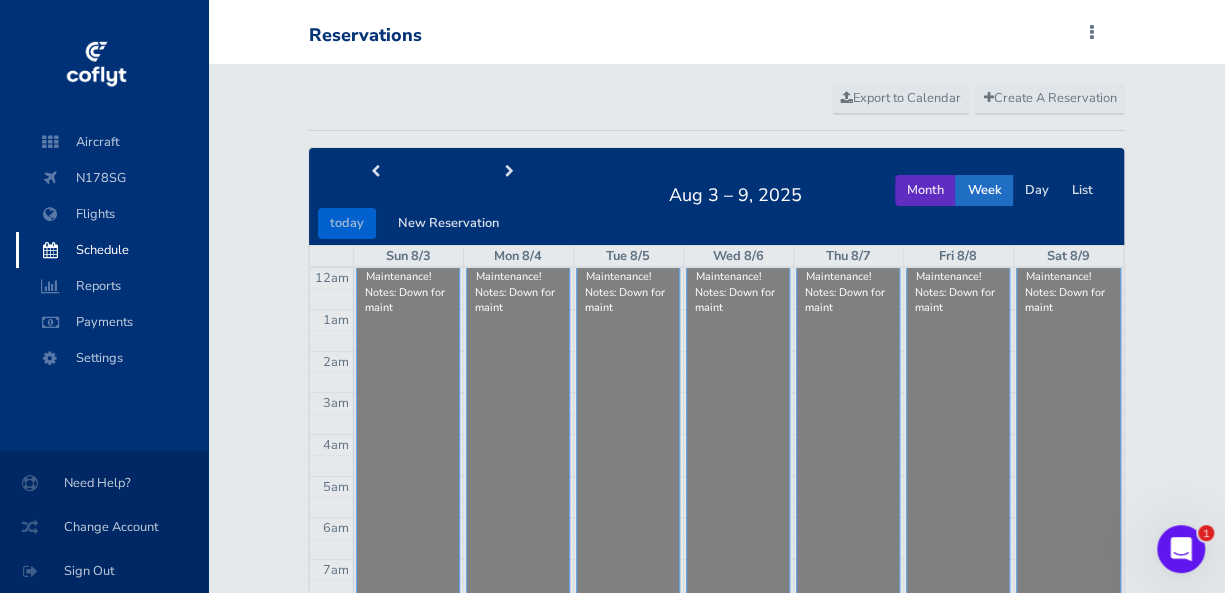 click on "Month" at bounding box center (925, 190) 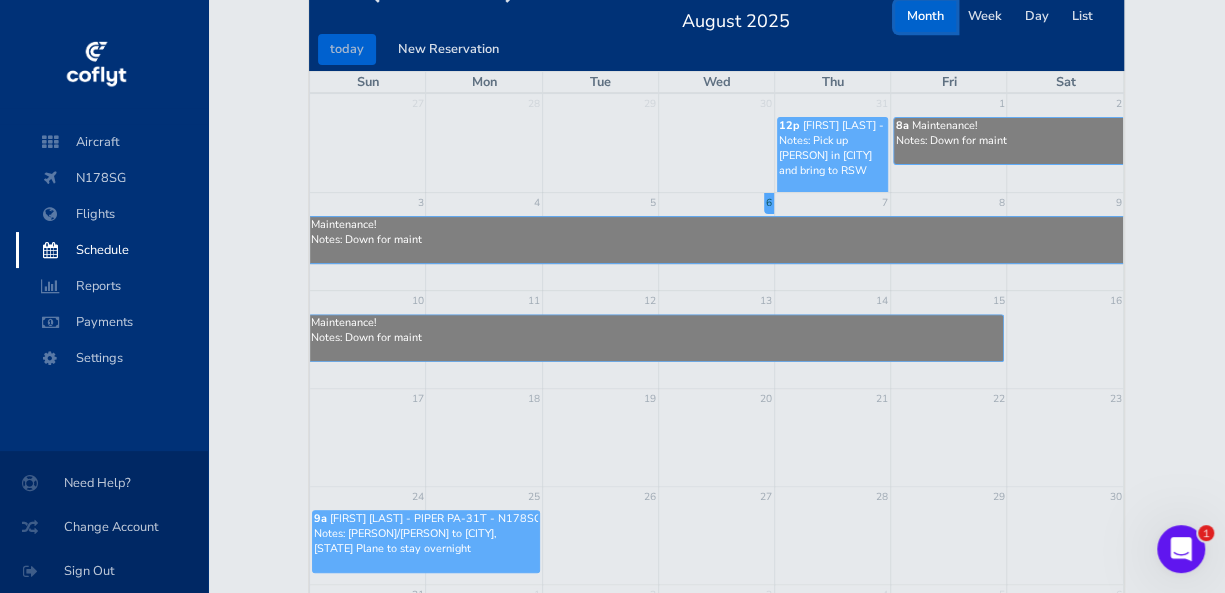 scroll, scrollTop: 335, scrollLeft: 0, axis: vertical 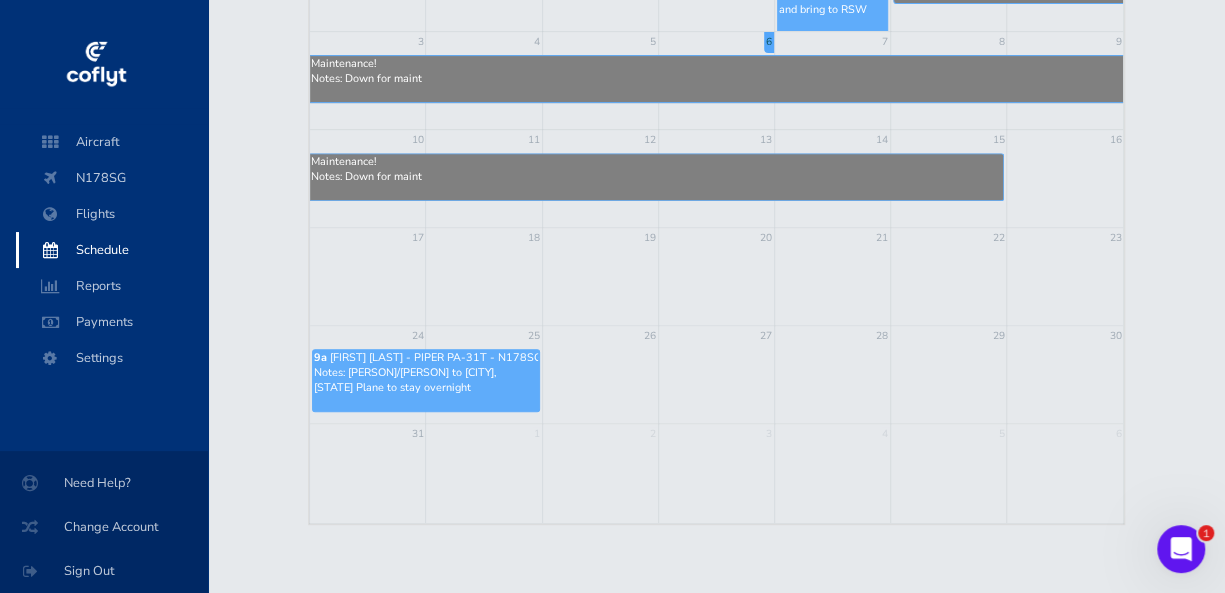click on "Notes: Chris/Lisa to Norfolk, VA   Plane to stay overnight" at bounding box center [426, 380] 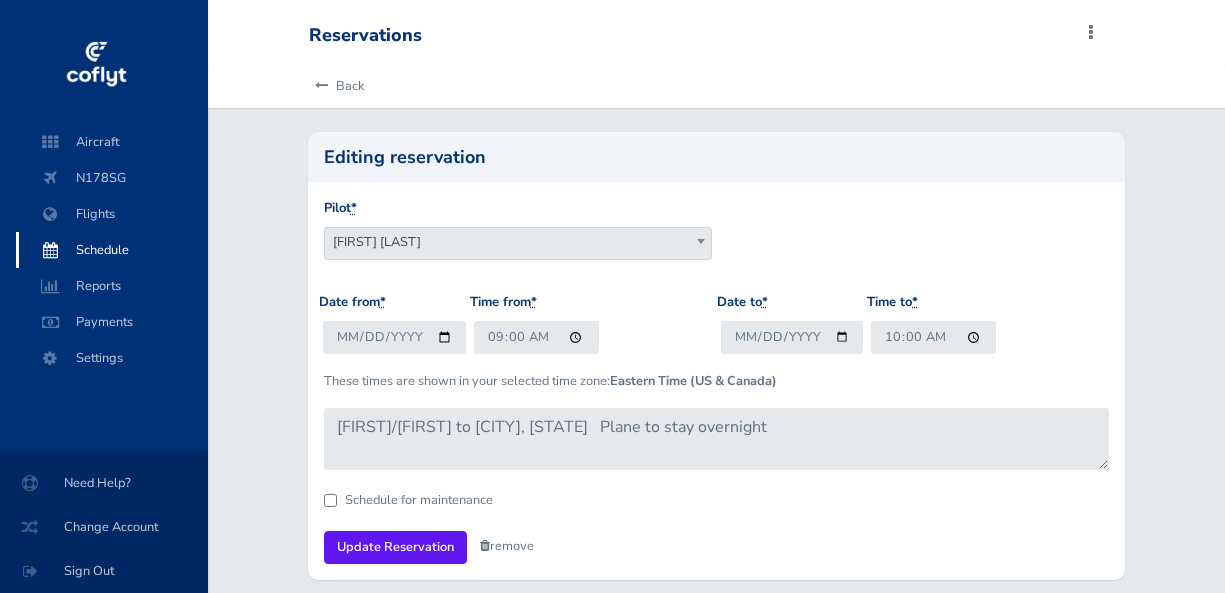 scroll, scrollTop: 0, scrollLeft: 0, axis: both 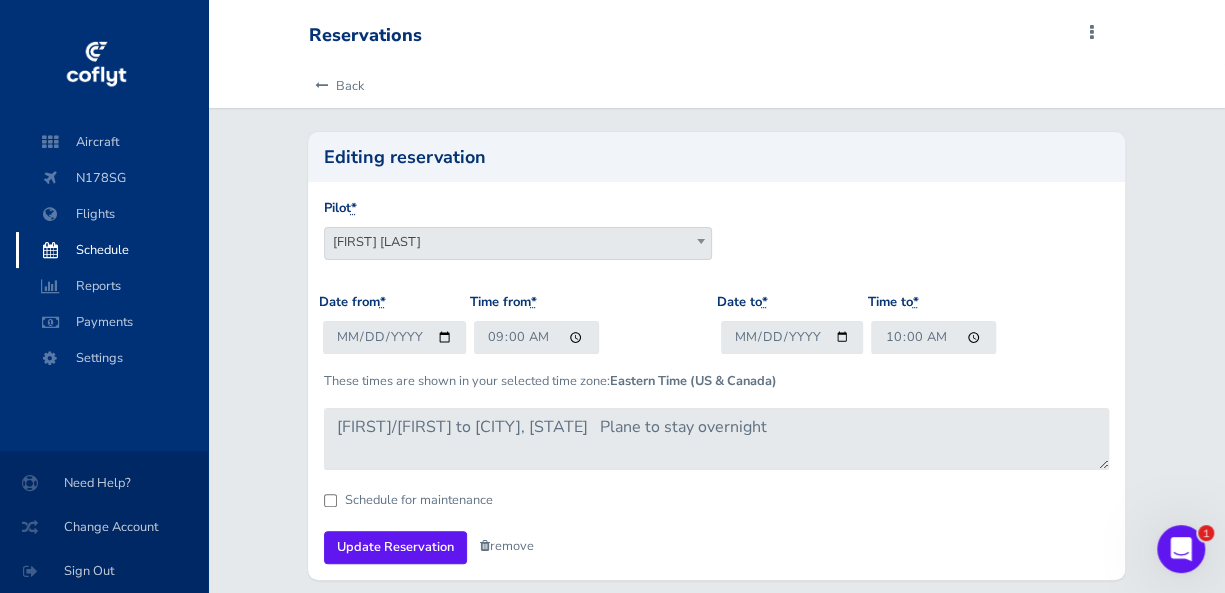click on "remove" at bounding box center [507, 546] 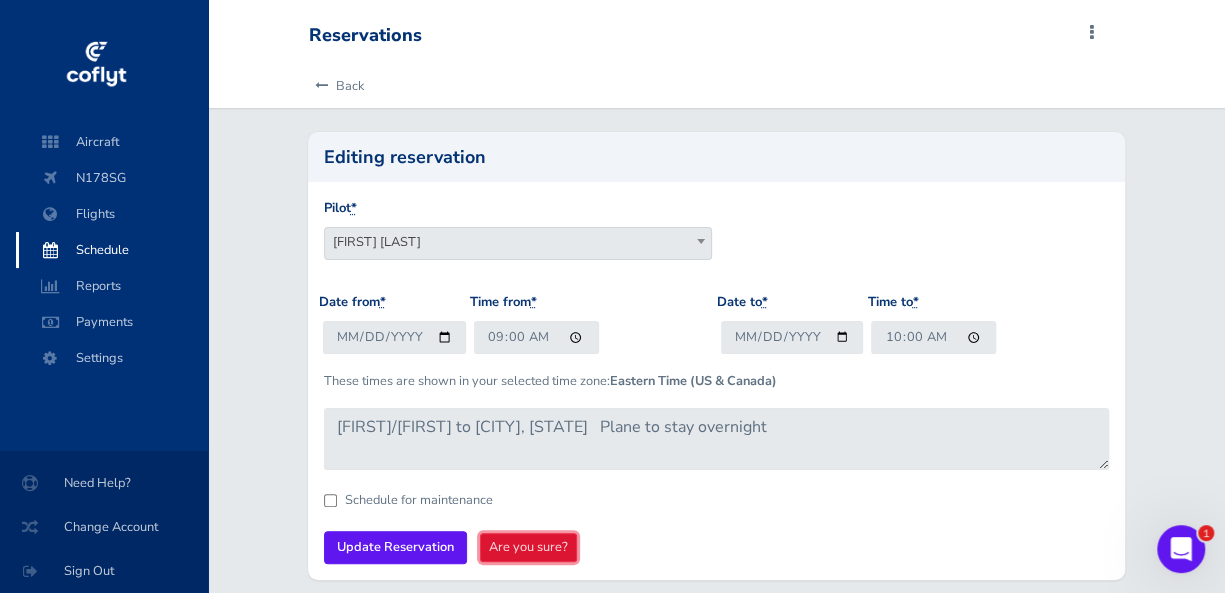 click on "Are you sure?" at bounding box center (528, 547) 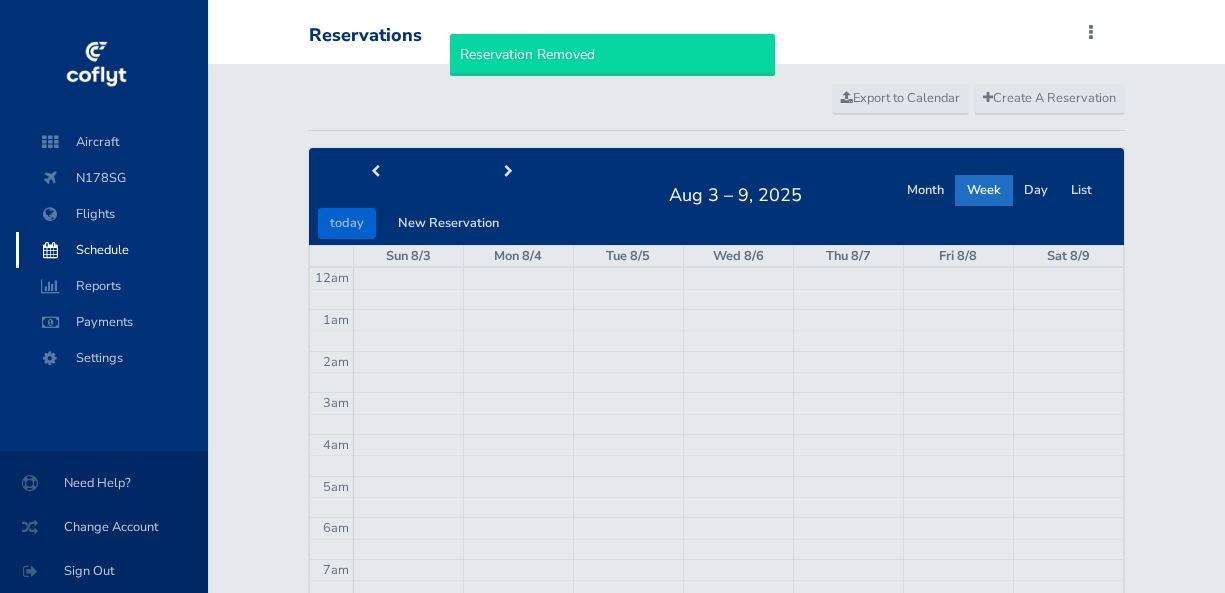 scroll, scrollTop: 0, scrollLeft: 0, axis: both 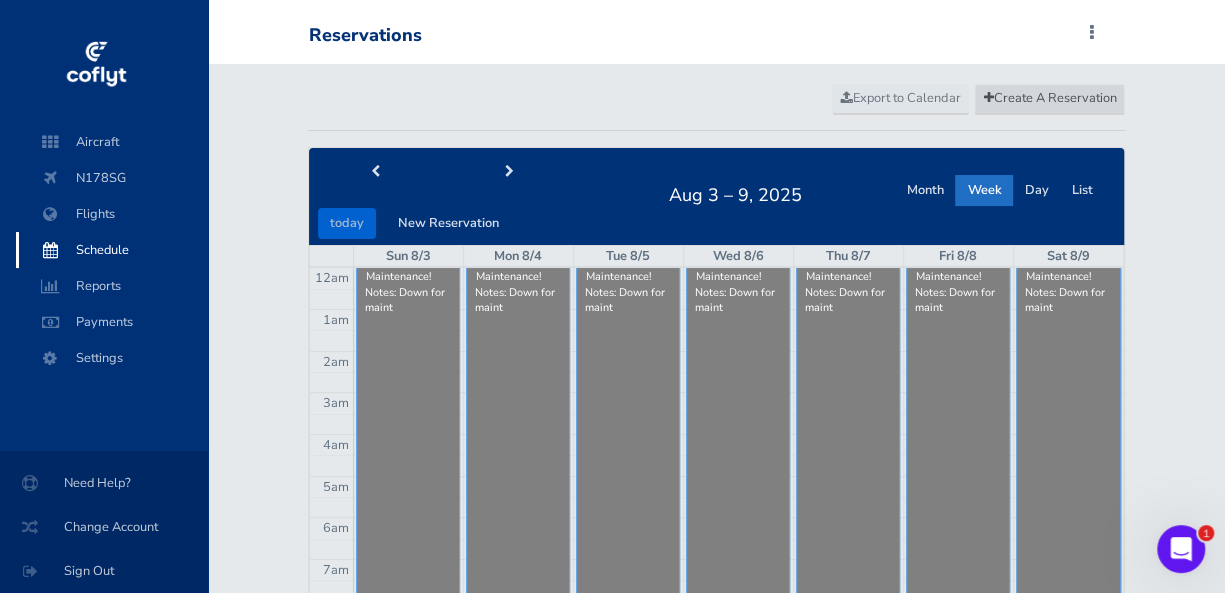 click on "Create A Reservation" at bounding box center [1049, 98] 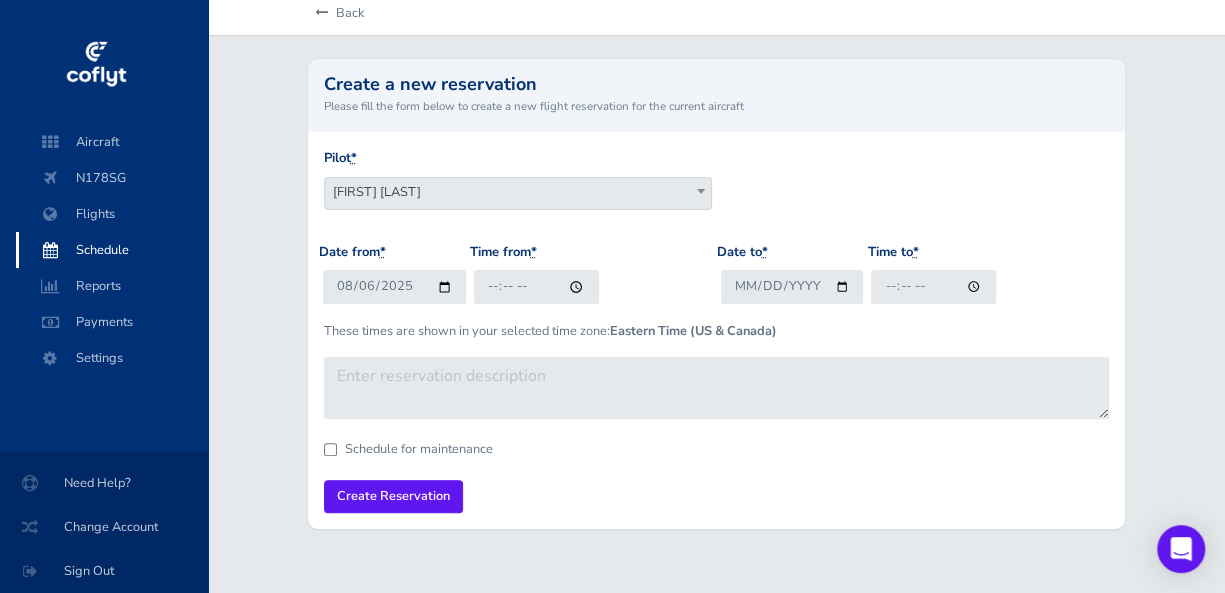 scroll, scrollTop: 100, scrollLeft: 0, axis: vertical 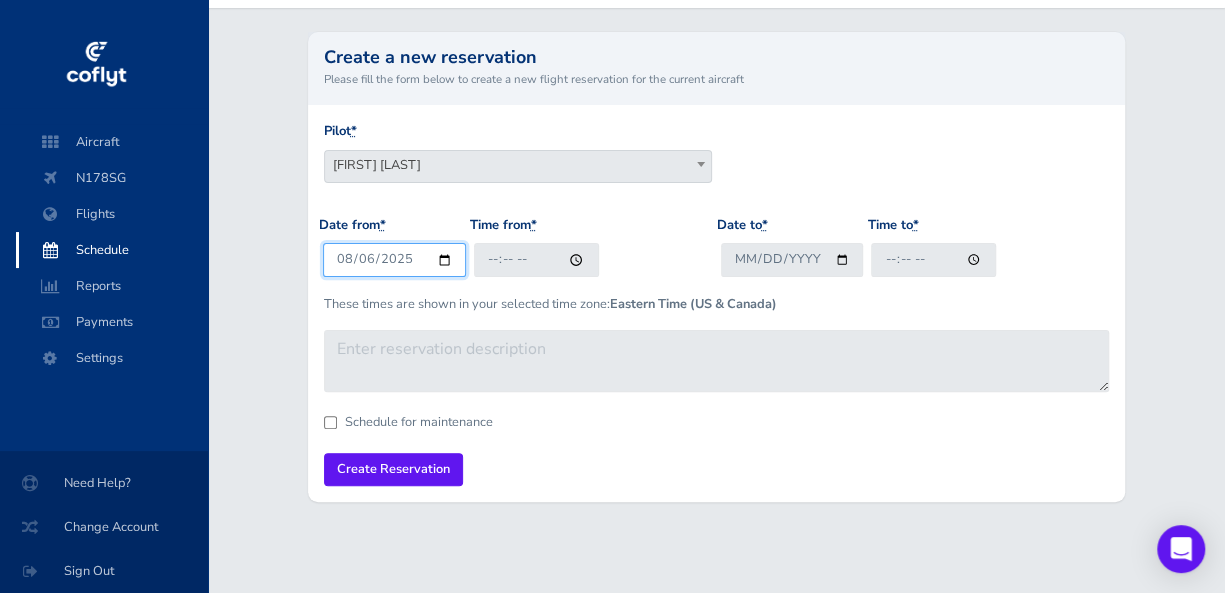 click on "2025-08-06" at bounding box center (394, 259) 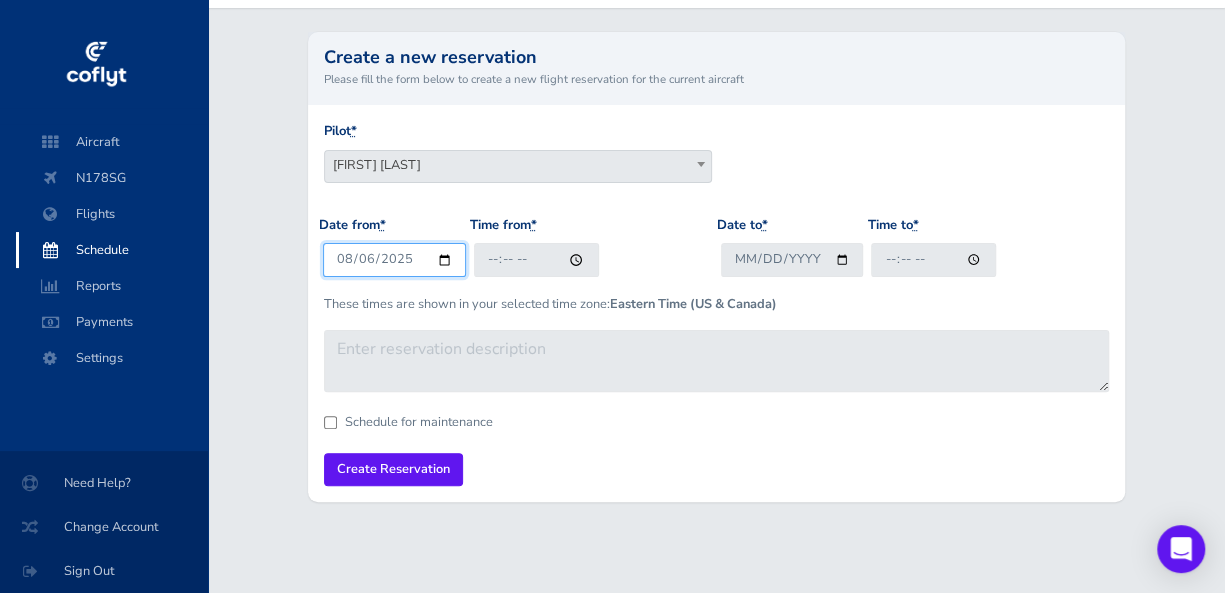 type on "[DATE]" 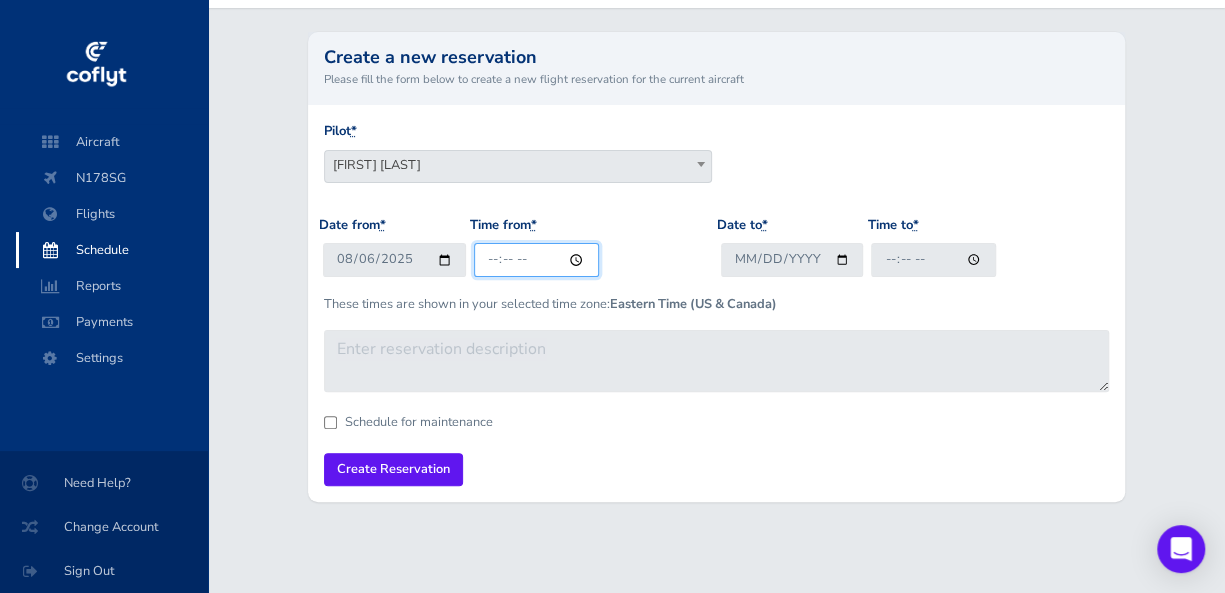 click on "[TIME]" at bounding box center [536, 259] 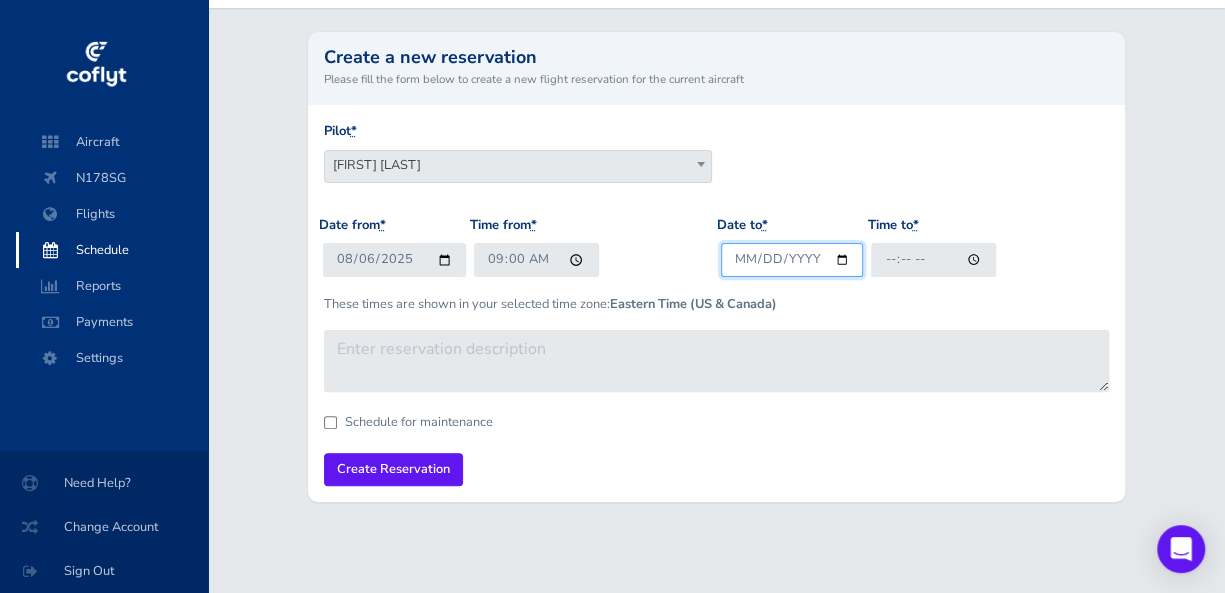 type on "09:00" 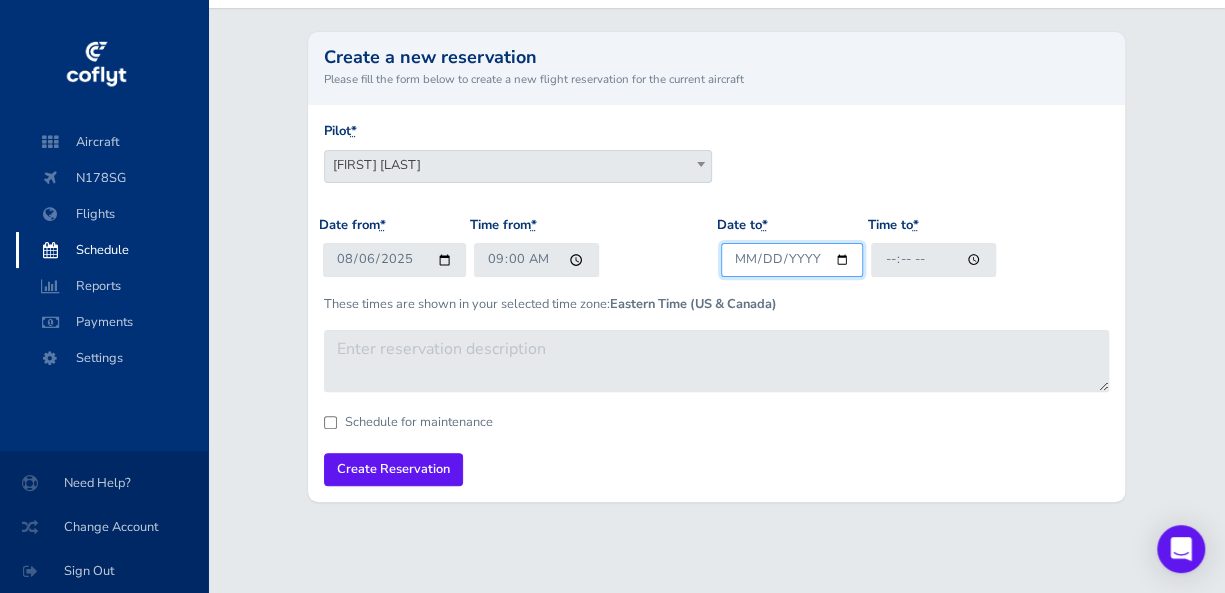 click on "Date to  *" at bounding box center (792, 259) 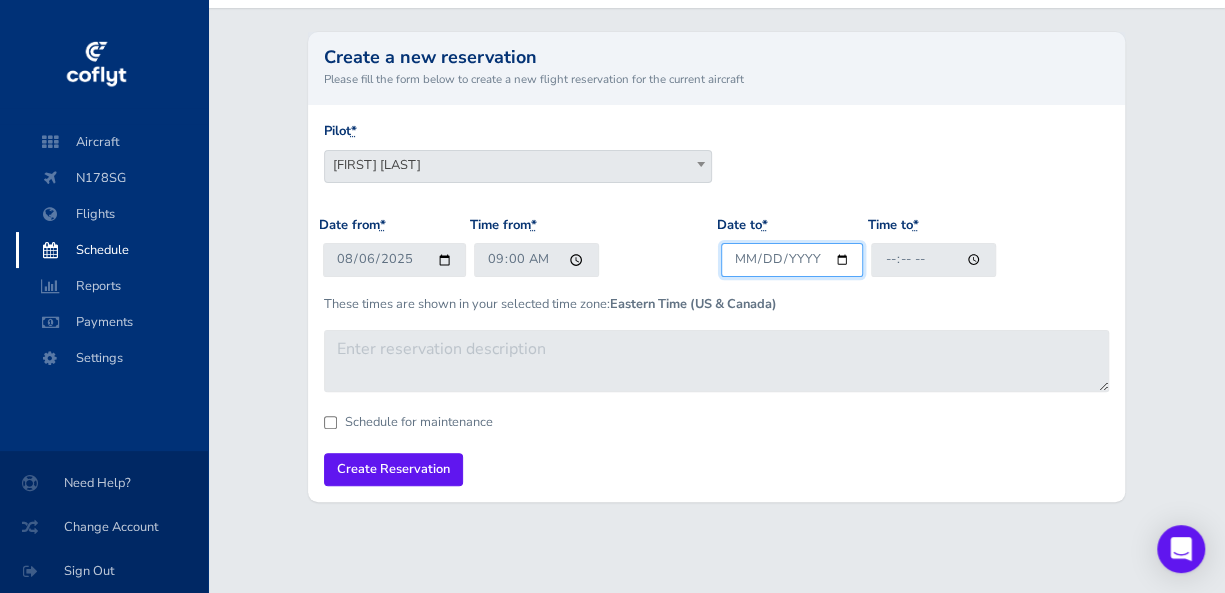 type on "[DATE]" 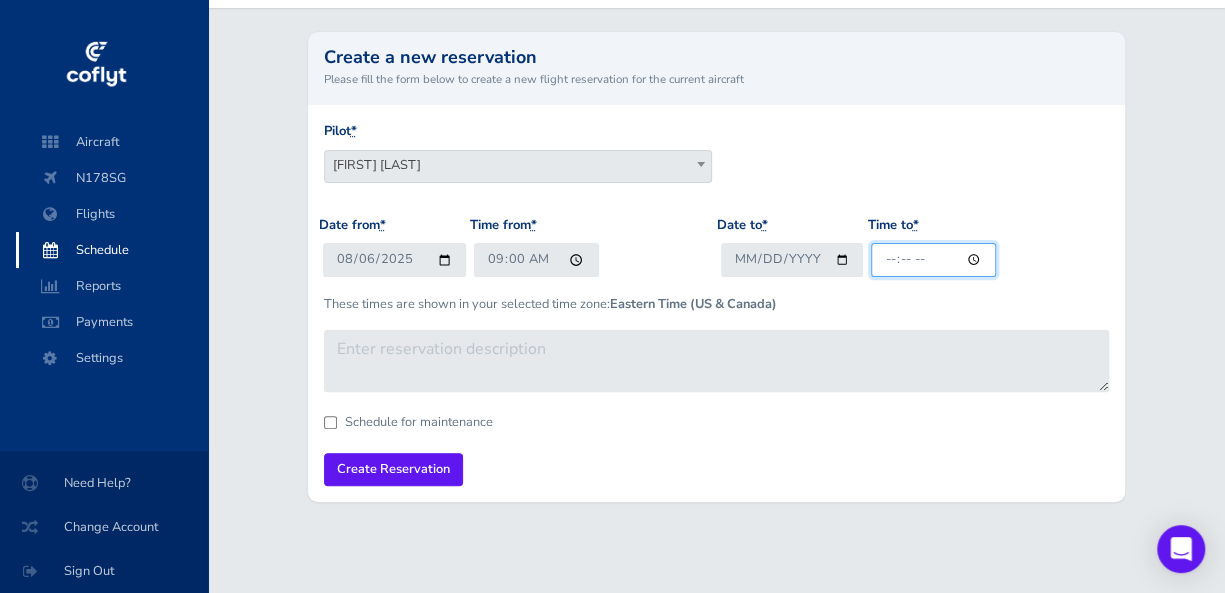 click on "Time to  *" at bounding box center [933, 259] 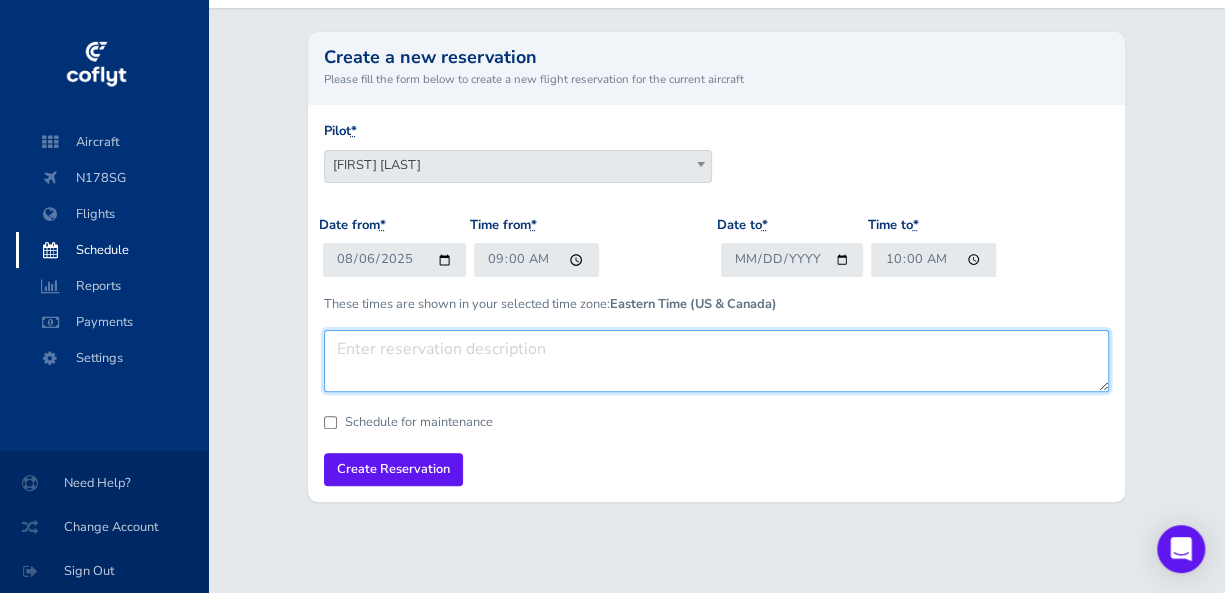 type on "10:00" 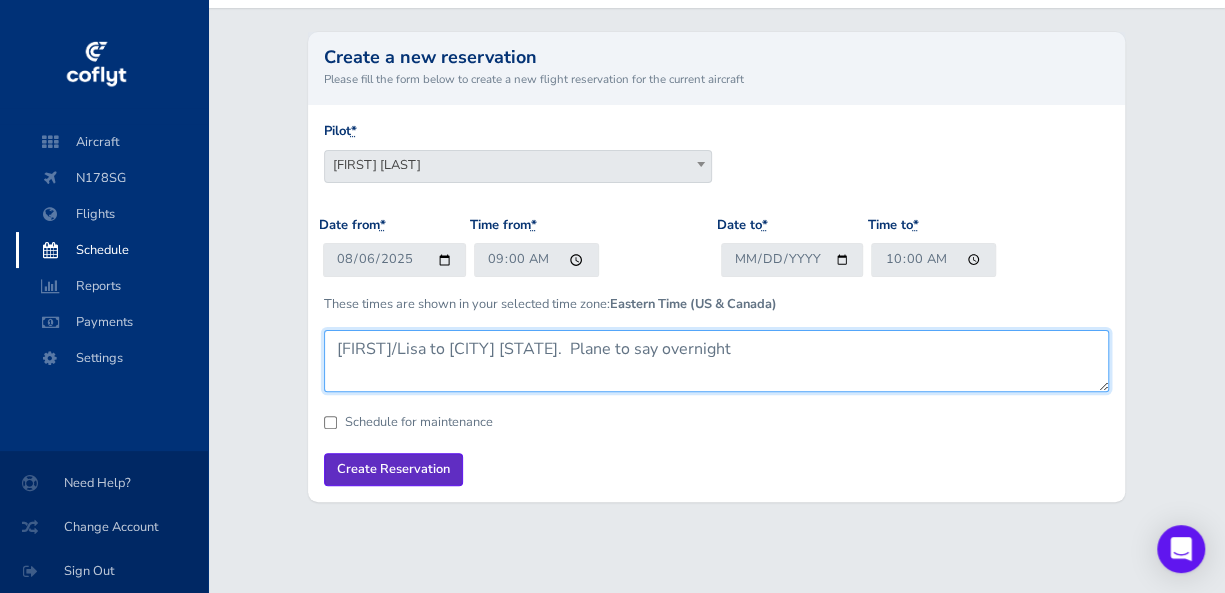 type on "[FIRST]/Lisa to [CITY] [STATE].  Plane to say overnight" 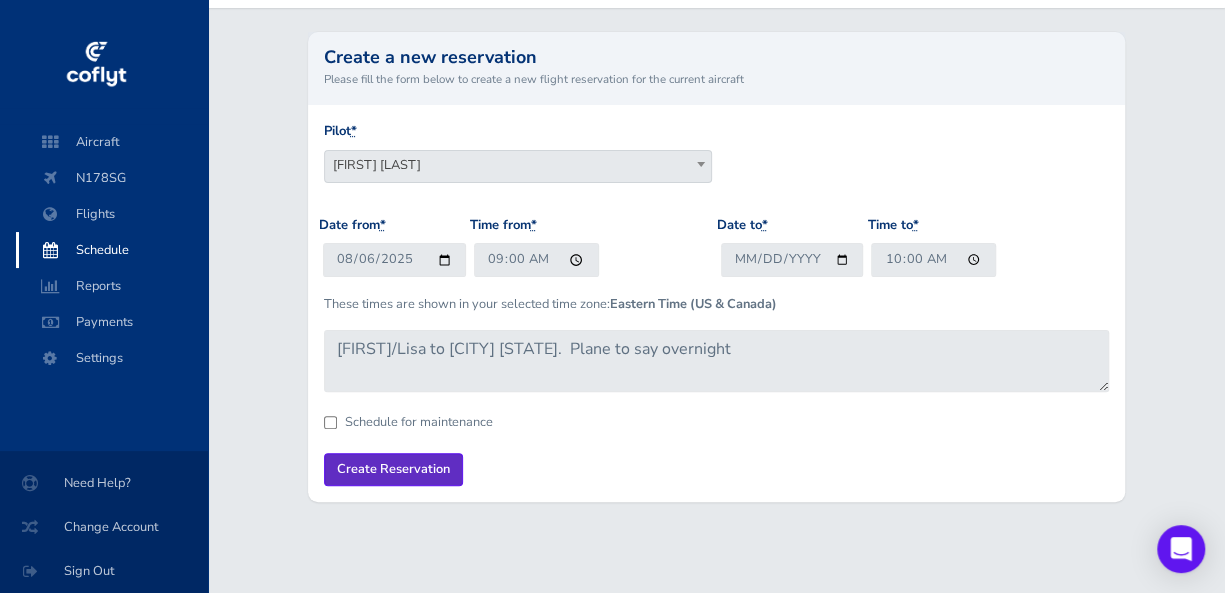 click on "Create Reservation" at bounding box center (393, 469) 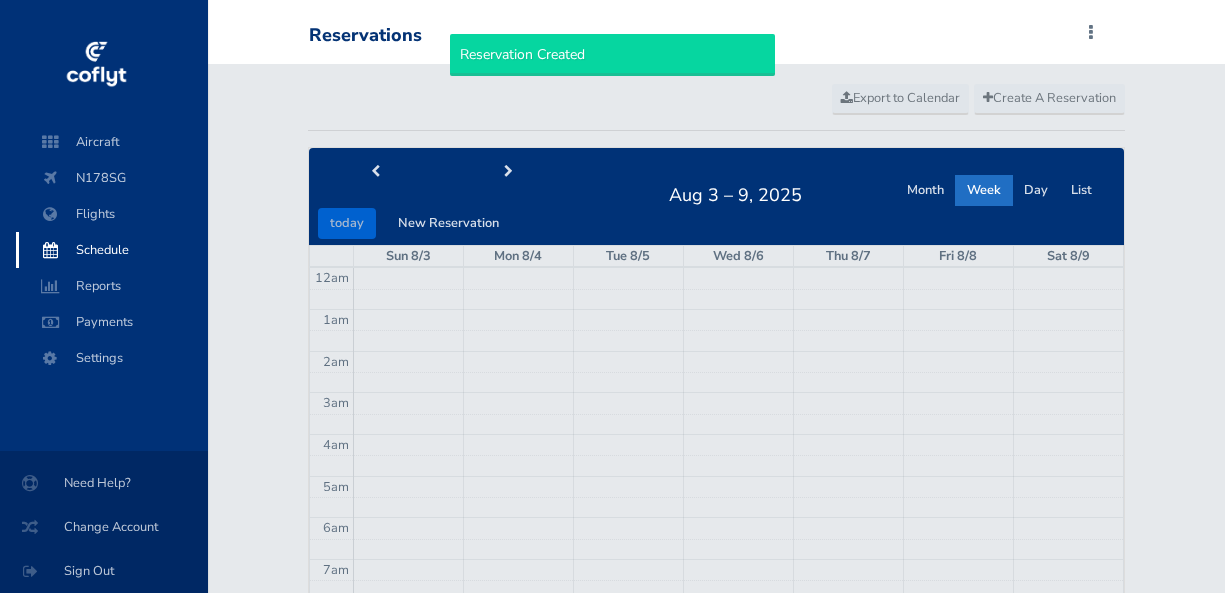 scroll, scrollTop: 0, scrollLeft: 0, axis: both 